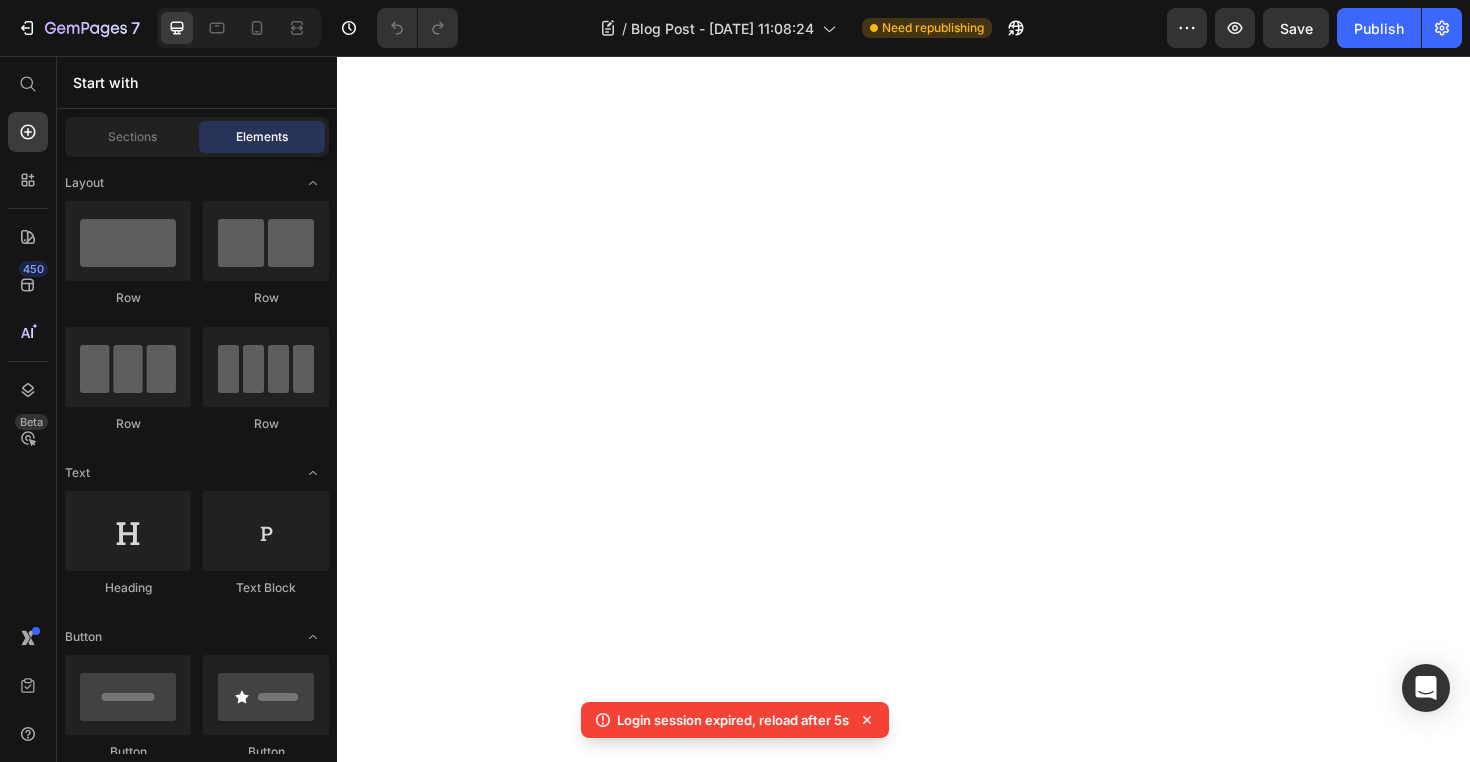 scroll, scrollTop: 0, scrollLeft: 0, axis: both 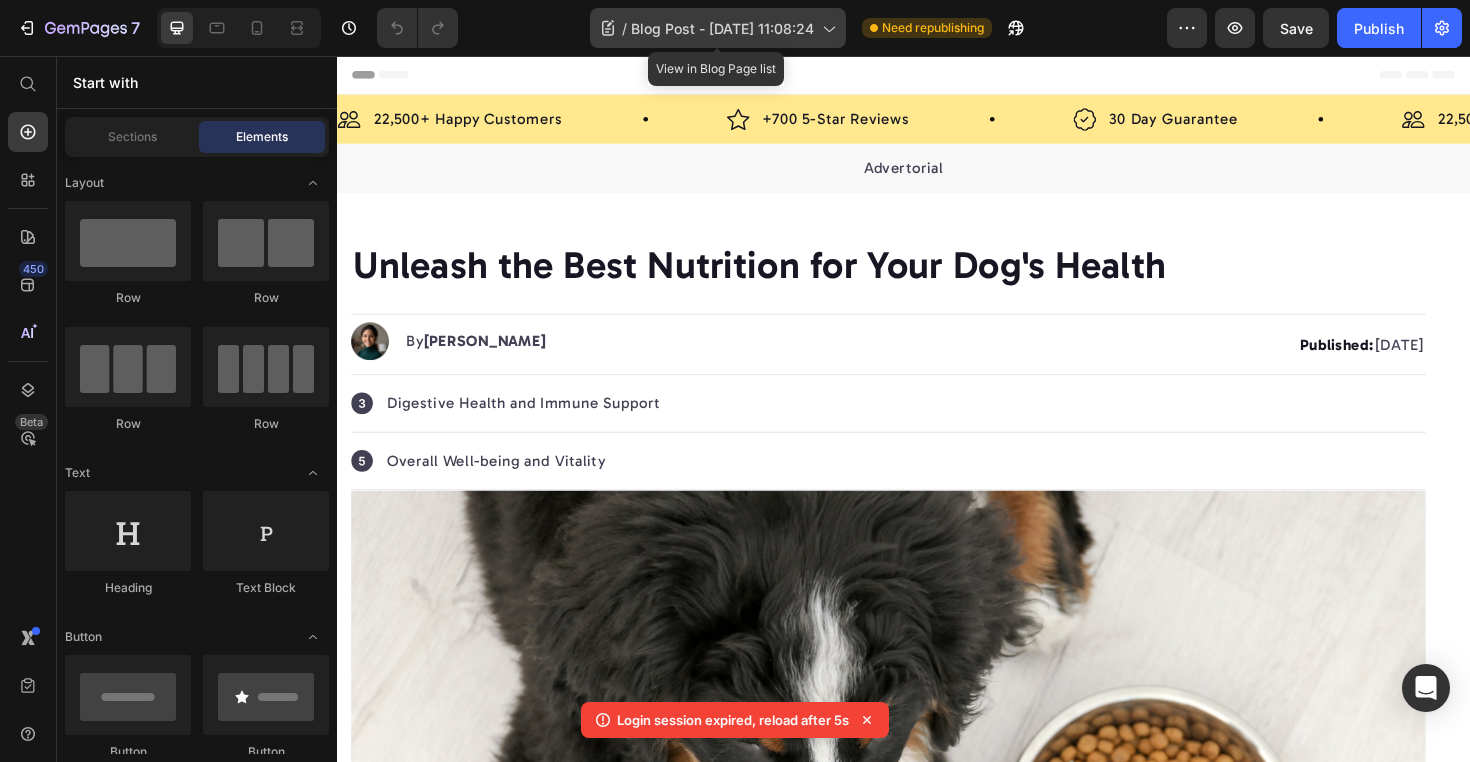 click on "Blog Post - [DATE] 11:08:24" at bounding box center [722, 28] 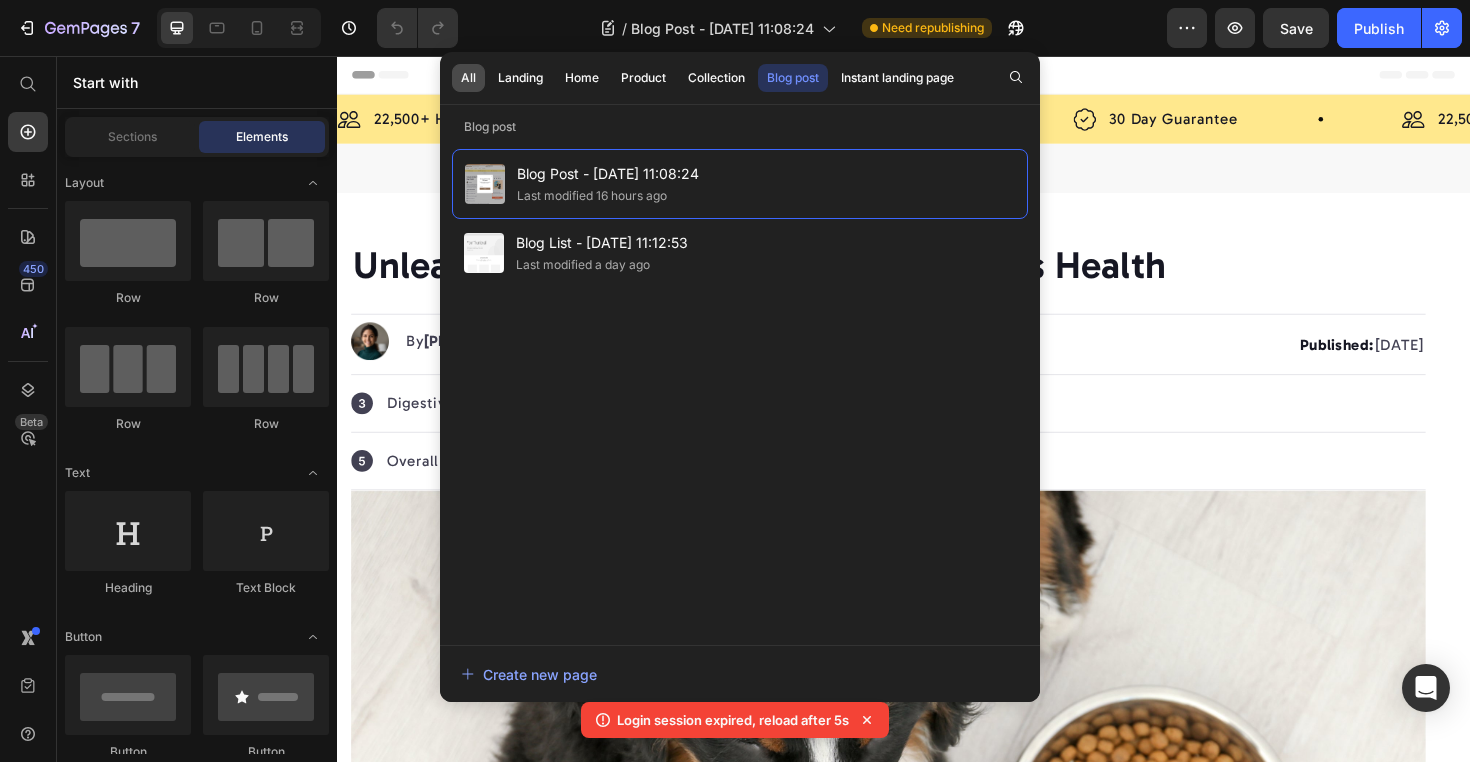 click on "All" 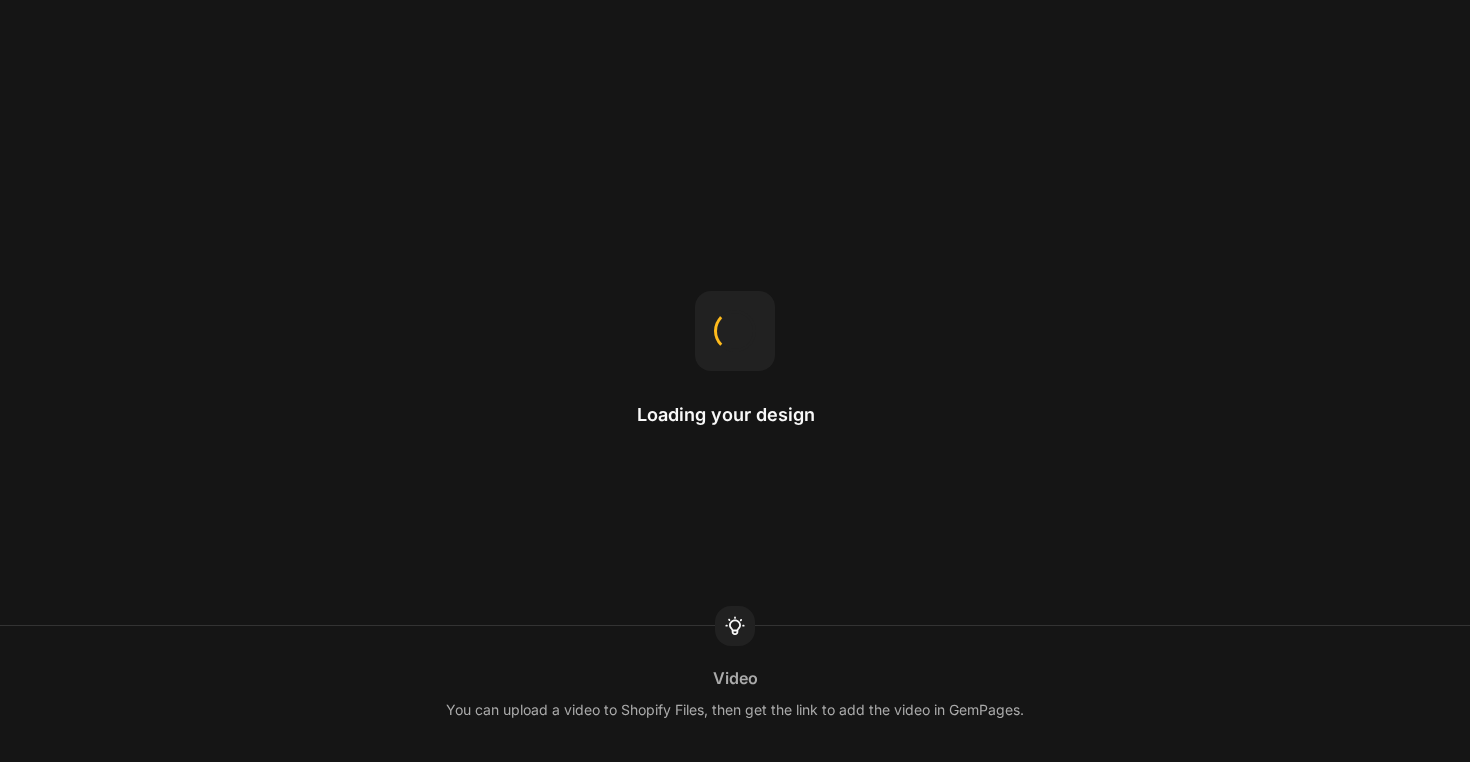 scroll, scrollTop: 0, scrollLeft: 0, axis: both 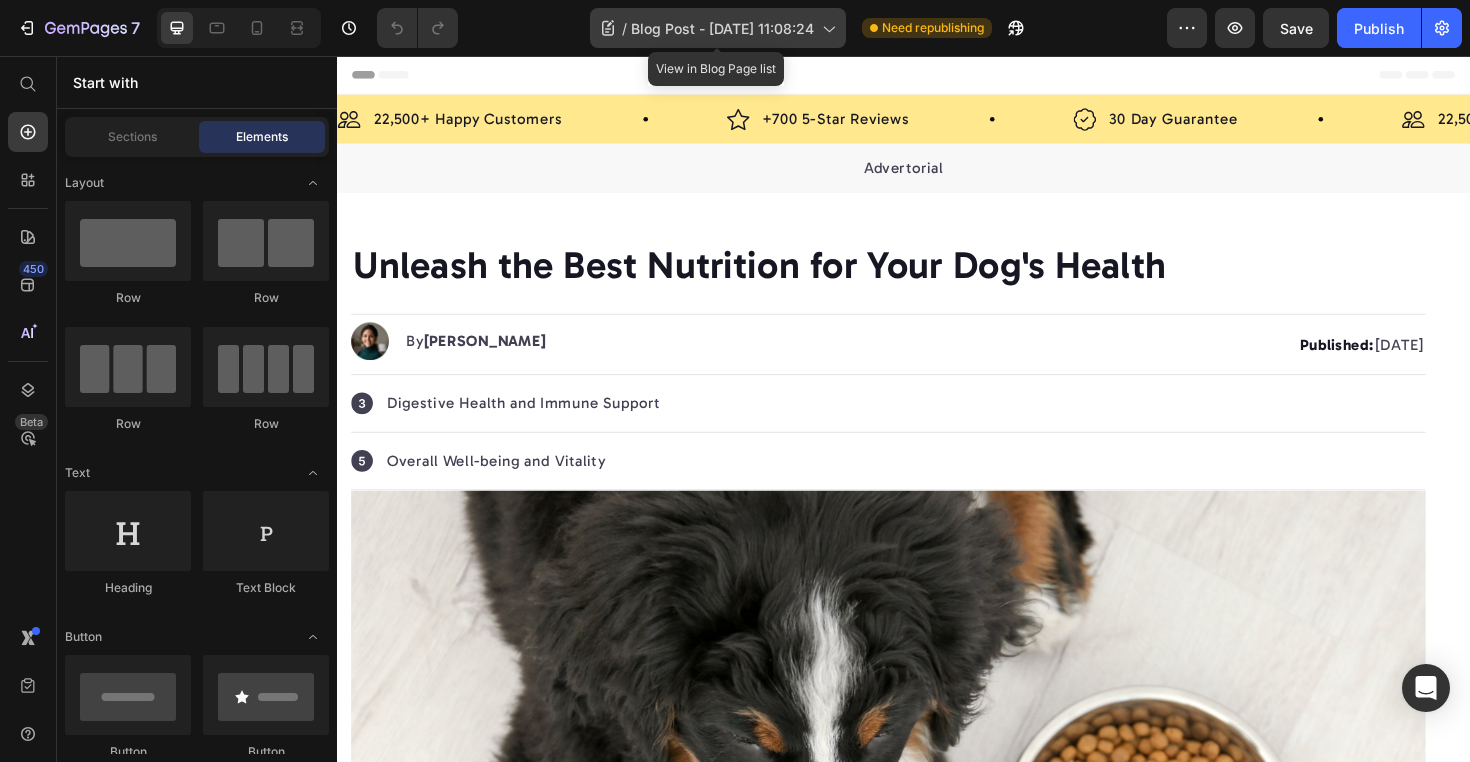 click on "Blog Post - [DATE] 11:08:24" at bounding box center [722, 28] 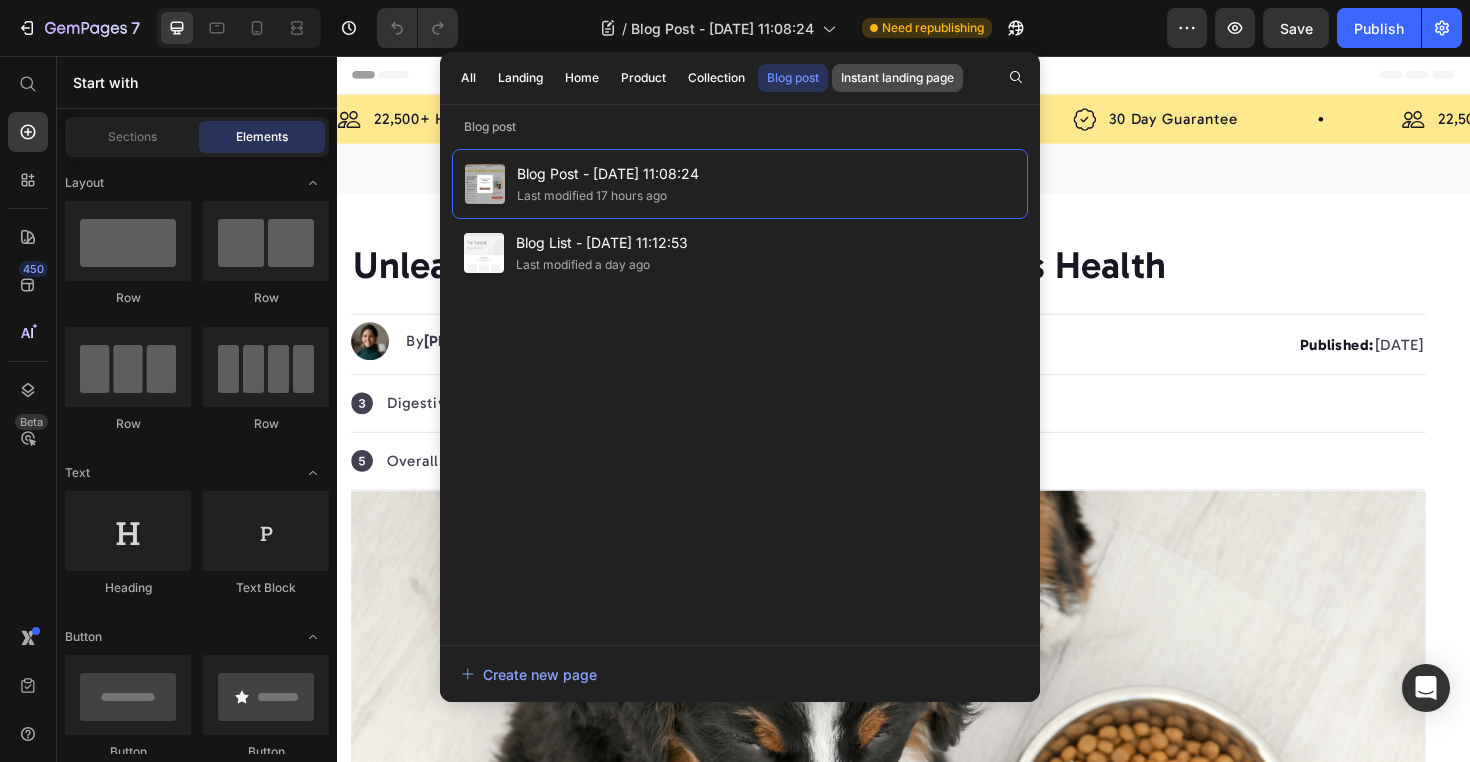 click on "Instant landing page" at bounding box center (897, 78) 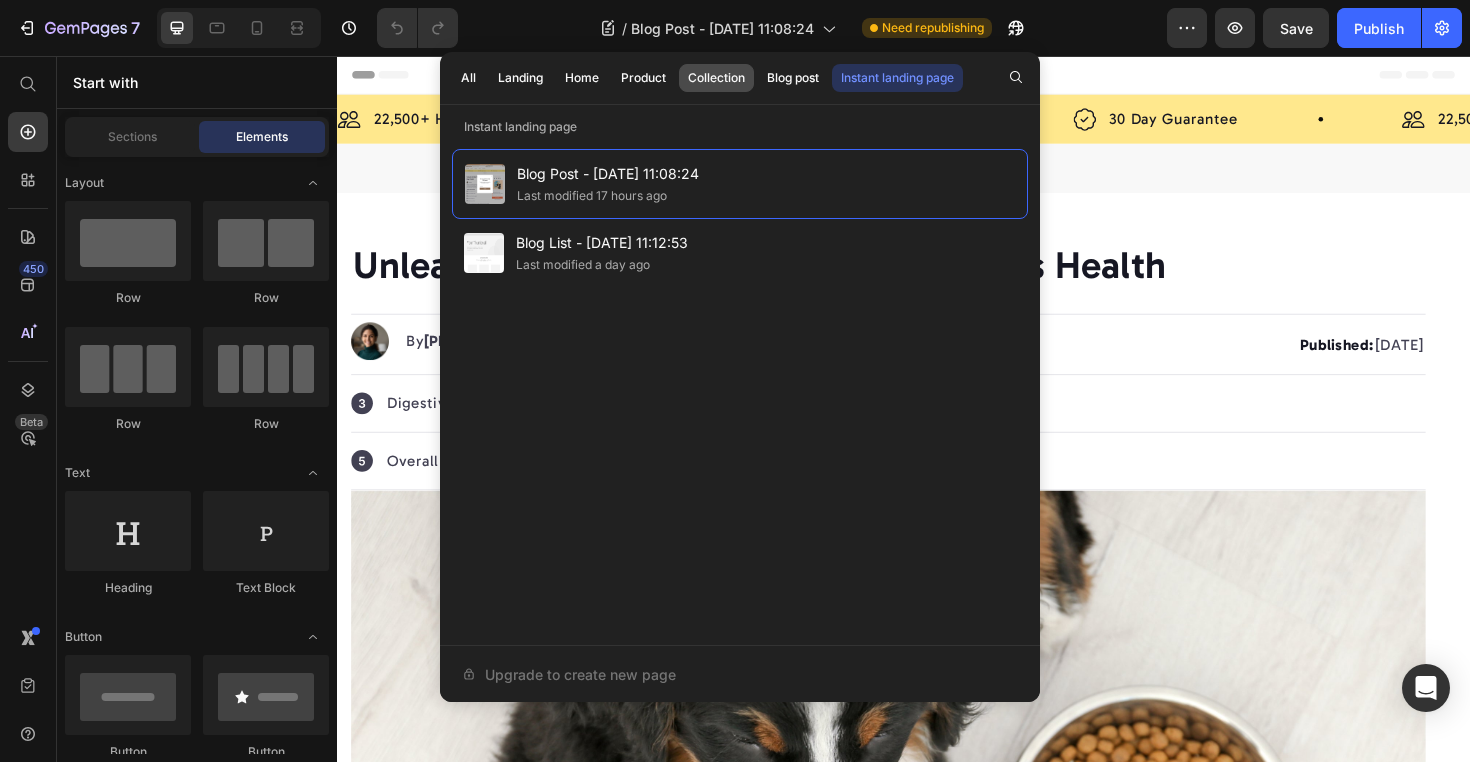 click on "Collection" at bounding box center (716, 78) 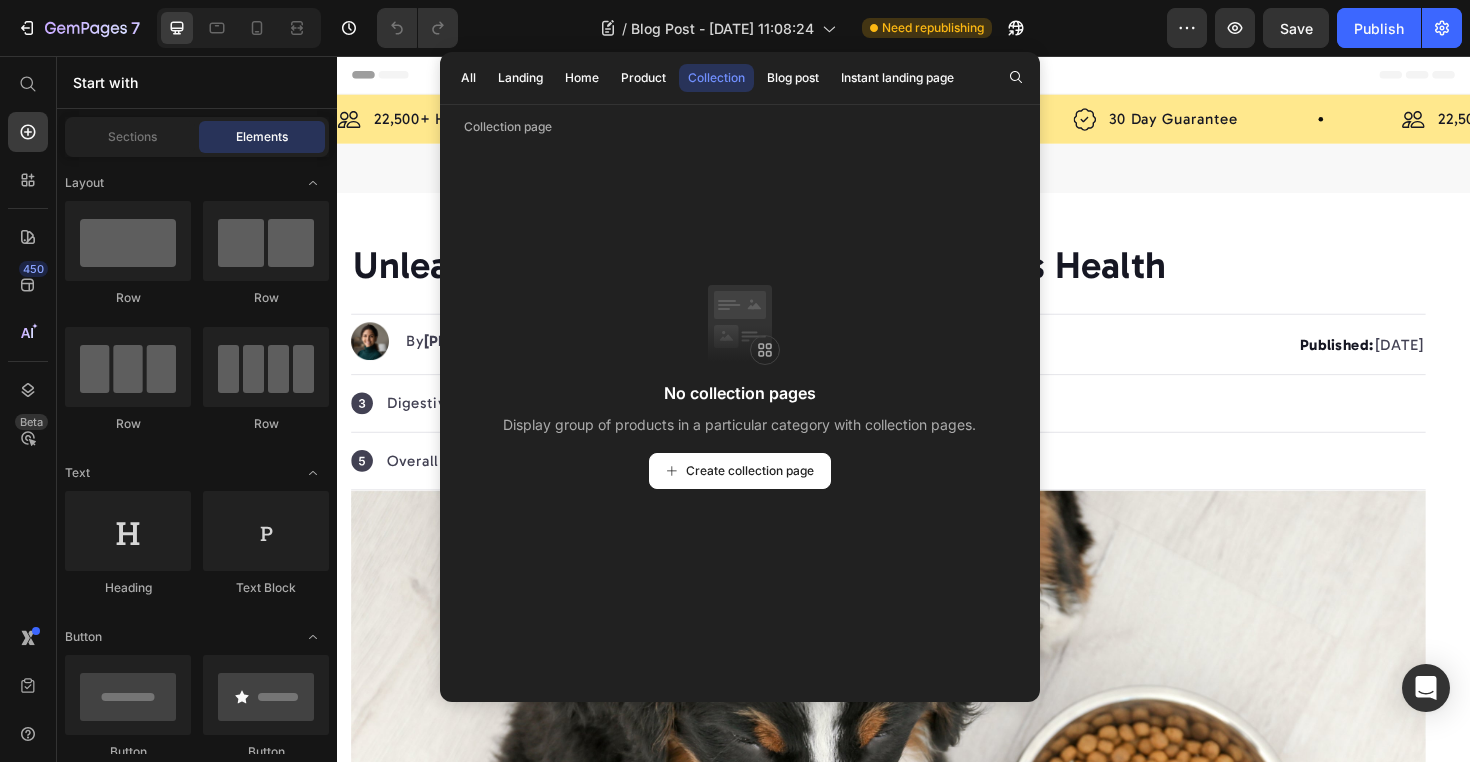 scroll, scrollTop: 0, scrollLeft: 0, axis: both 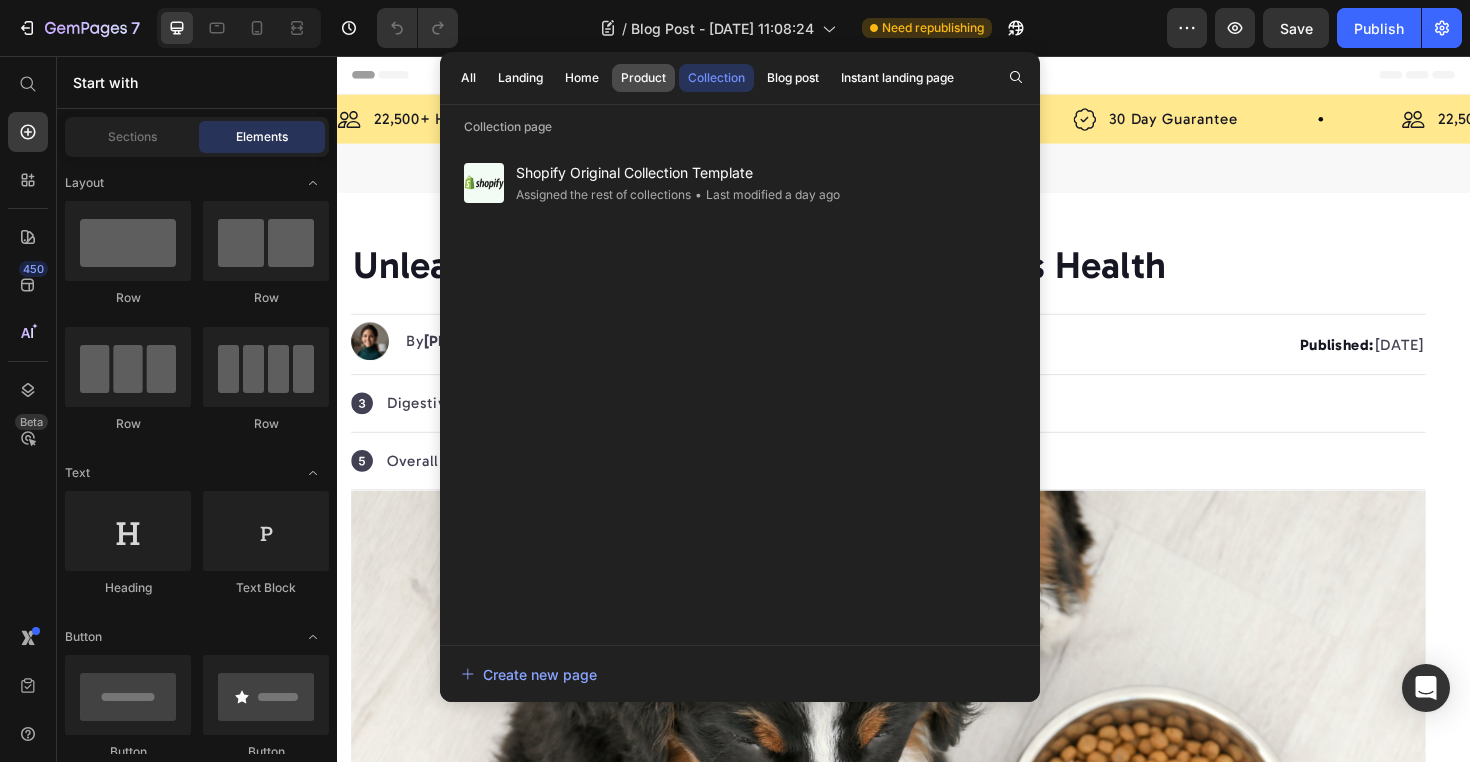 click on "Product" at bounding box center (643, 78) 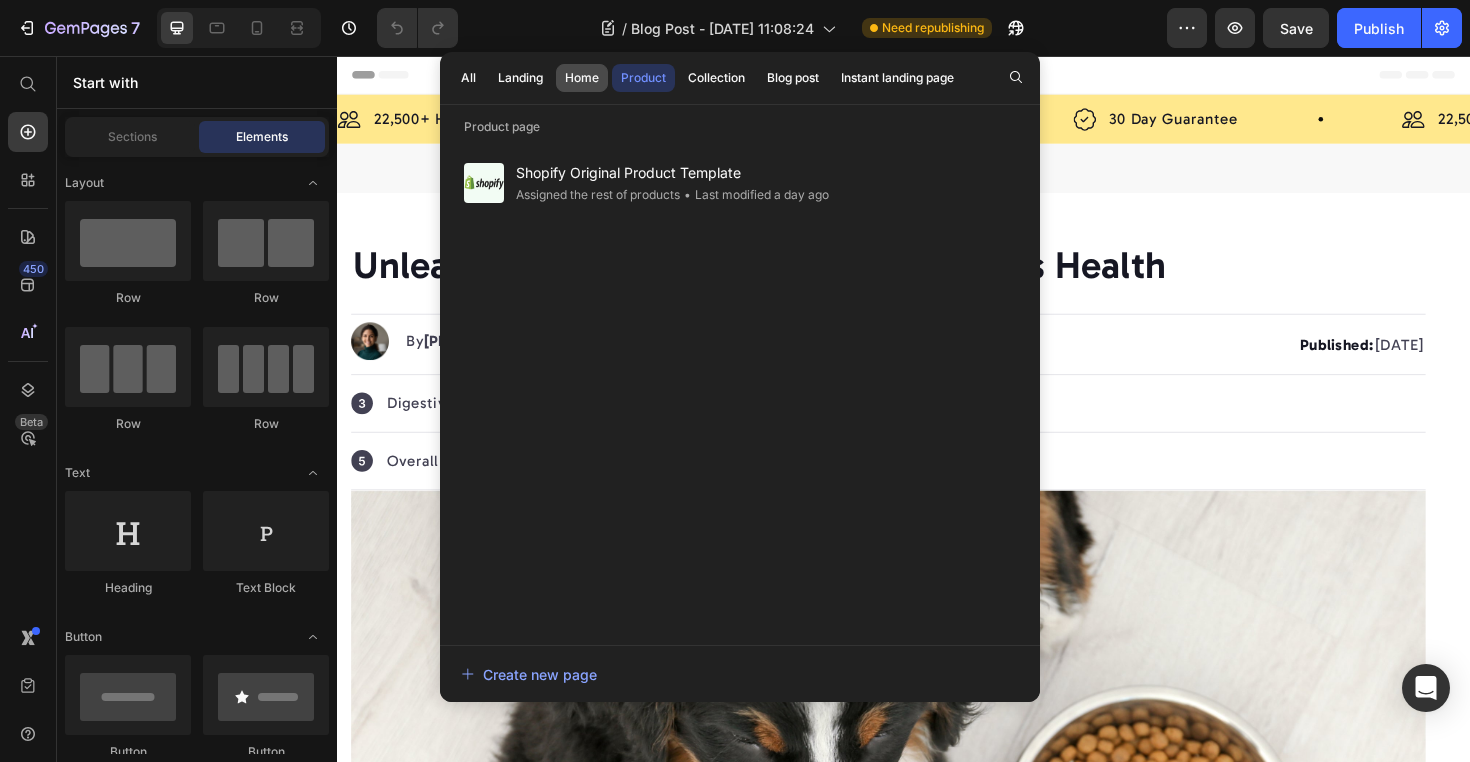 click on "Home" at bounding box center (582, 78) 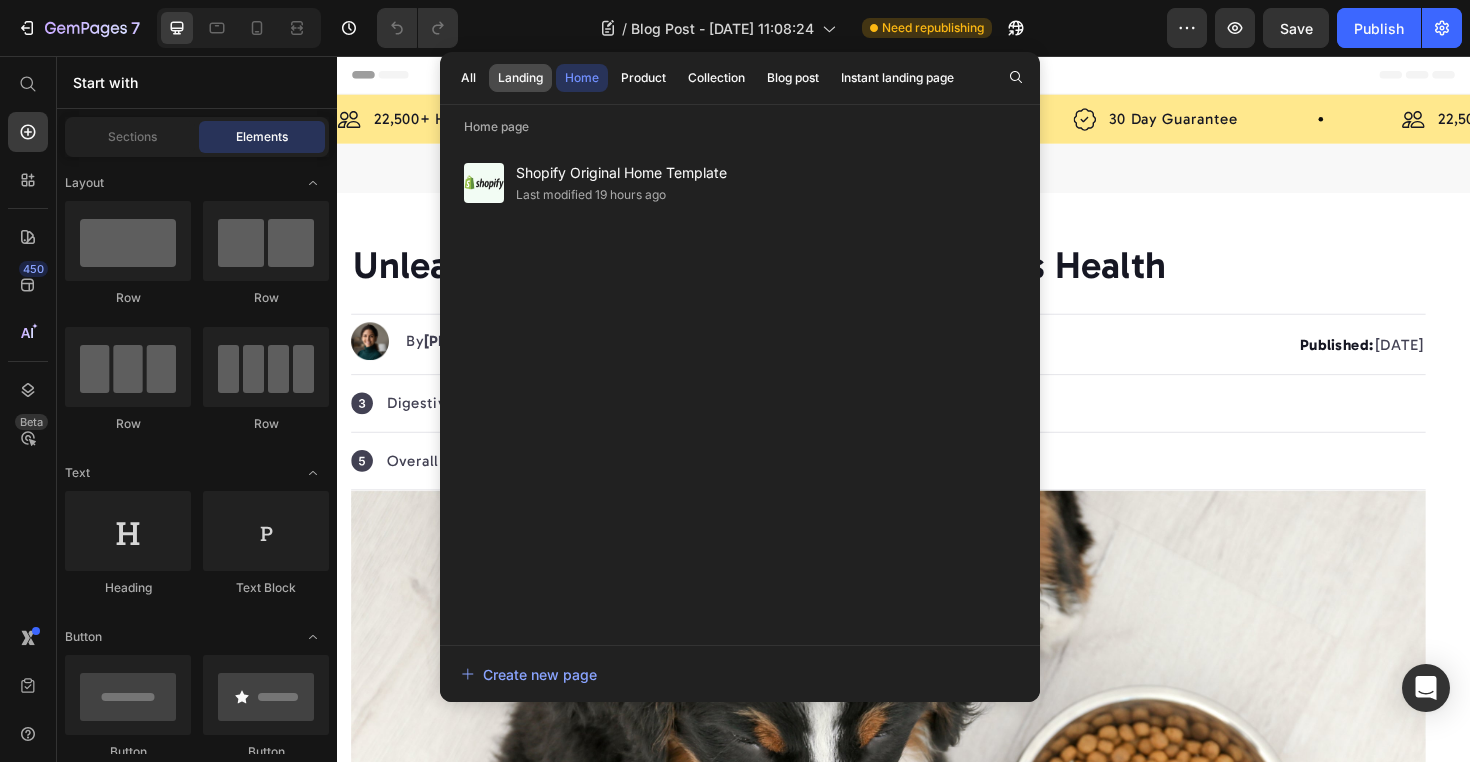 click on "Landing" at bounding box center [520, 78] 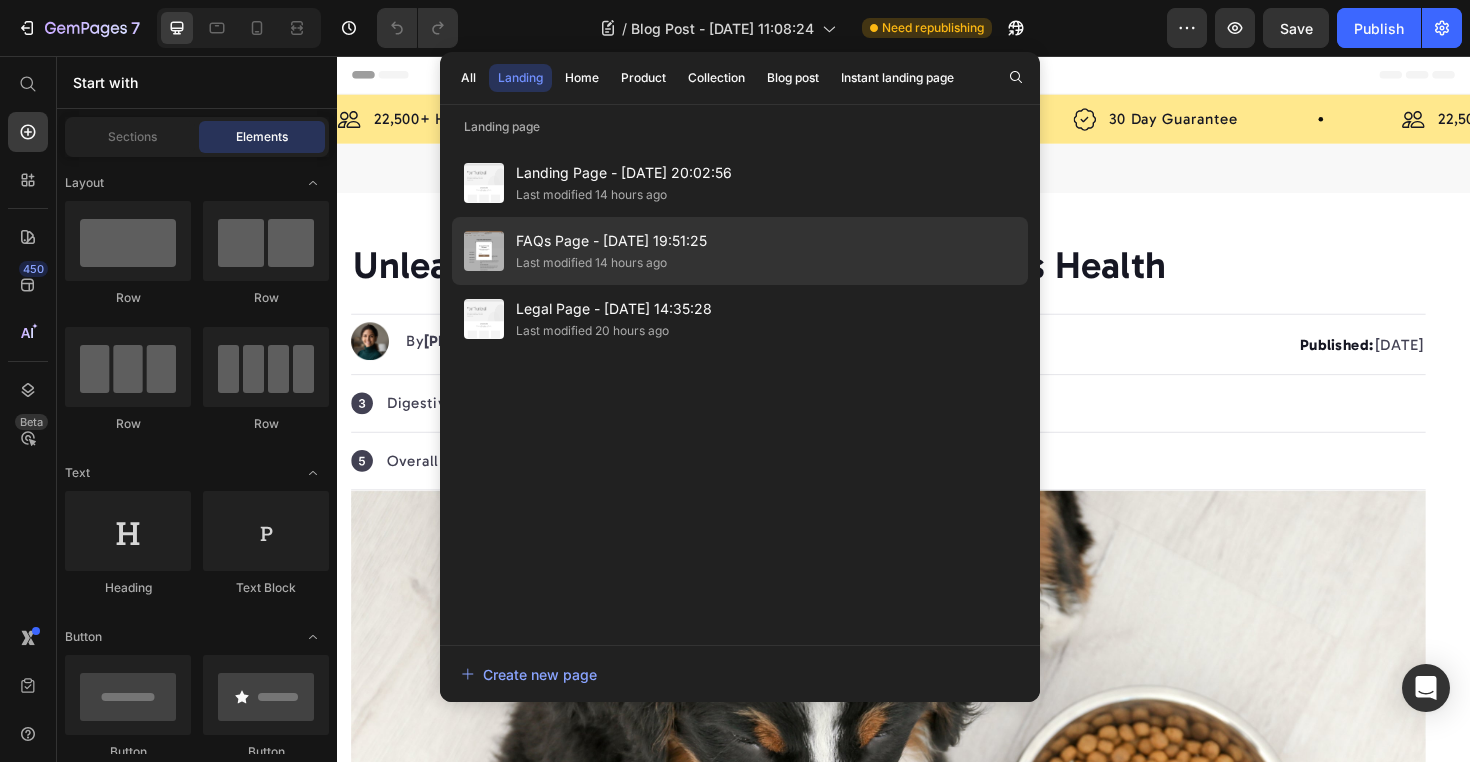 click on "FAQs Page - [DATE] 19:51:25" at bounding box center [611, 241] 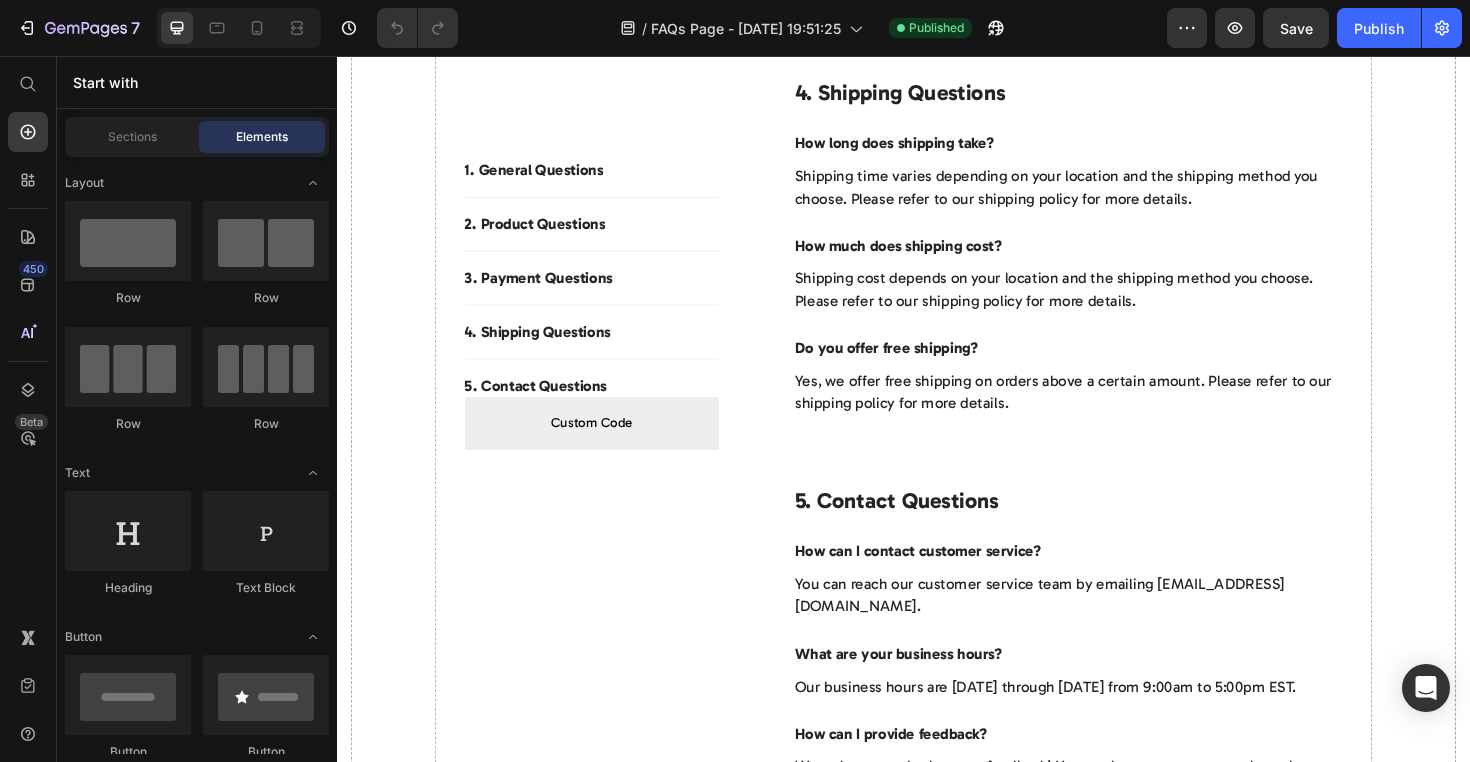 scroll, scrollTop: 2011, scrollLeft: 0, axis: vertical 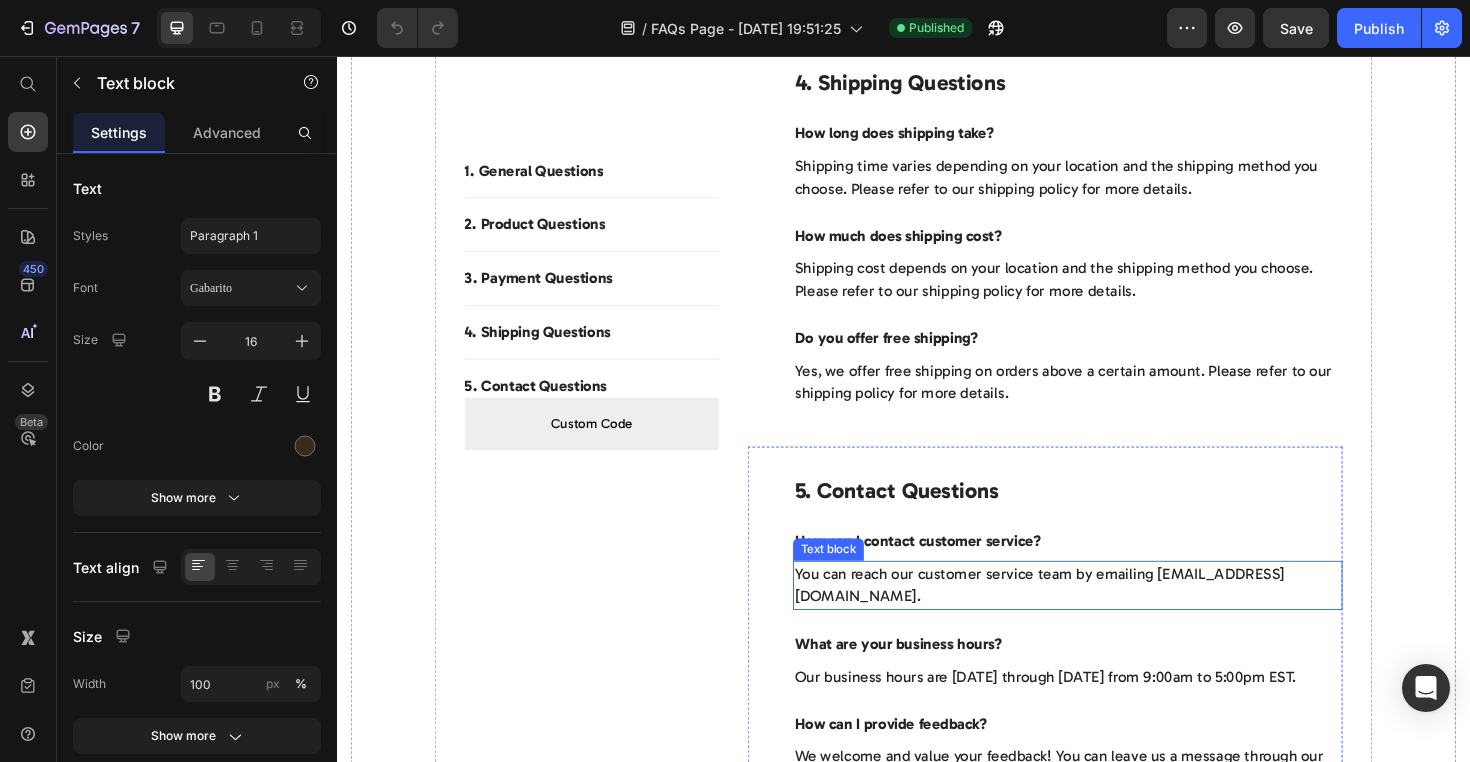 click on "You can reach our customer service team by emailing [EMAIL_ADDRESS][DOMAIN_NAME]." at bounding box center [1111, 617] 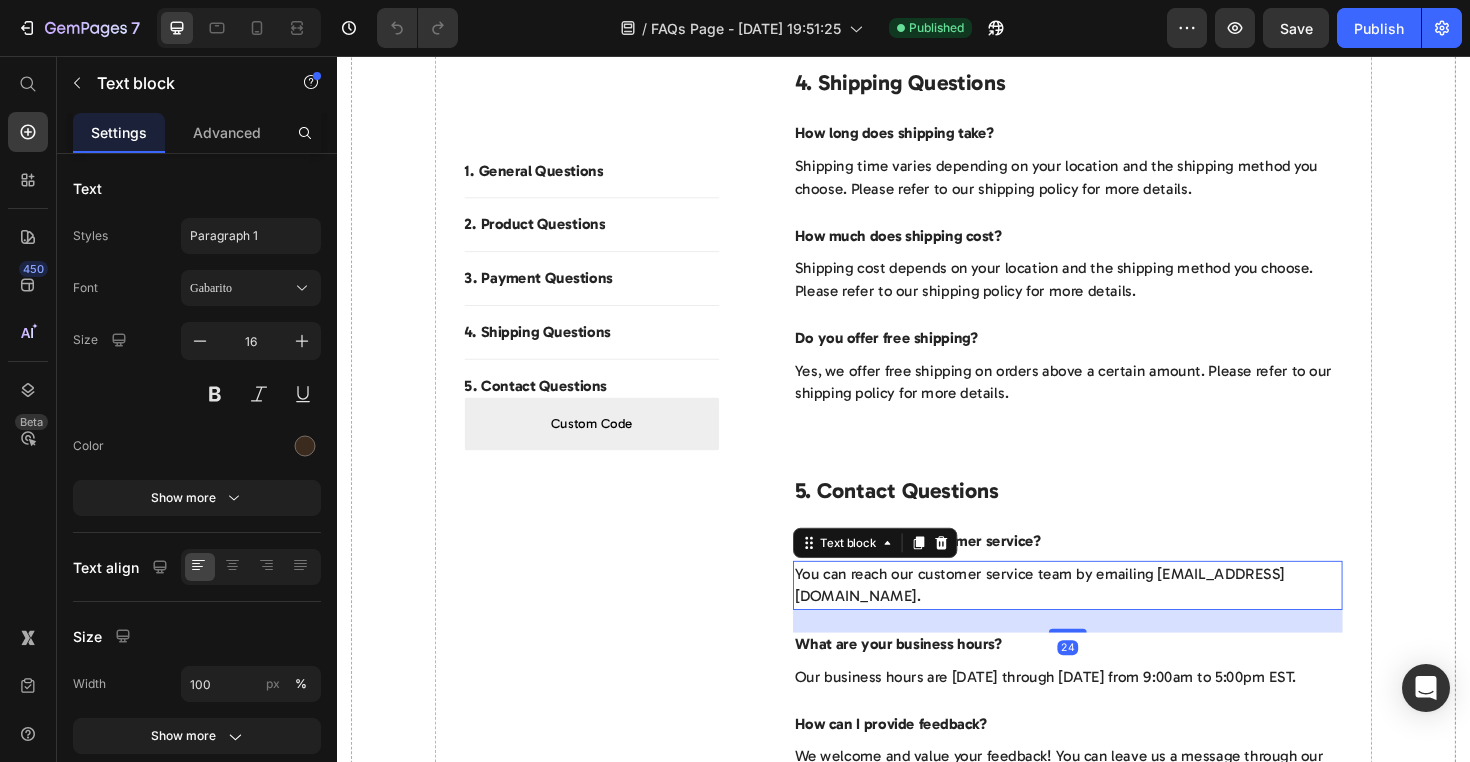 click on "You can reach our customer service team by emailing [EMAIL_ADDRESS][DOMAIN_NAME]." at bounding box center [1111, 617] 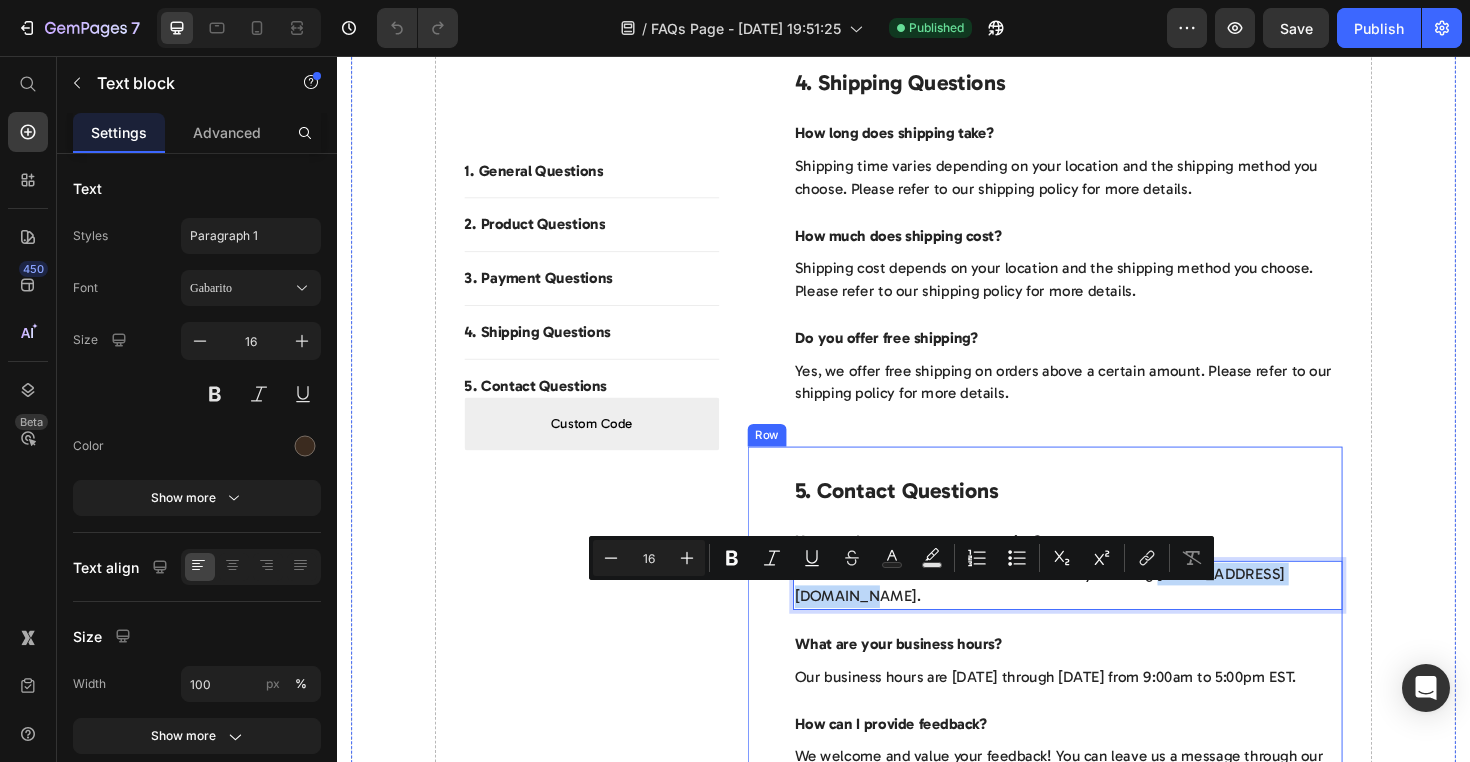 drag, startPoint x: 1016, startPoint y: 630, endPoint x: 808, endPoint y: 630, distance: 208 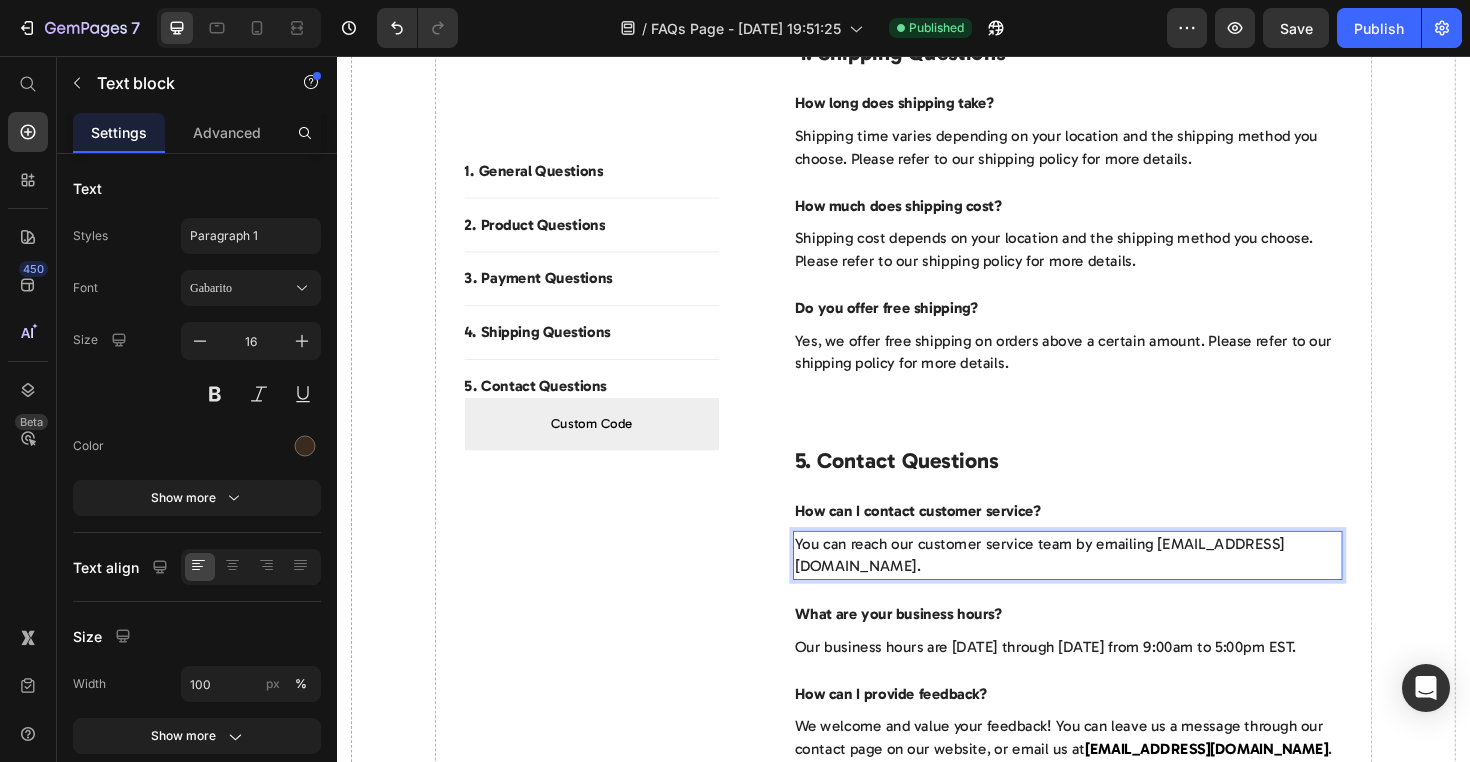 scroll, scrollTop: 2192, scrollLeft: 0, axis: vertical 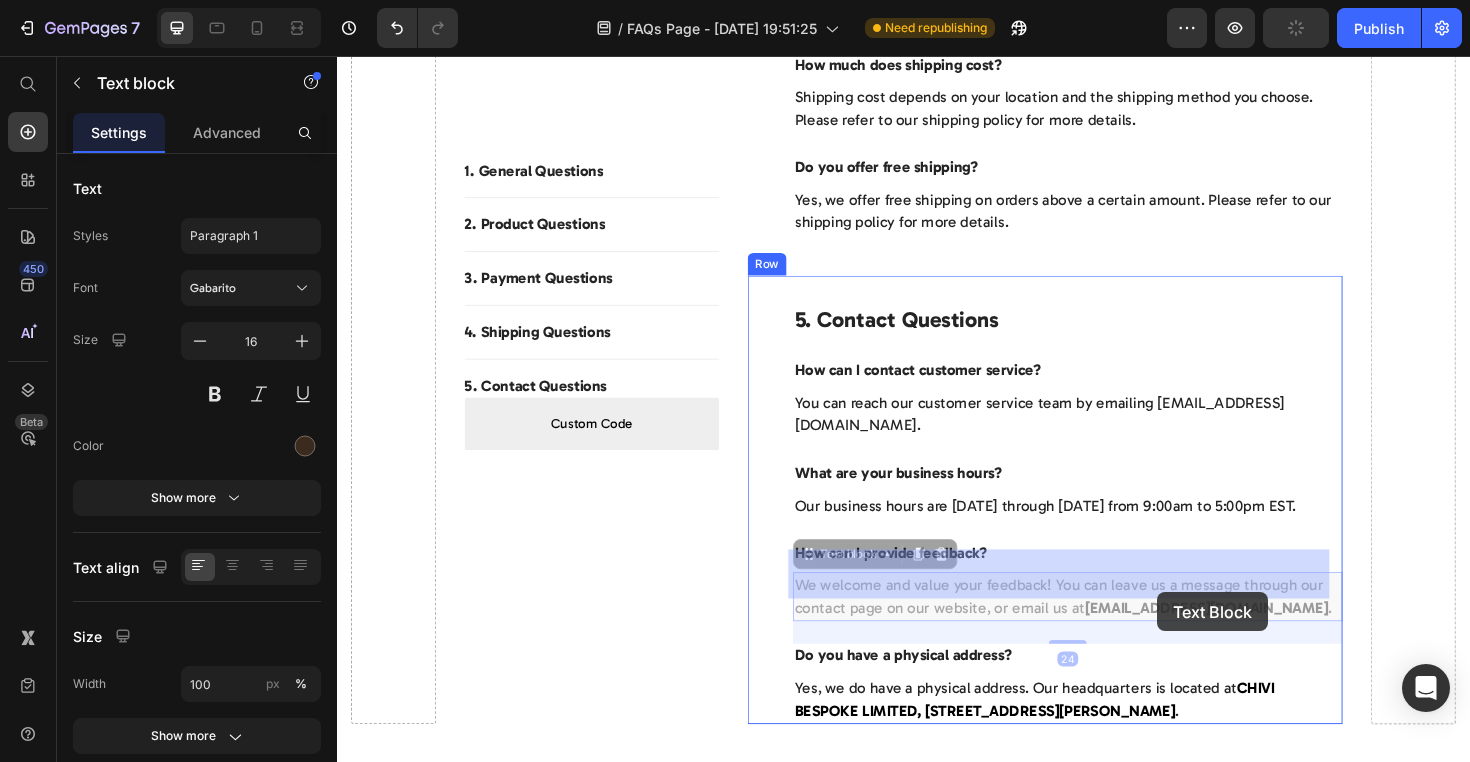drag, startPoint x: 1325, startPoint y: 620, endPoint x: 1205, endPoint y: 624, distance: 120.06665 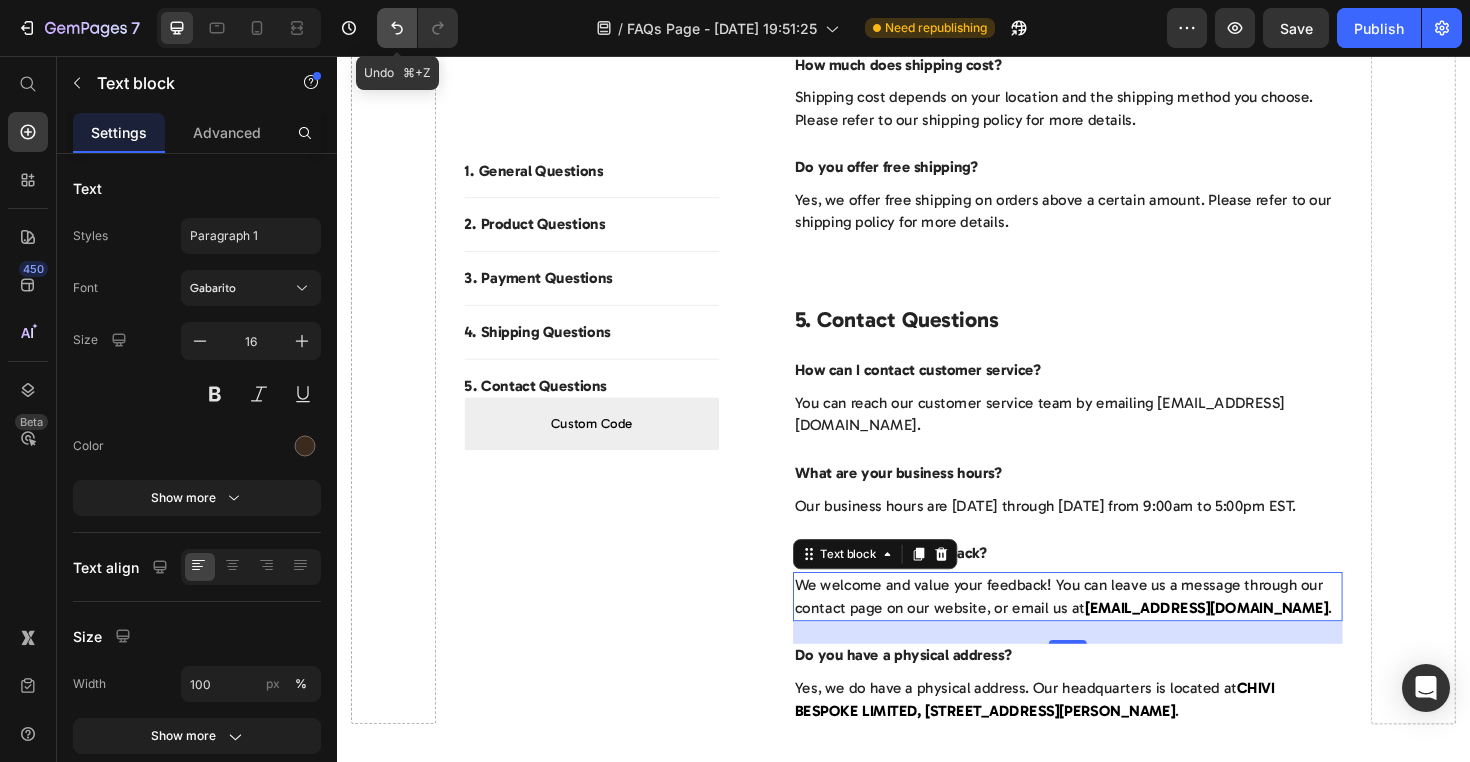 click 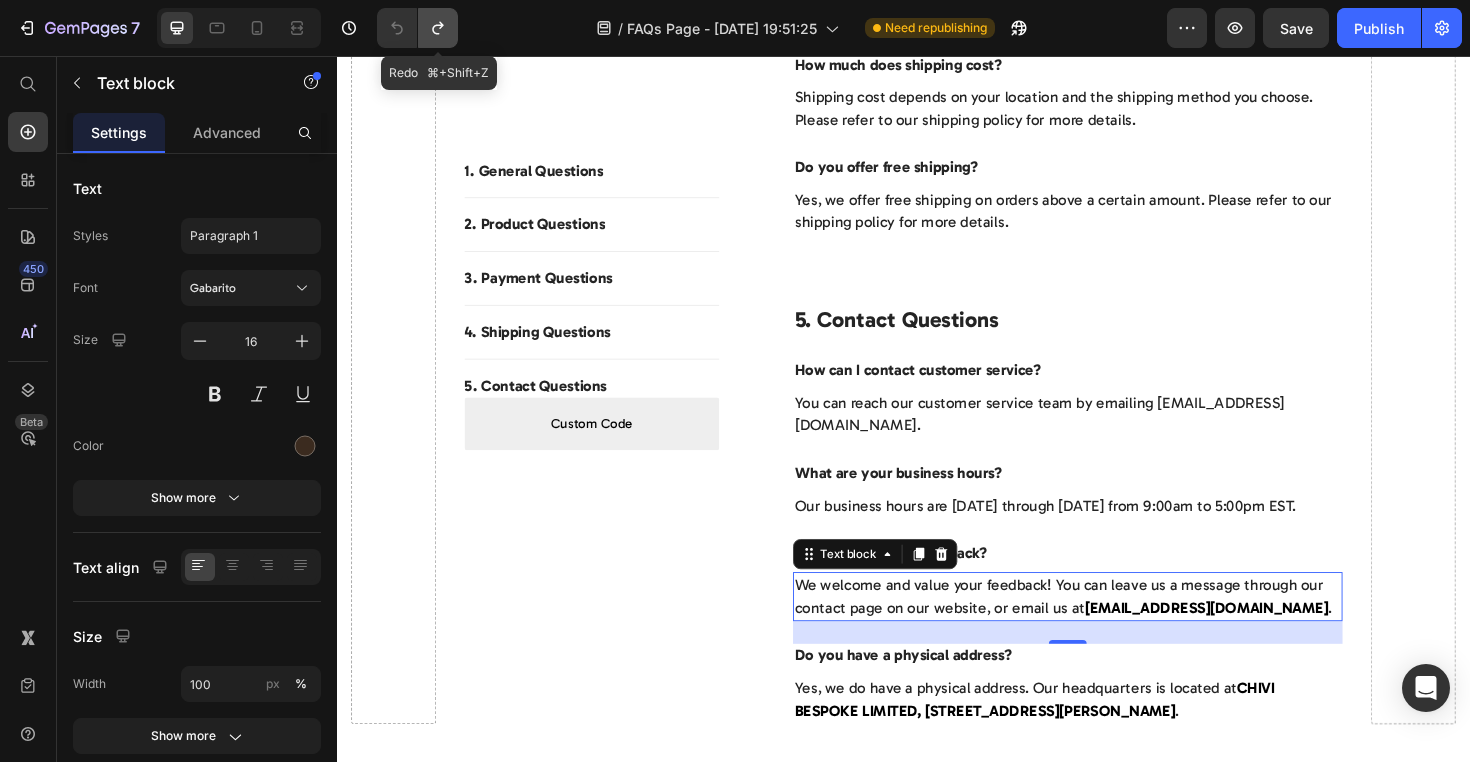 click 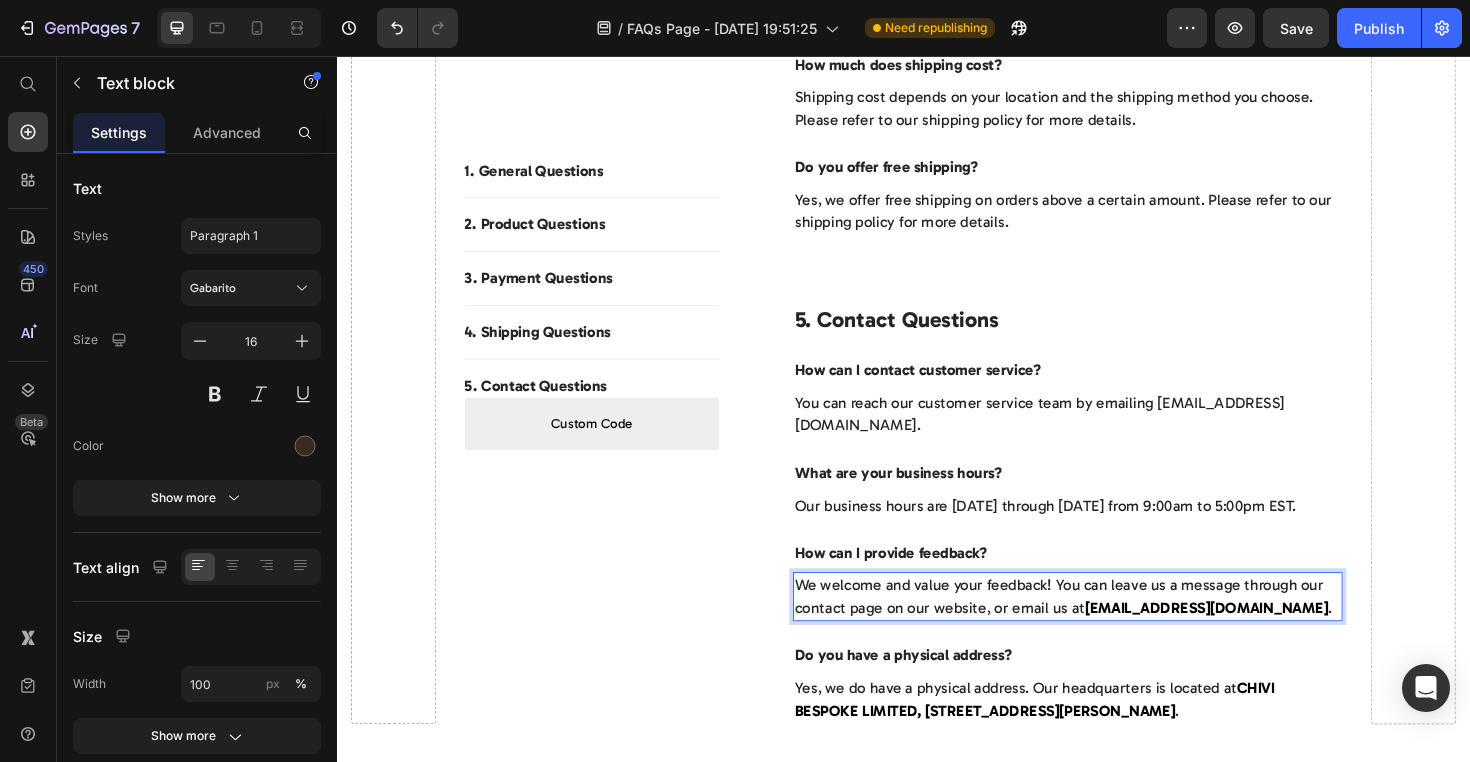 click on "[EMAIL_ADDRESS][DOMAIN_NAME]" at bounding box center [1258, 640] 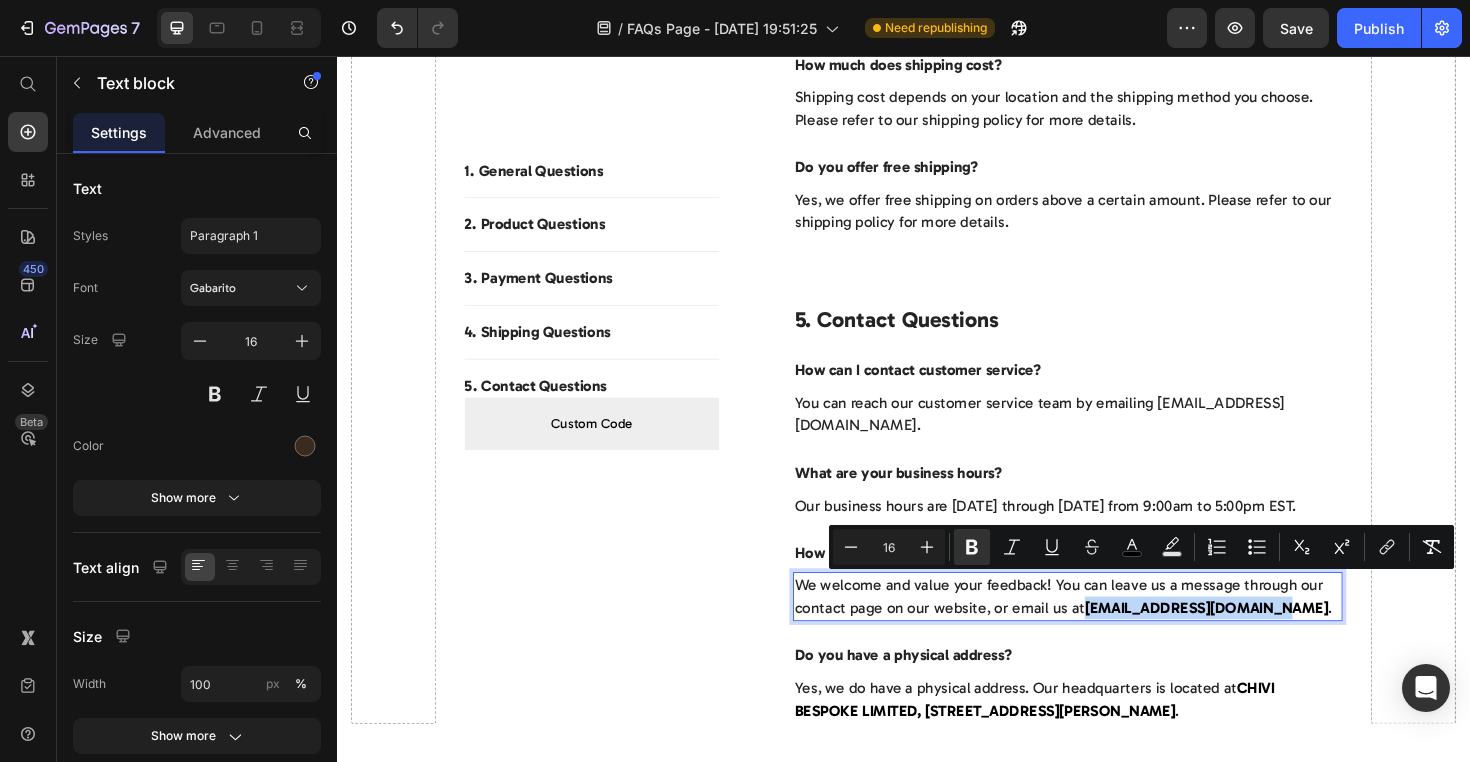 drag, startPoint x: 1122, startPoint y: 619, endPoint x: 1320, endPoint y: 626, distance: 198.1237 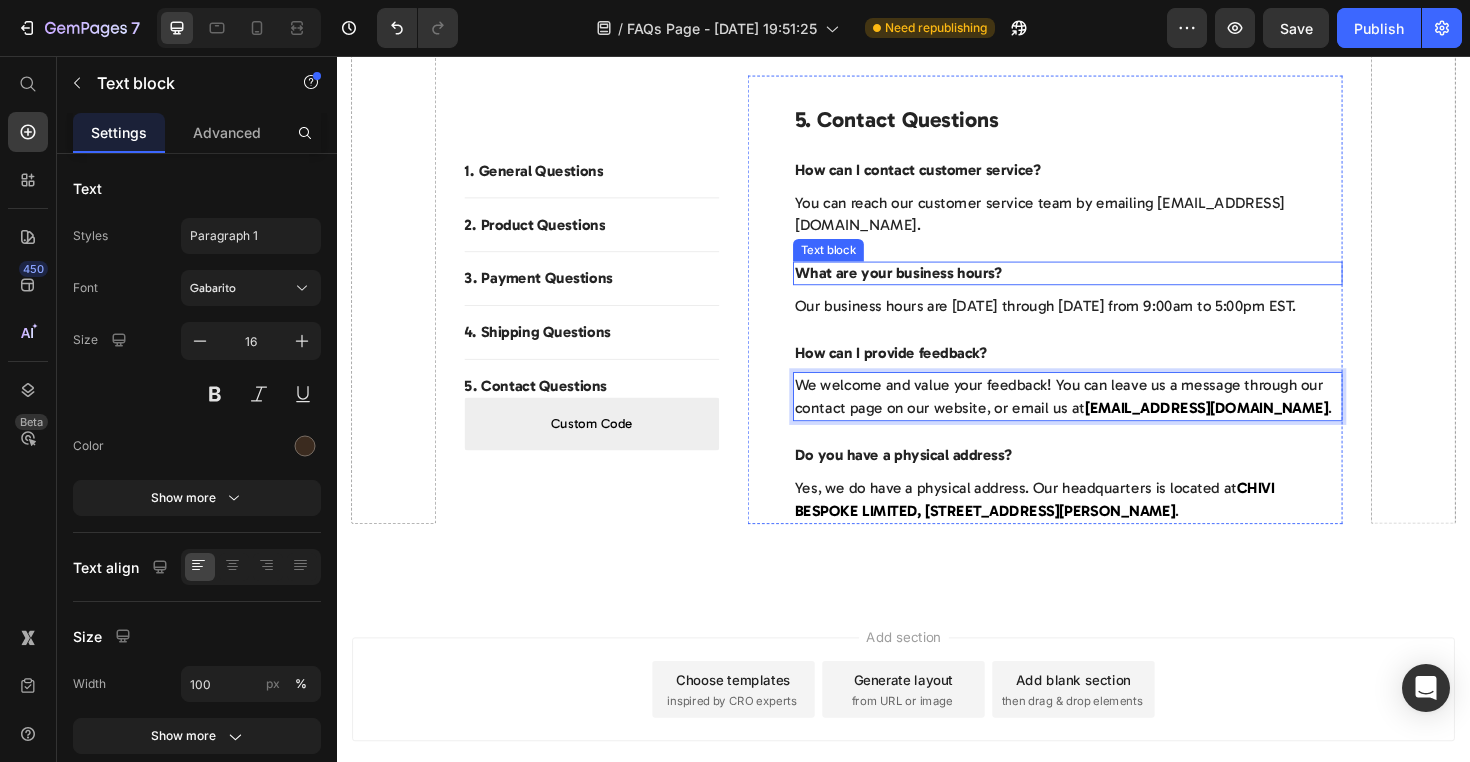 scroll, scrollTop: 2520, scrollLeft: 0, axis: vertical 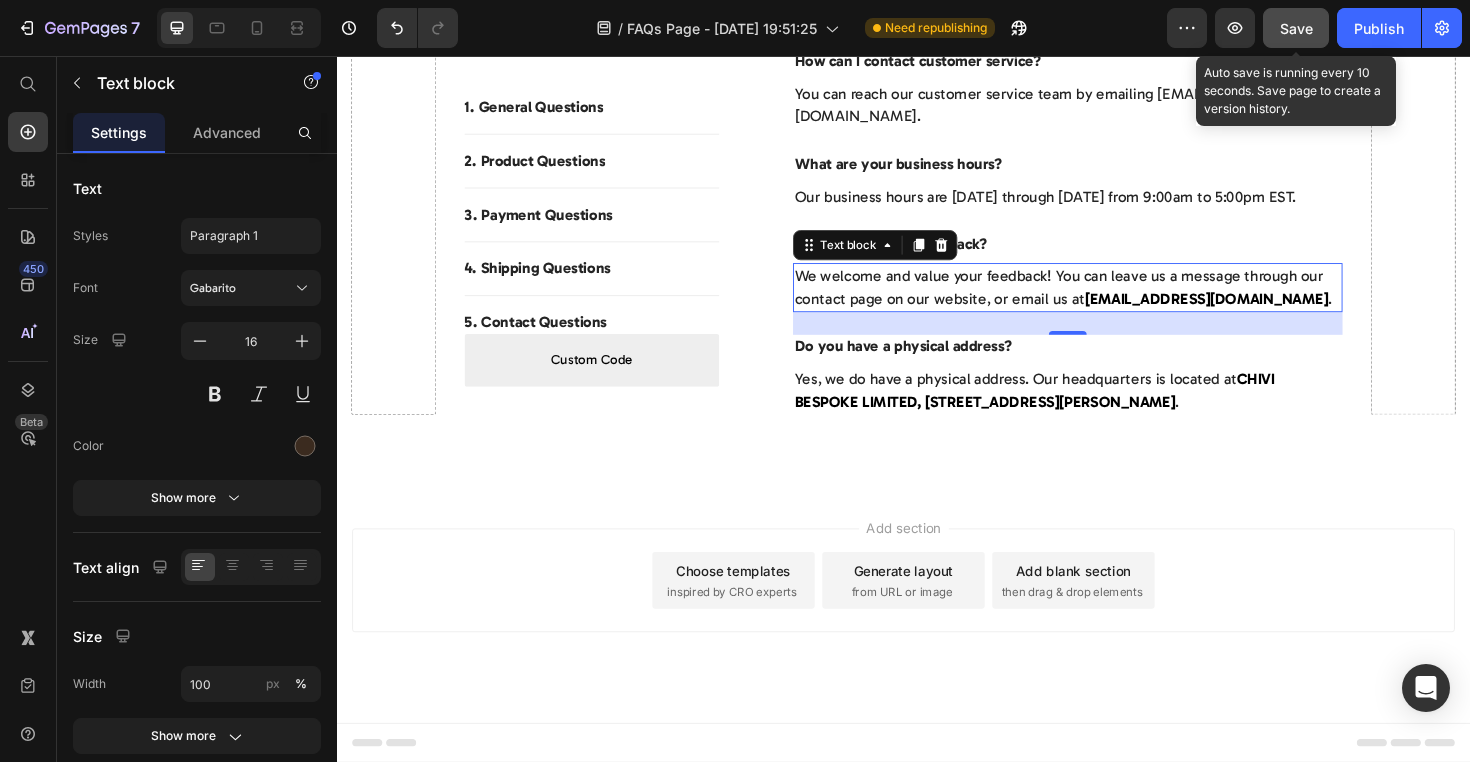 click on "Save" 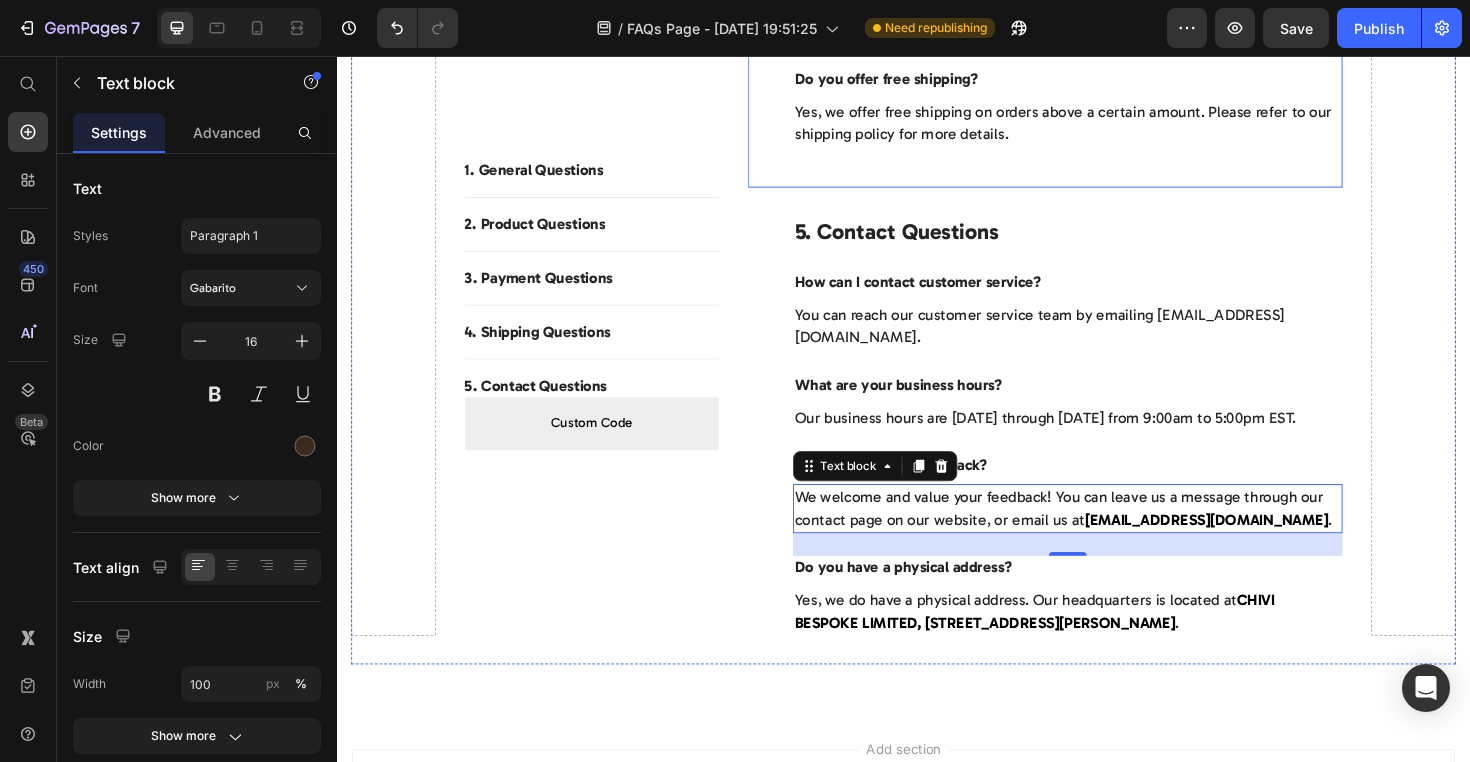 scroll, scrollTop: 2321, scrollLeft: 0, axis: vertical 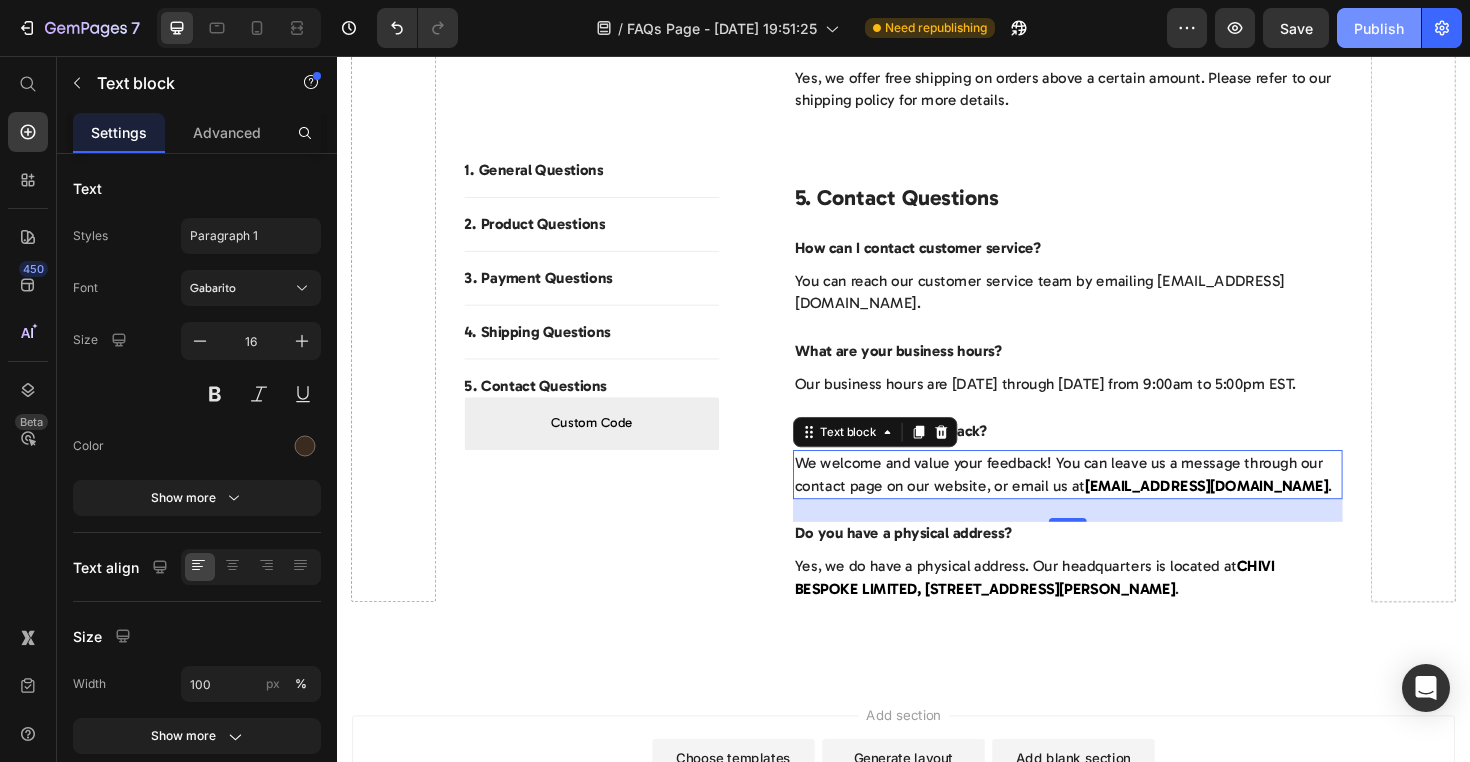 click on "Publish" 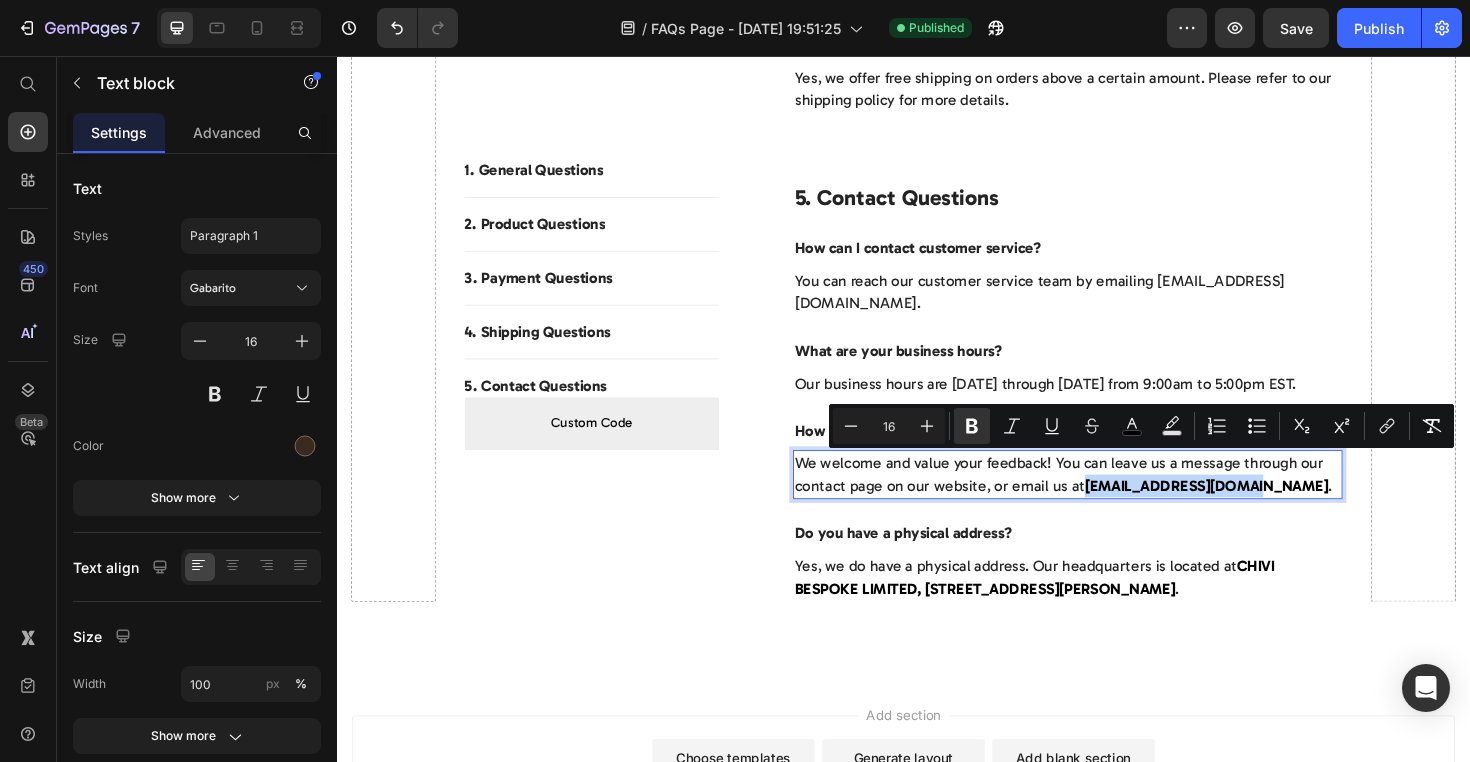 drag, startPoint x: 1304, startPoint y: 490, endPoint x: 1123, endPoint y: 497, distance: 181.13531 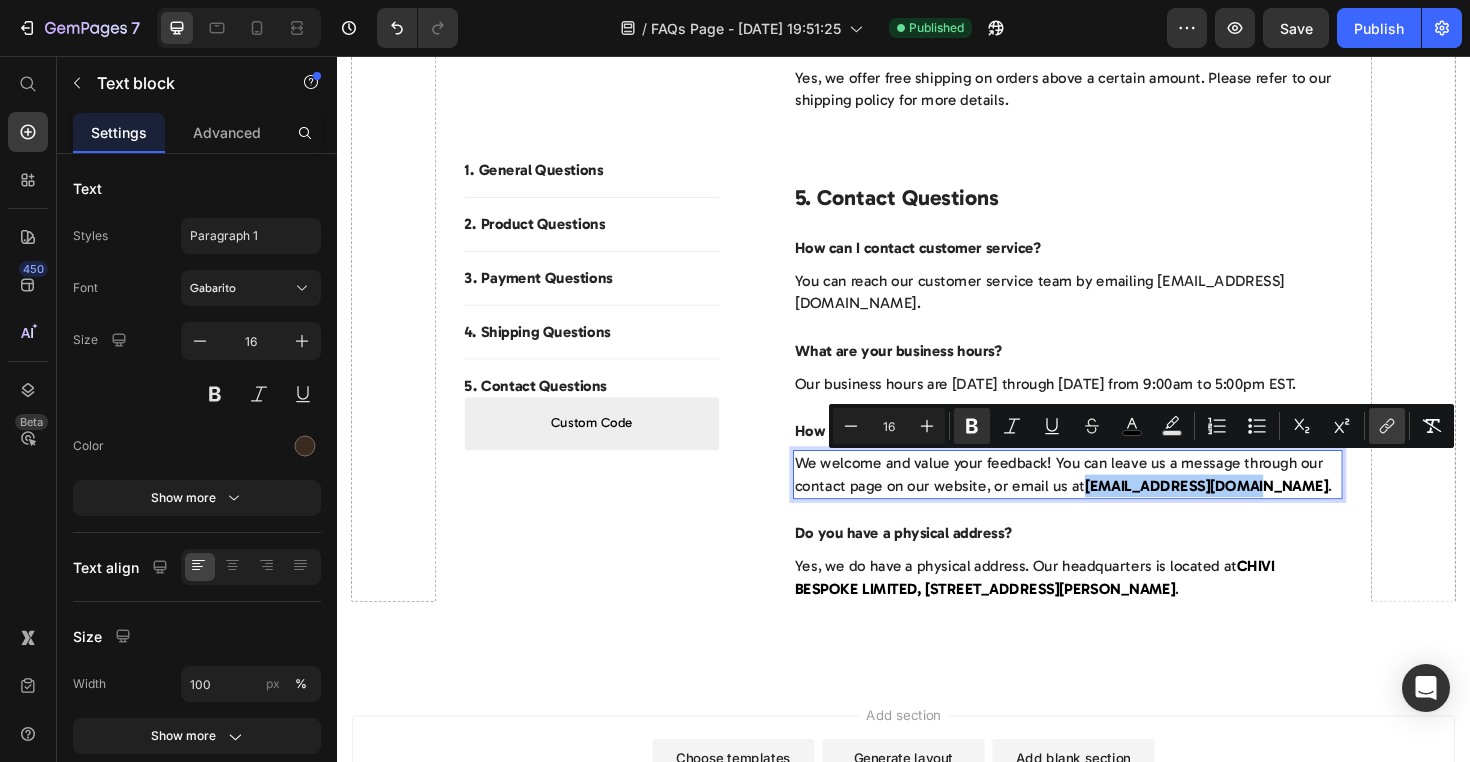 click on "link" at bounding box center (1387, 426) 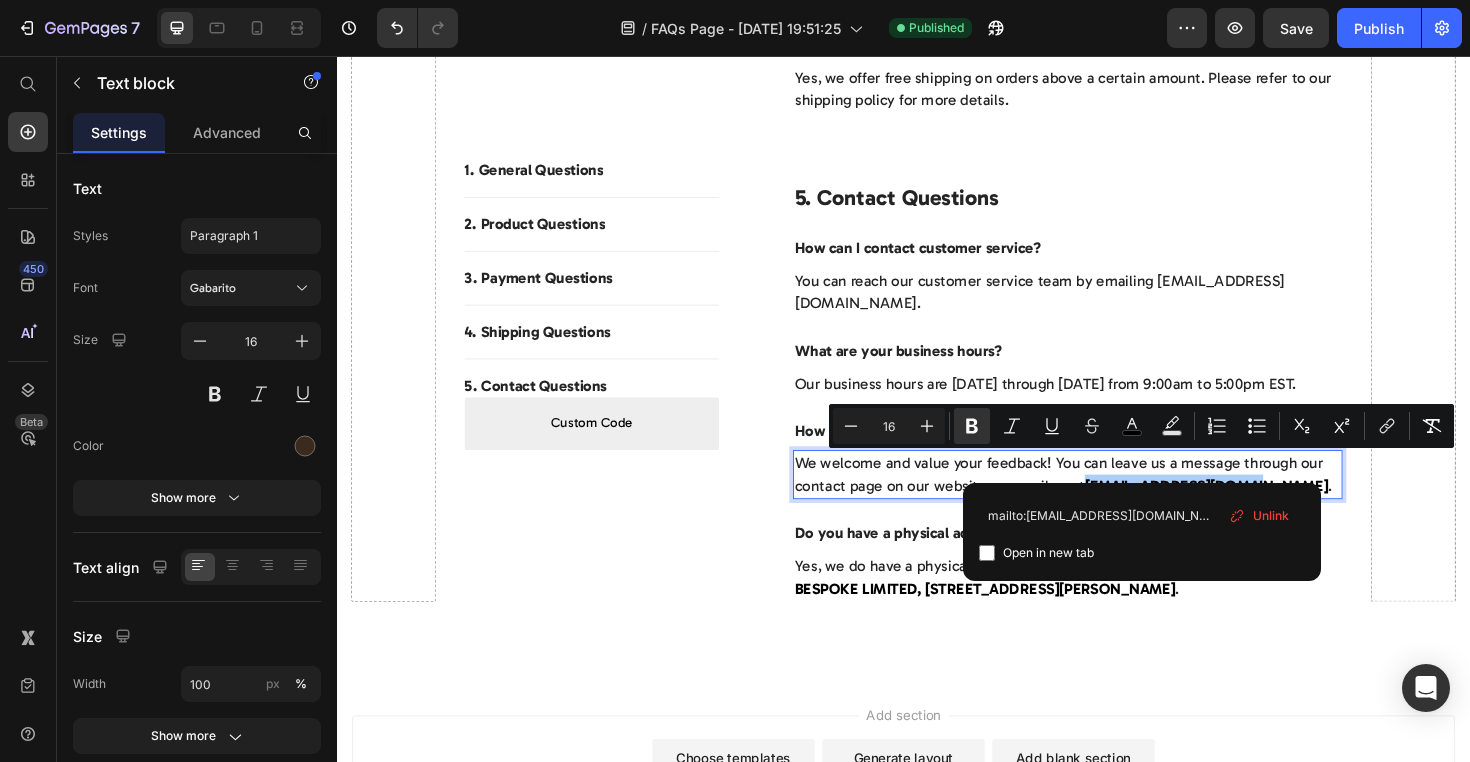 type on "mailto:[EMAIL_ADDRESS][DOMAIN_NAME]" 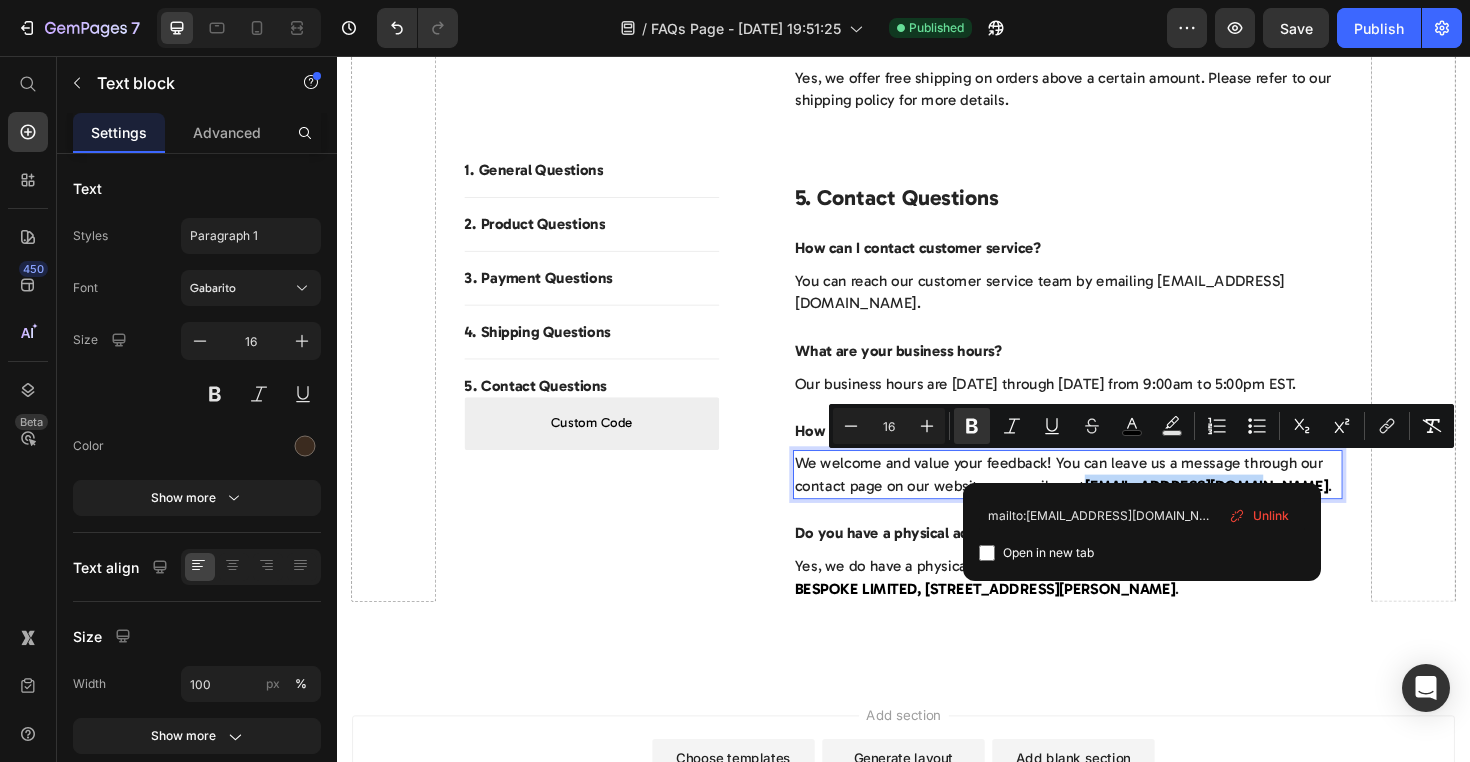 checkbox on "true" 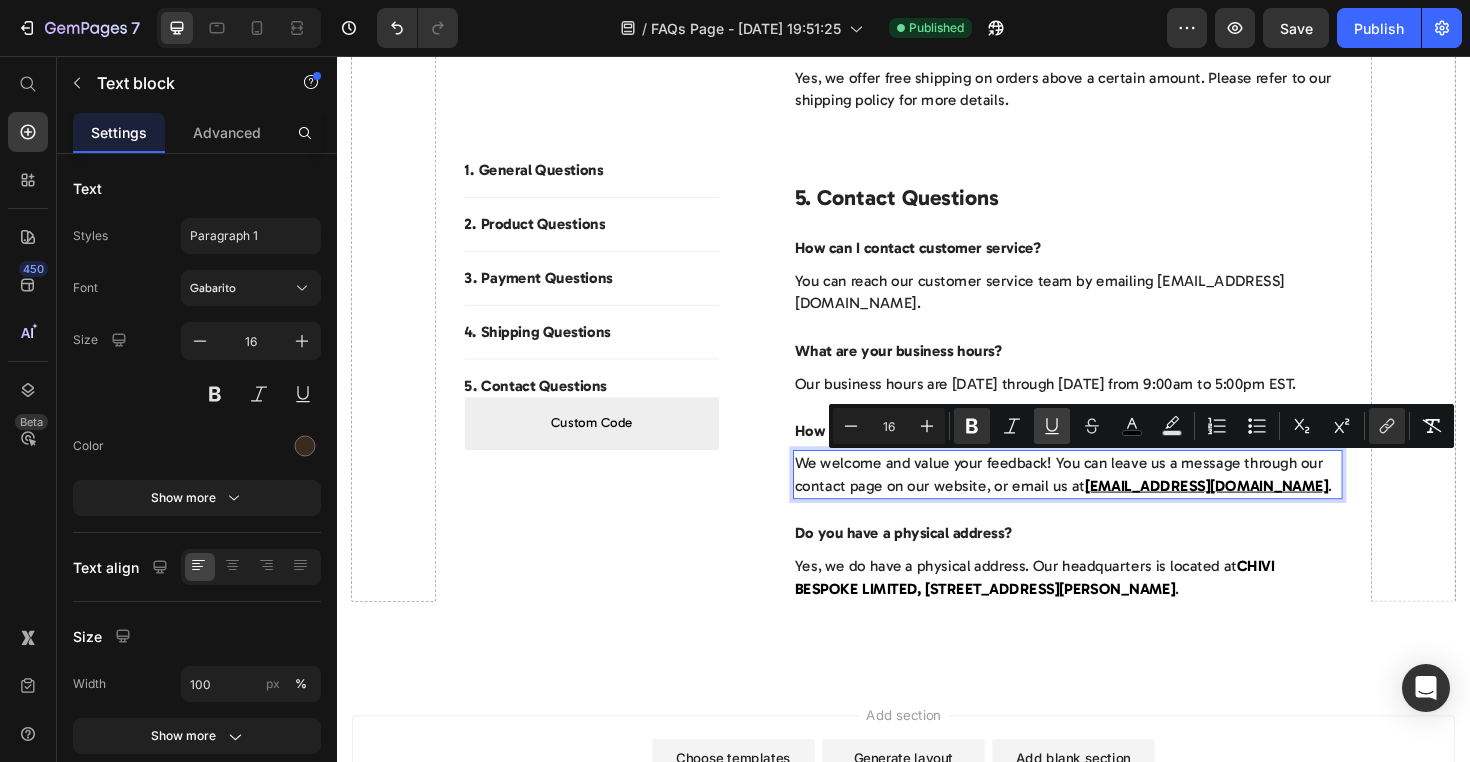click 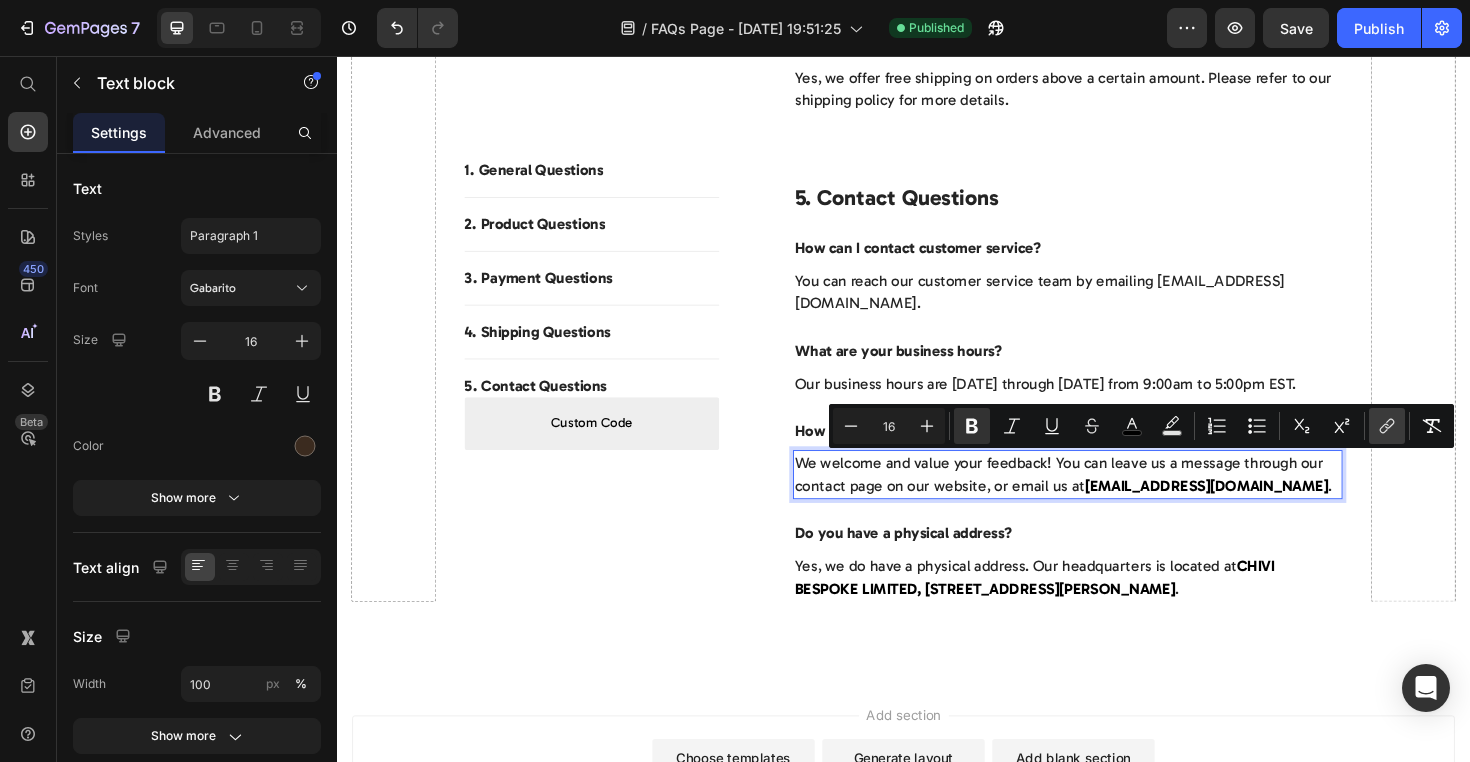 click on "link" at bounding box center (1387, 426) 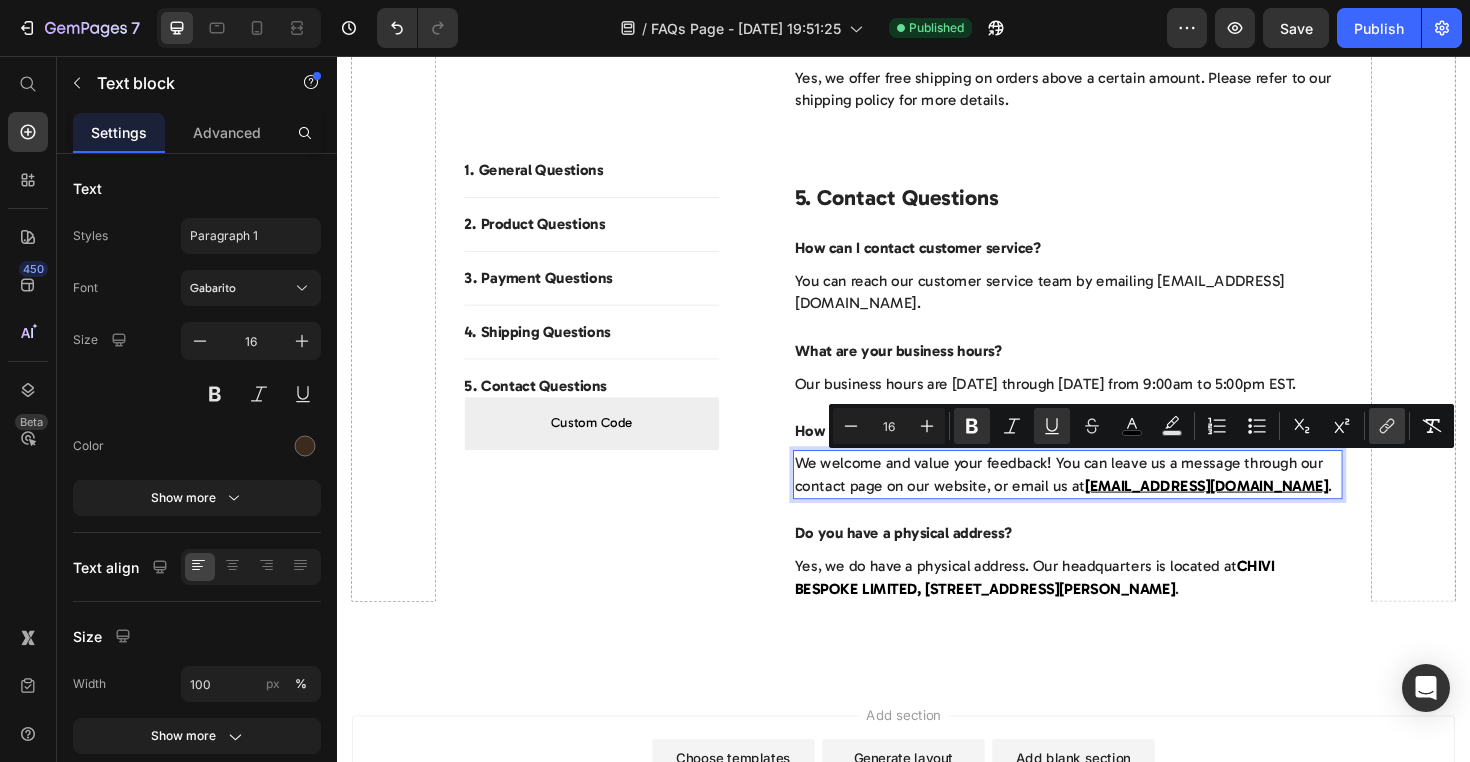 click on "link" at bounding box center [1387, 426] 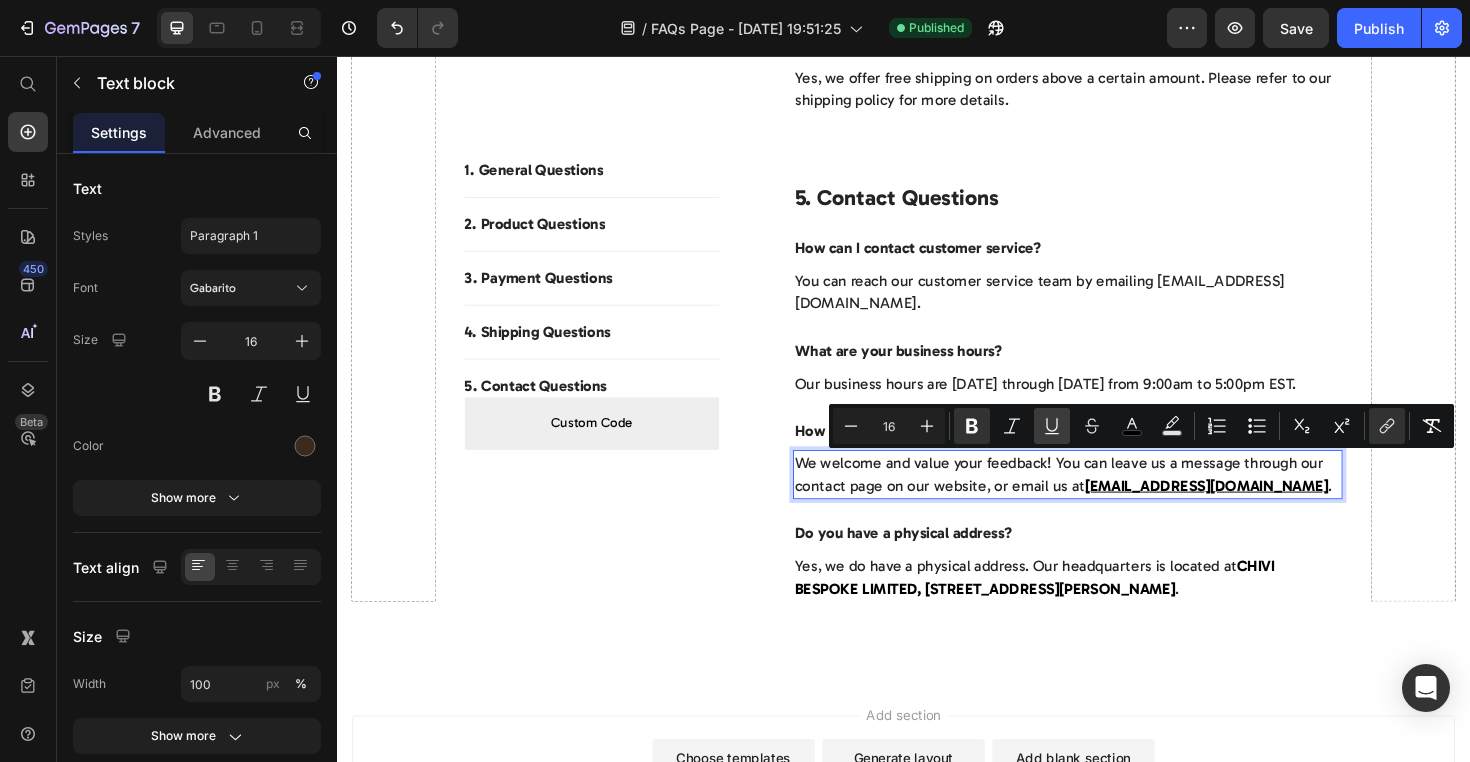 click 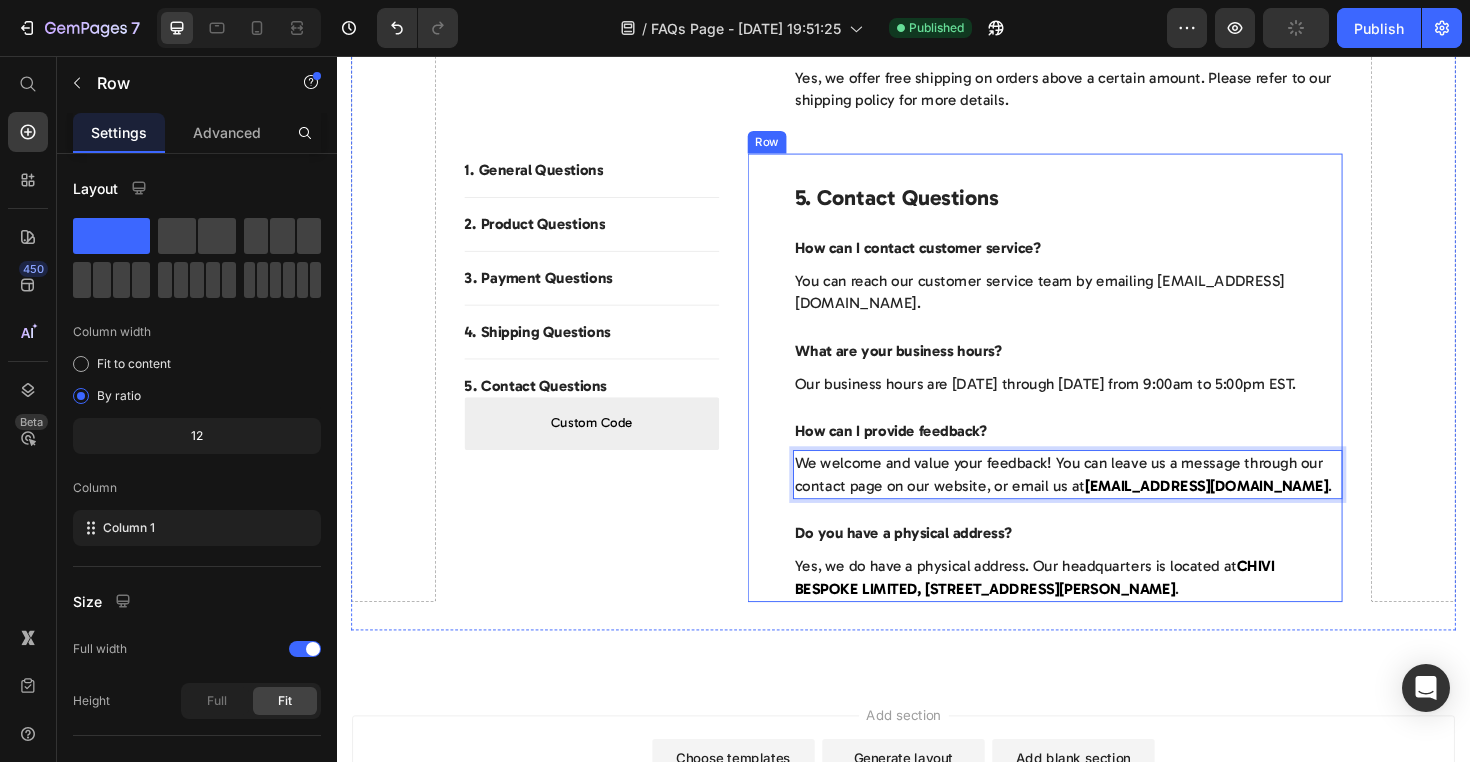 click on "5. Contact Questions Heading How can I contact customer service? Text block You can reach our customer service team by emailing [EMAIL_ADDRESS][DOMAIN_NAME]. Text block What are your business hours? Text block Our business hours are [DATE] through [DATE] from 9:00am to 5:00pm EST. Text block How can I provide feedback? Text block We welcome and value your feedback! You can leave us a message through our contact page on our website, or email us at  [EMAIL_ADDRESS][DOMAIN_NAME] . Text block   24 Do you have a physical address? Text block Yes, we do have a physical address. Our headquarters is located at  [GEOGRAPHIC_DATA] LIMITED, [STREET_ADDRESS][PERSON_NAME] . Text block" at bounding box center (1111, 412) 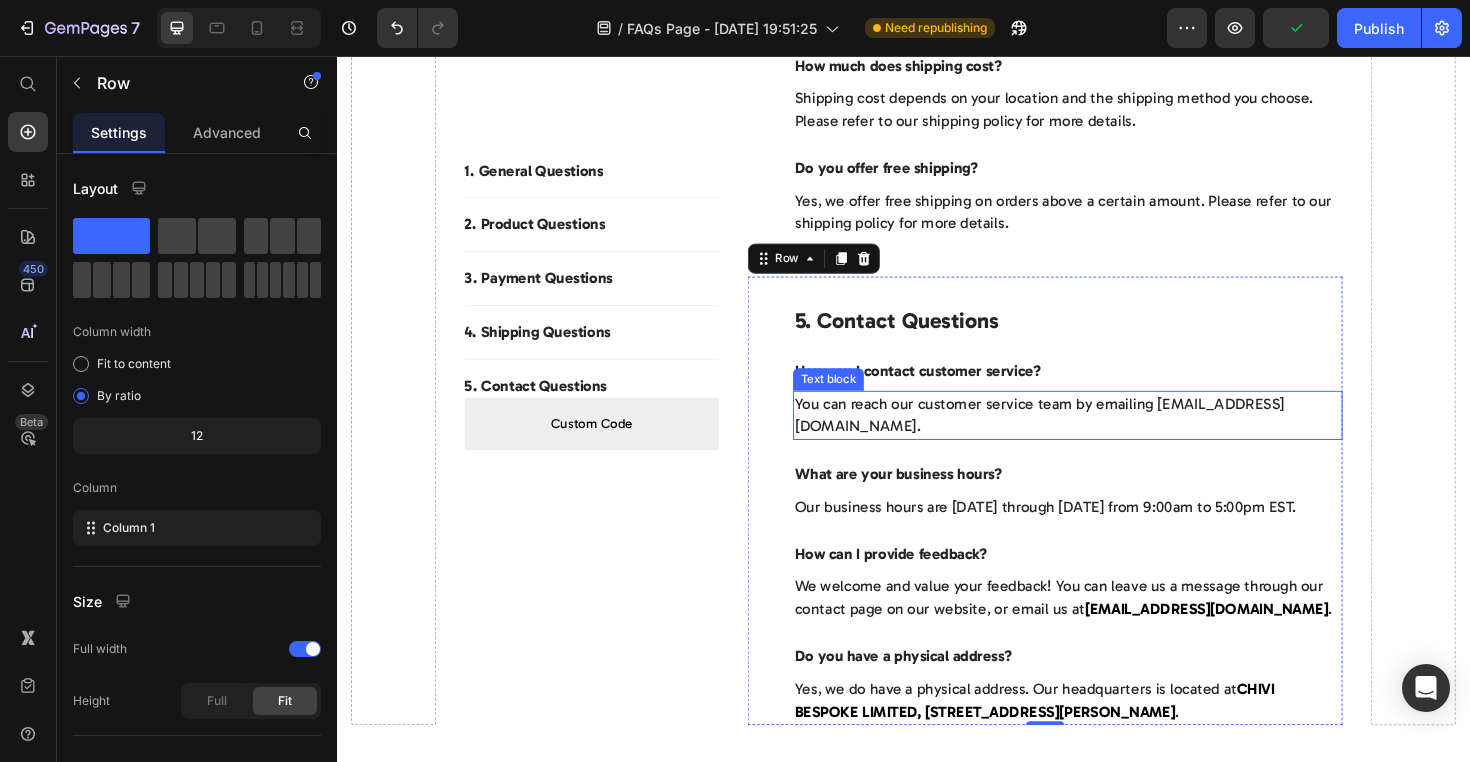 scroll, scrollTop: 2173, scrollLeft: 0, axis: vertical 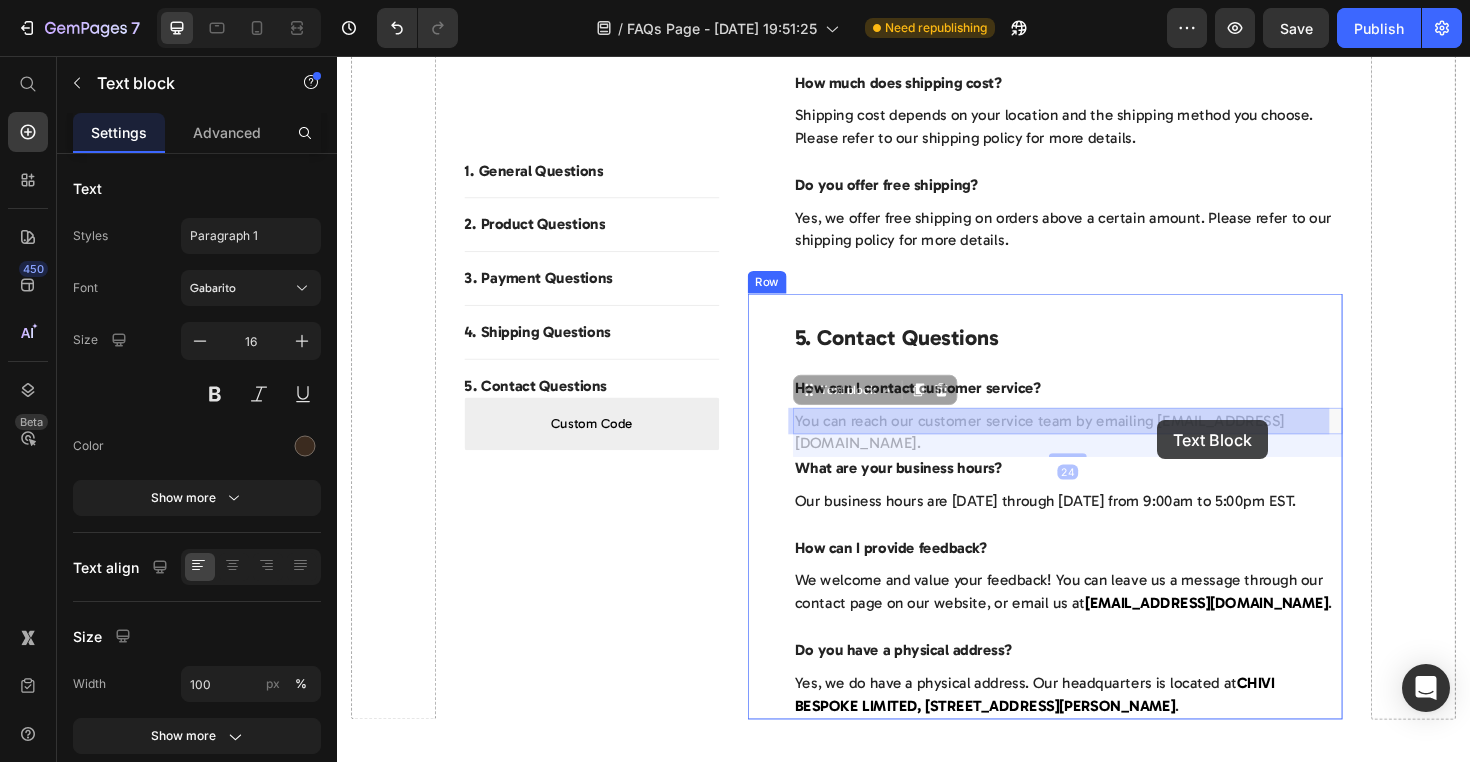 drag, startPoint x: 1195, startPoint y: 441, endPoint x: 1205, endPoint y: 442, distance: 10.049875 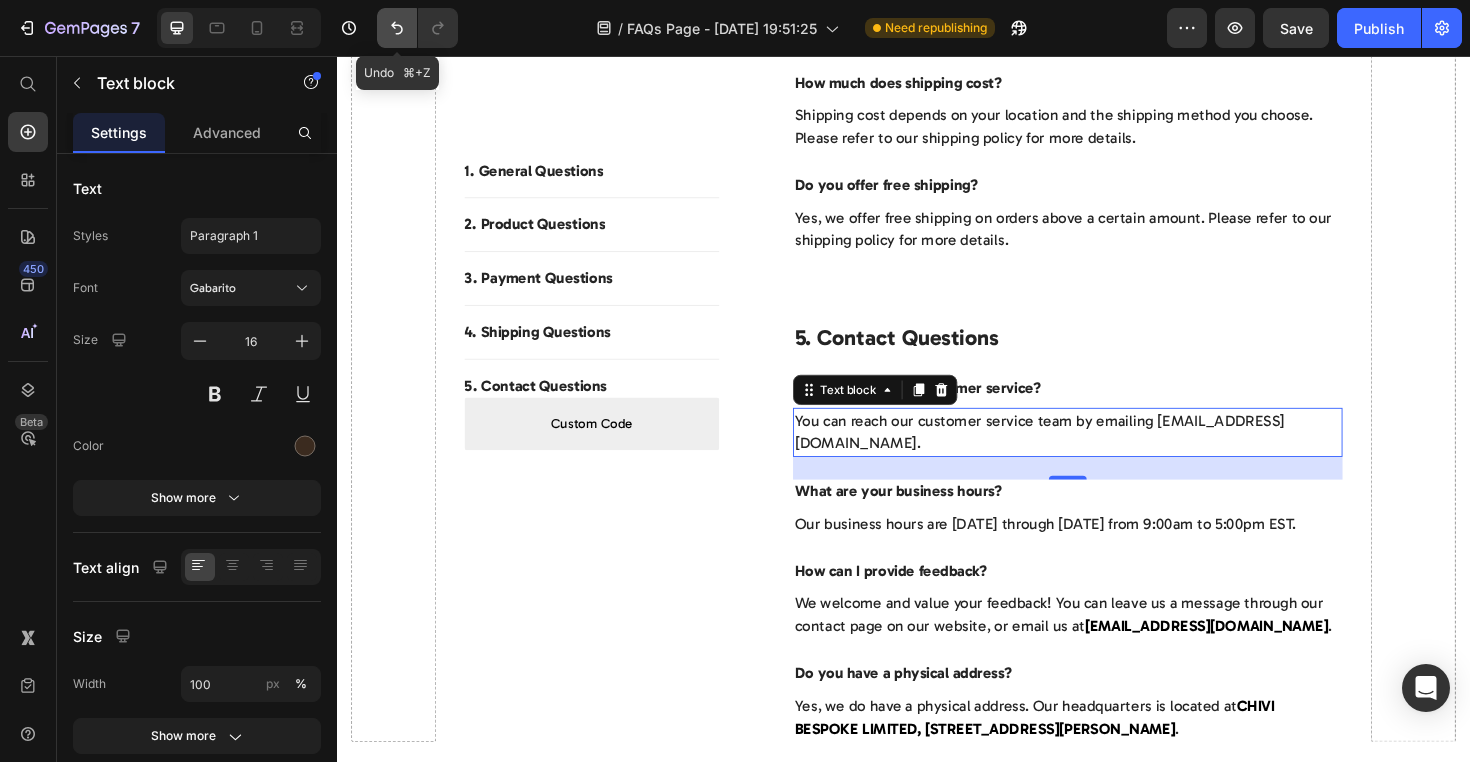 click 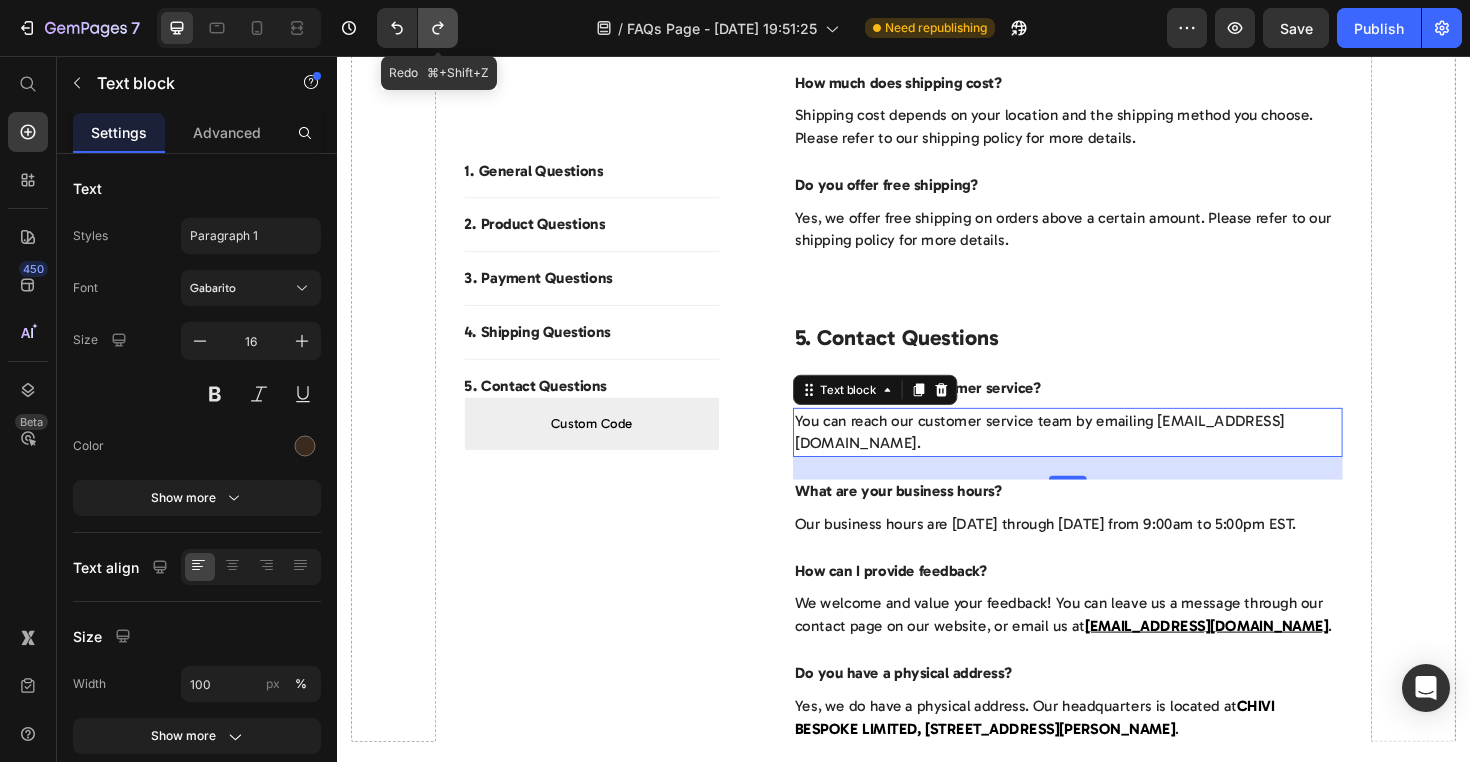 click 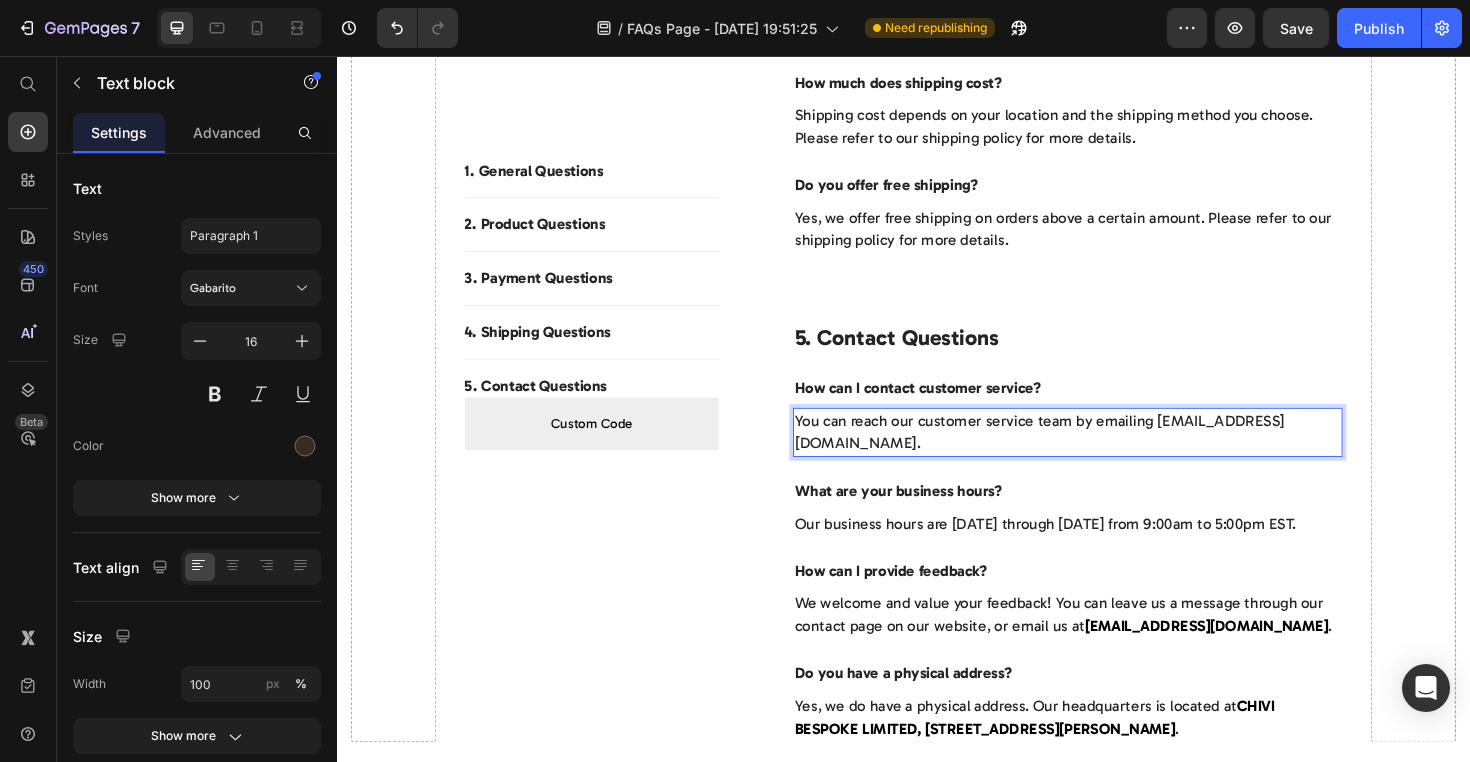 click on "You can reach our customer service team by emailing [EMAIL_ADDRESS][DOMAIN_NAME]." at bounding box center (1111, 455) 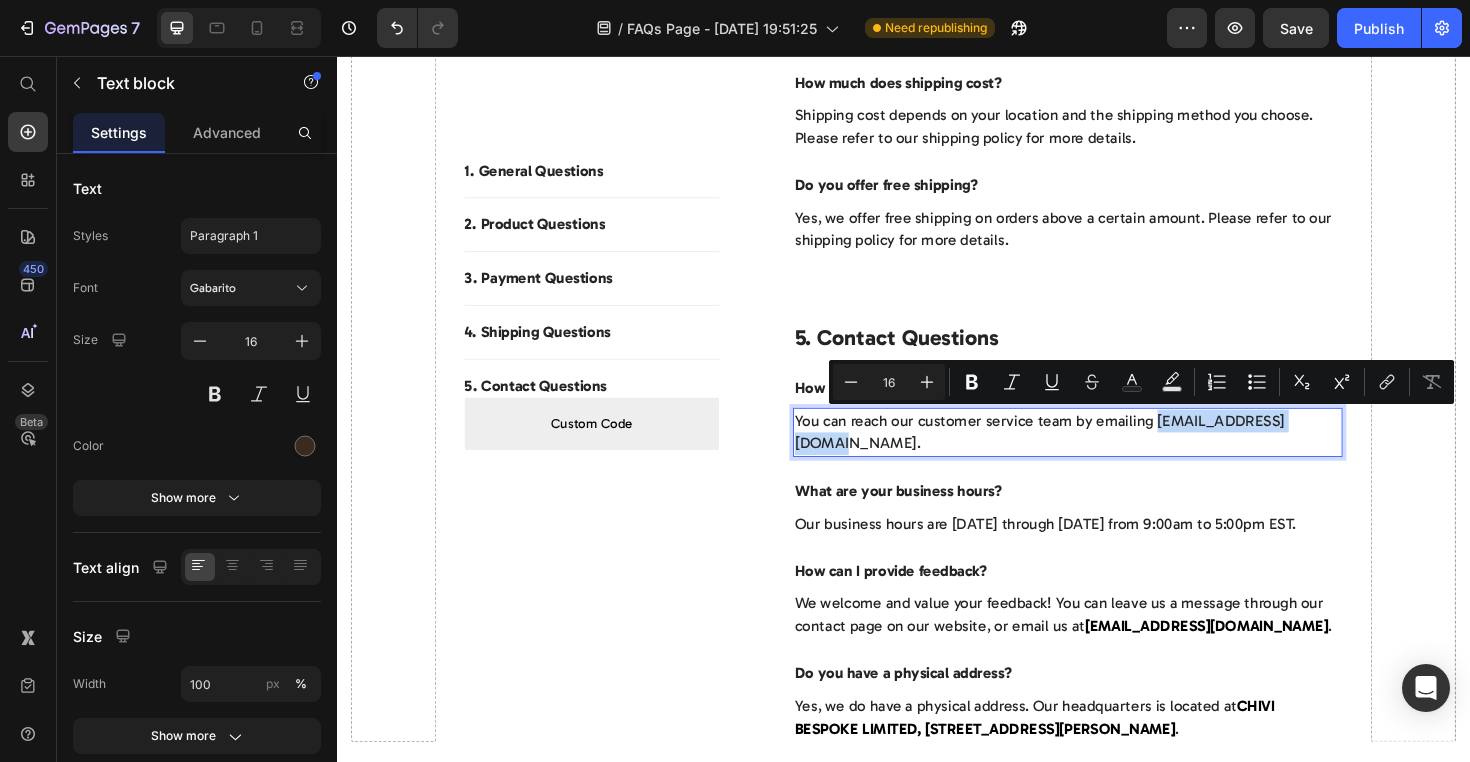 drag, startPoint x: 1372, startPoint y: 442, endPoint x: 1215, endPoint y: 440, distance: 157.01274 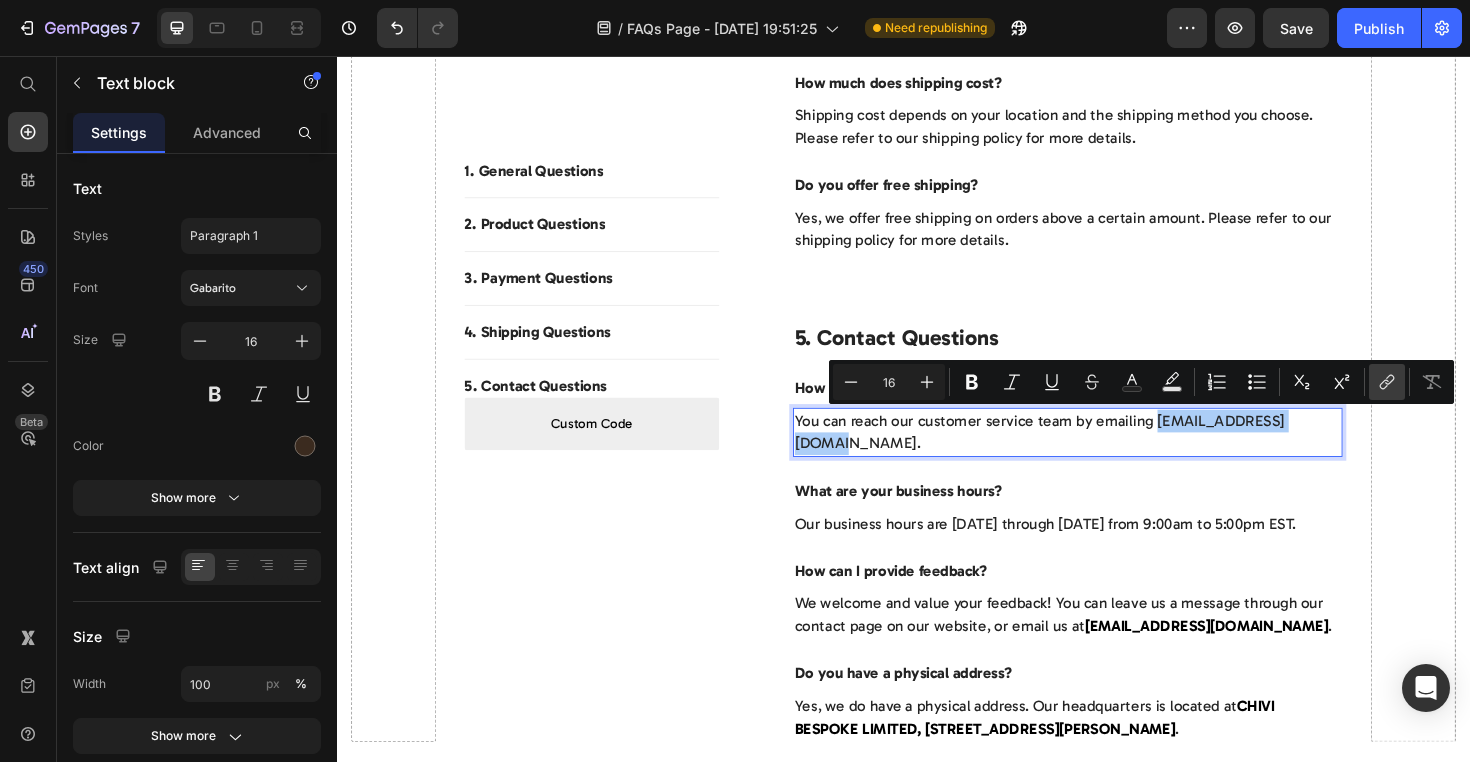 click 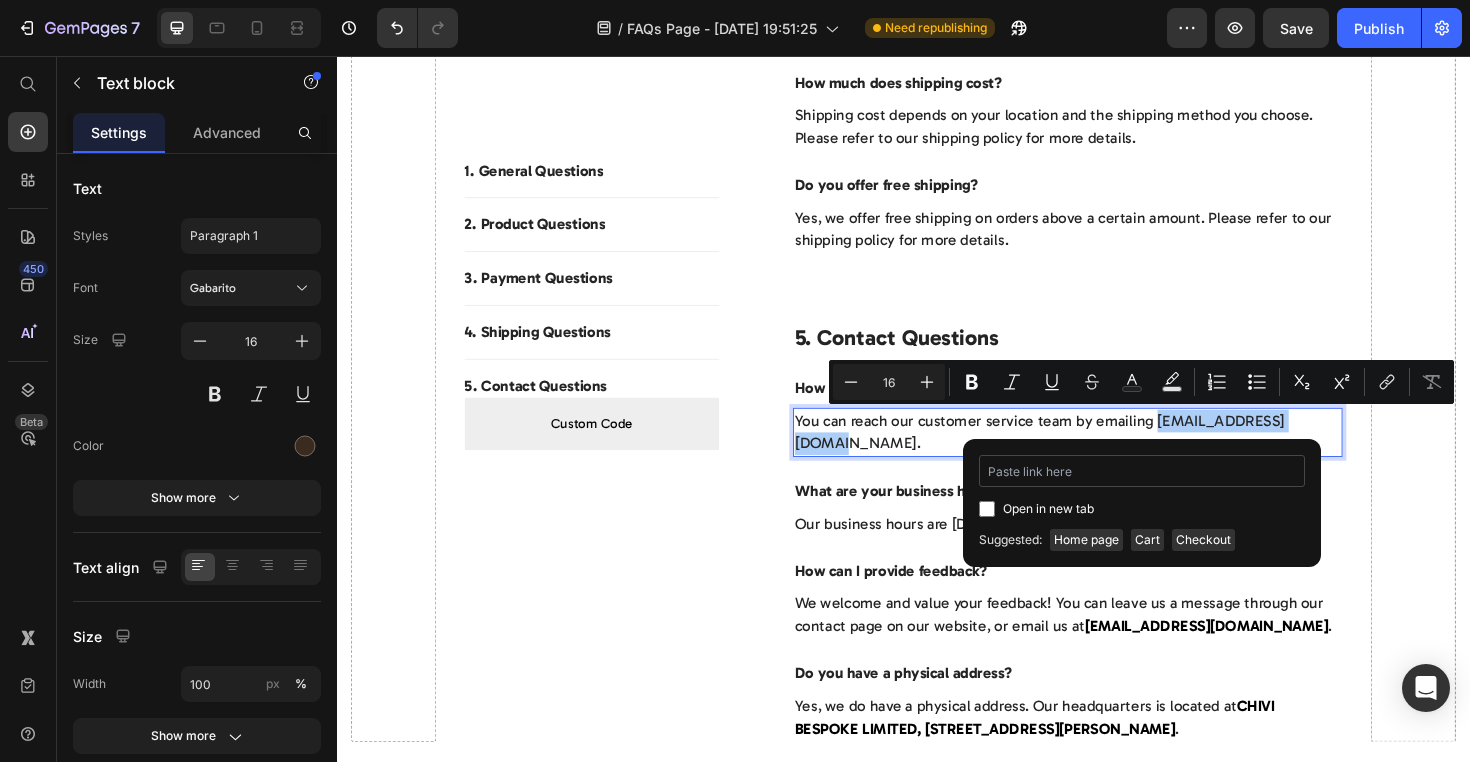 click at bounding box center (1142, 471) 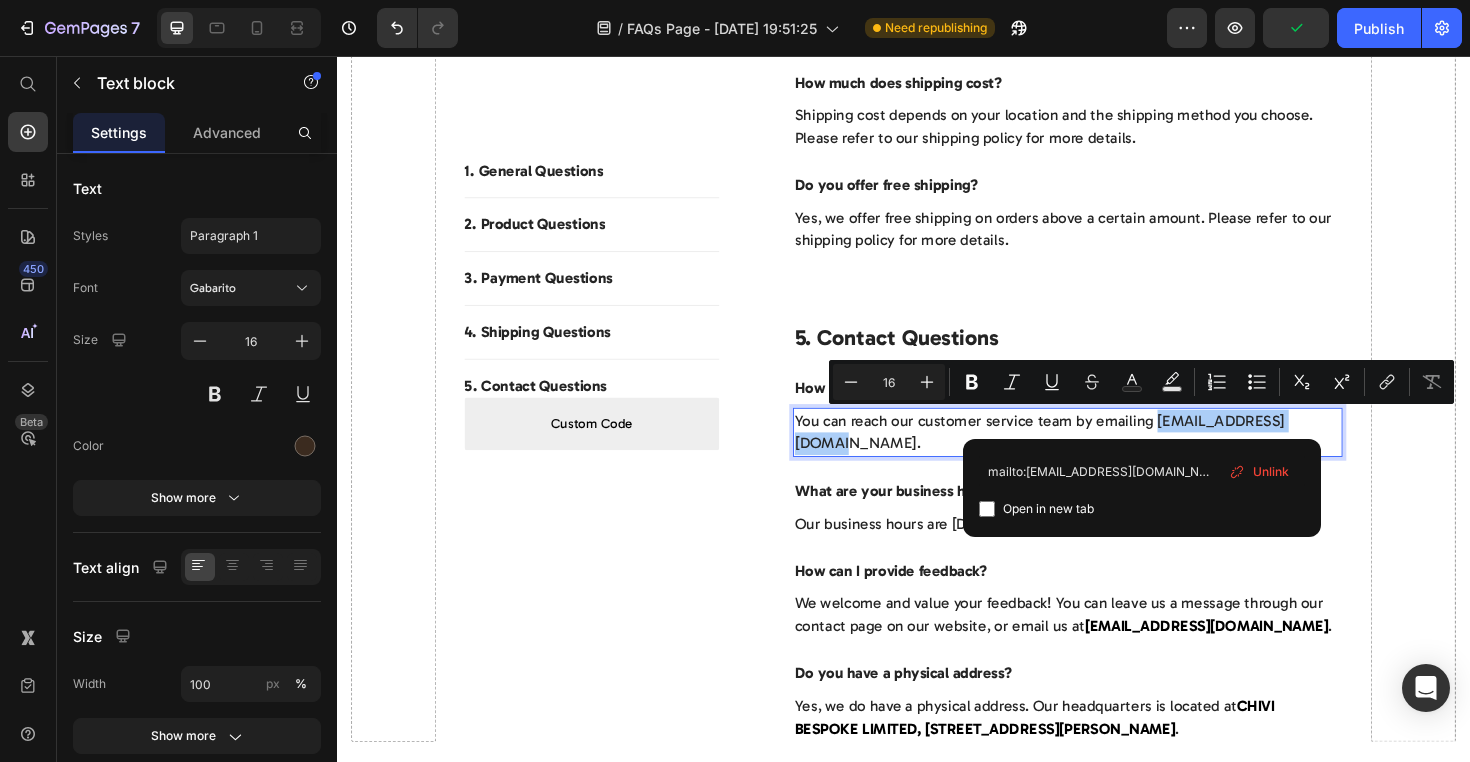type on "mailto:[EMAIL_ADDRESS][DOMAIN_NAME]" 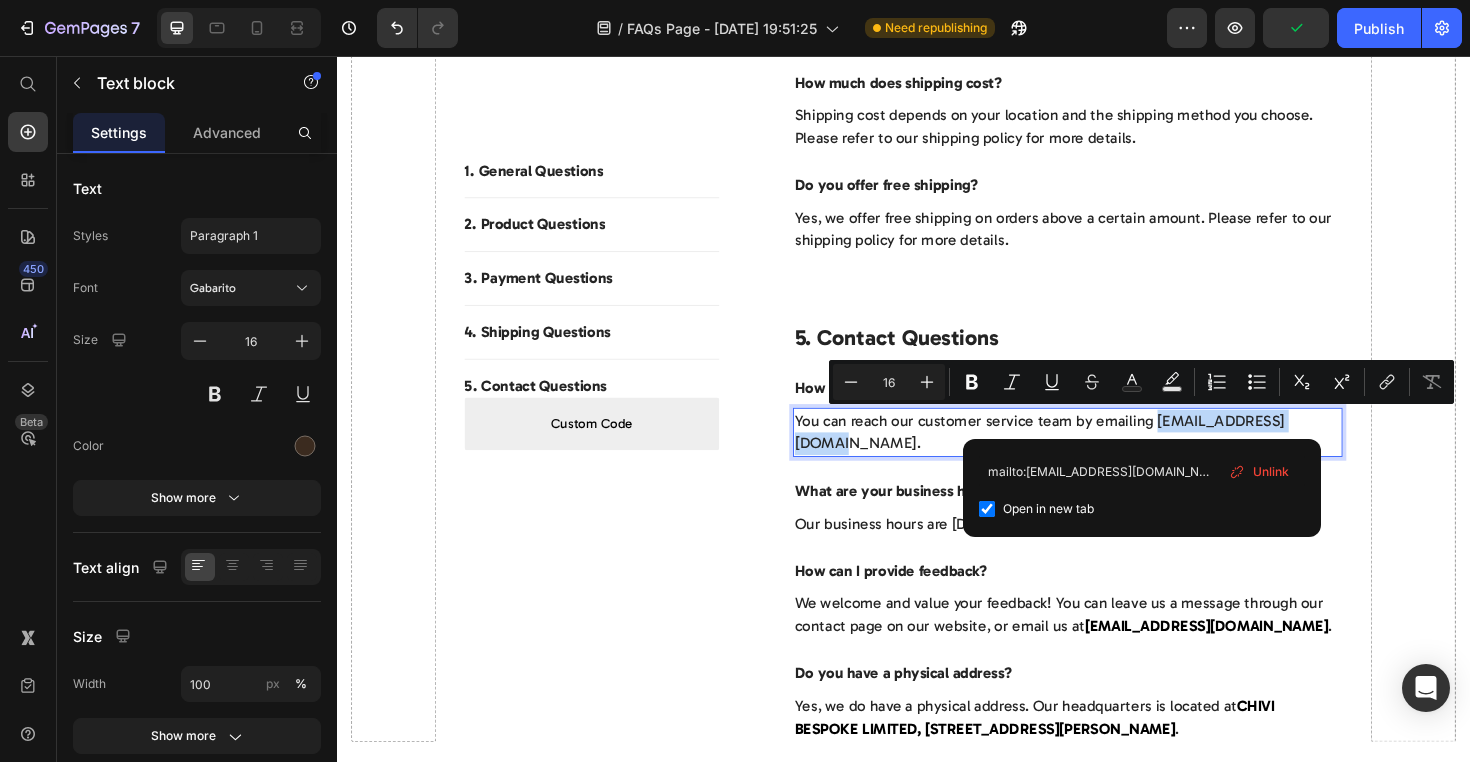 checkbox on "true" 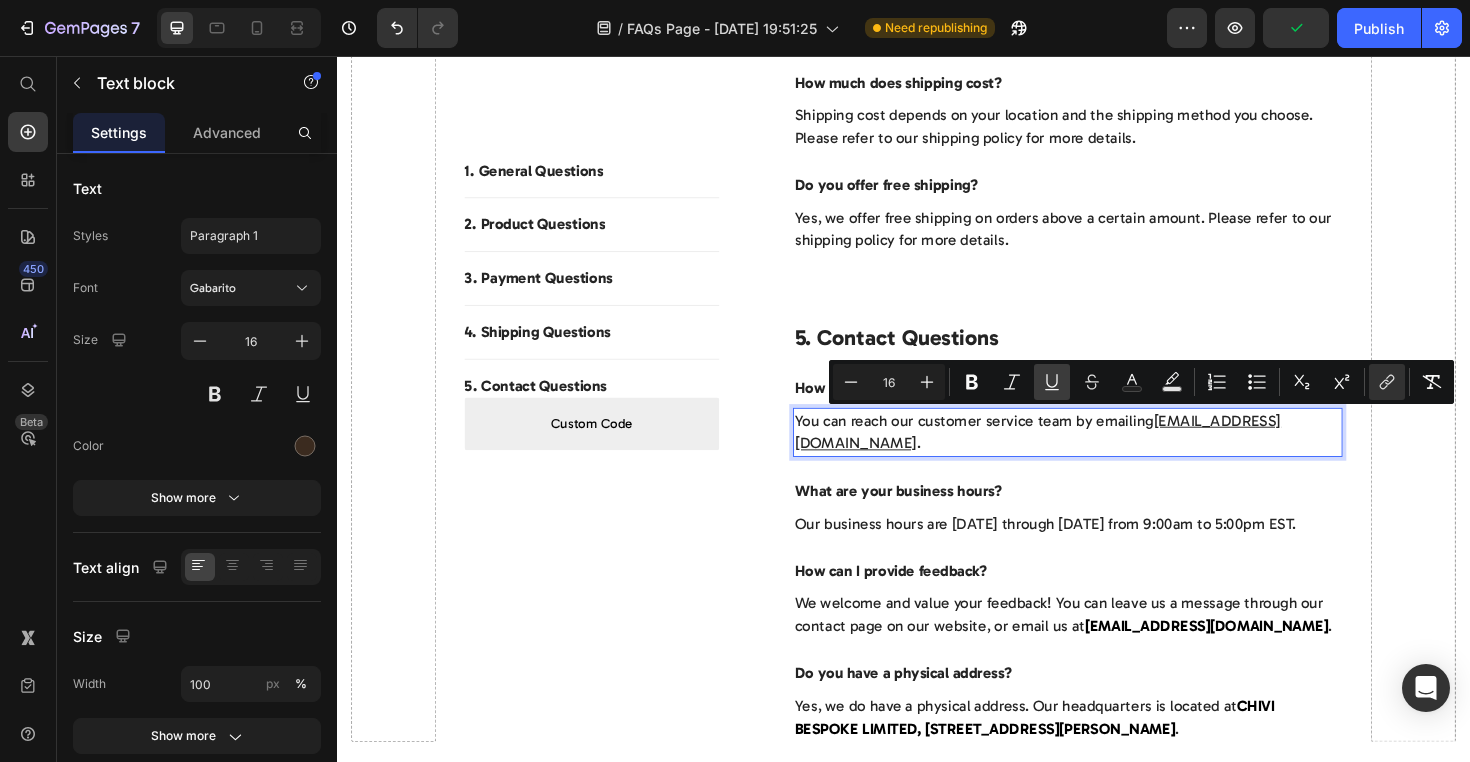 click 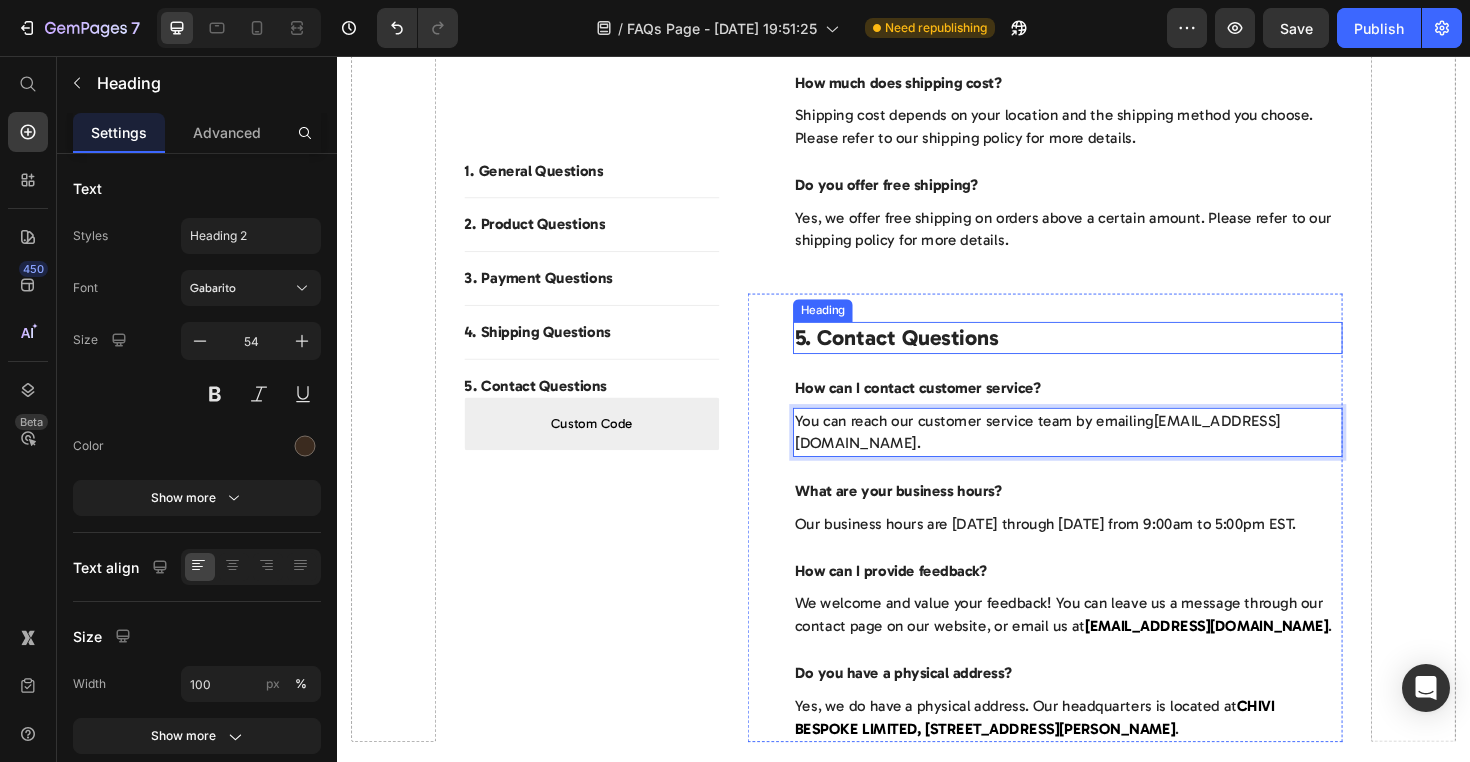 click on "5. Contact Questions" at bounding box center [1111, 355] 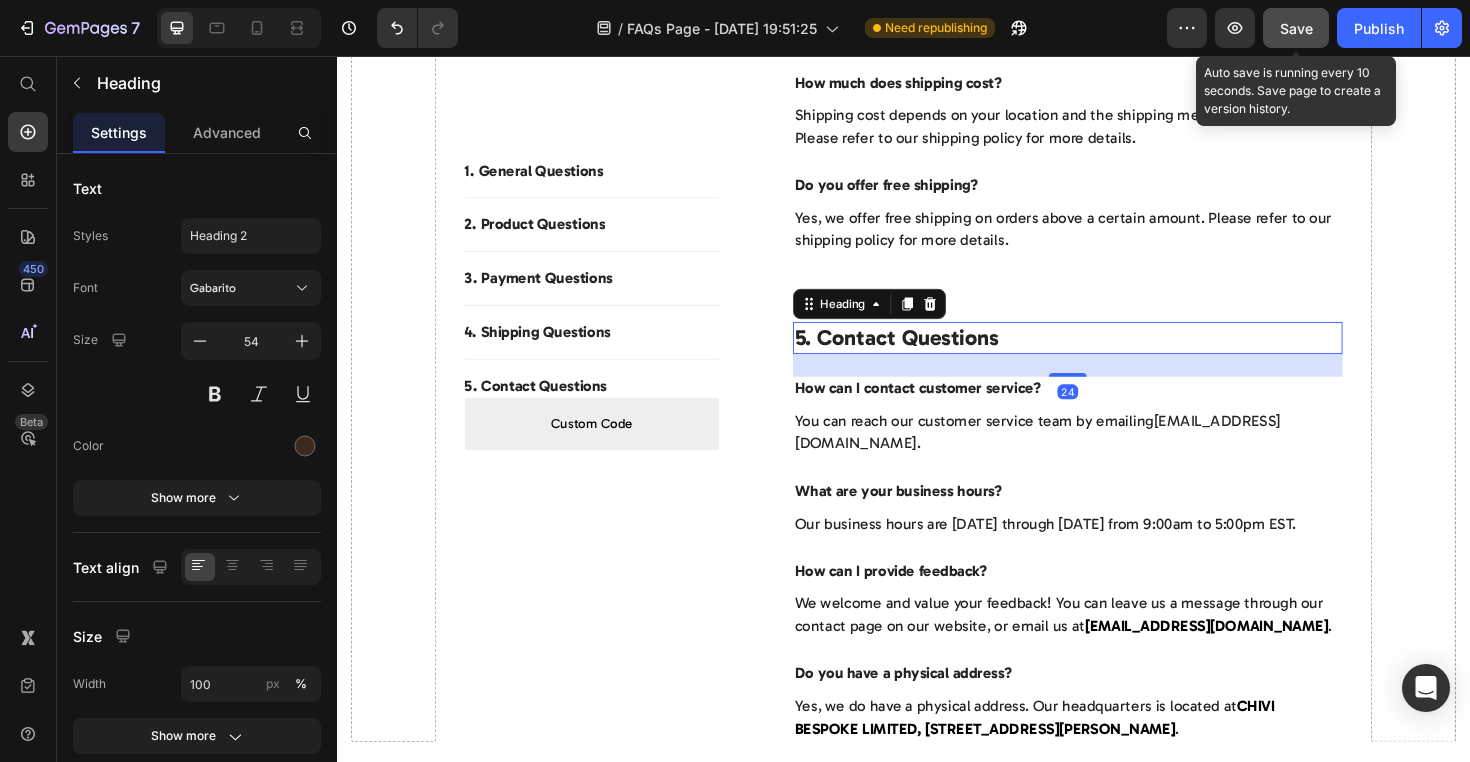 click on "Save" 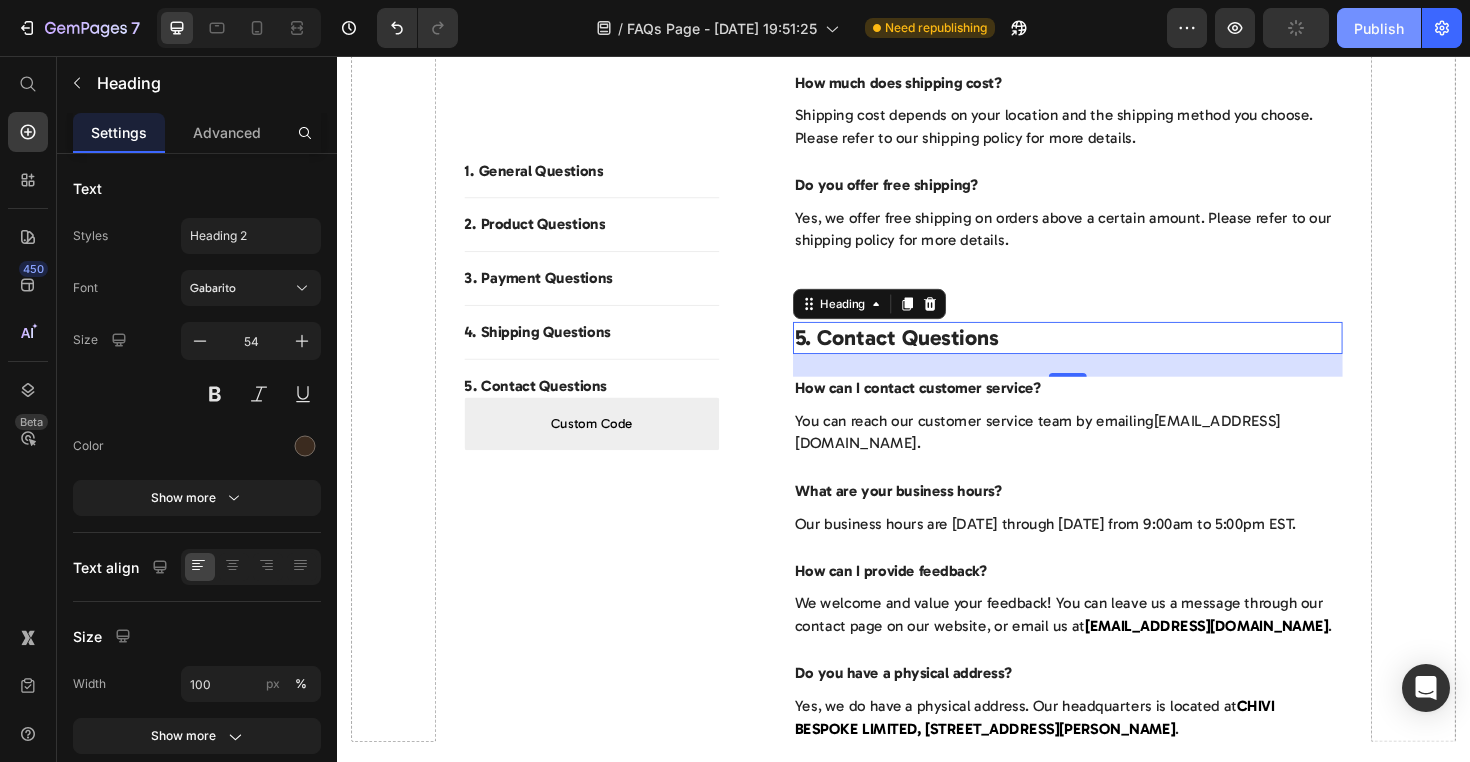click on "Publish" 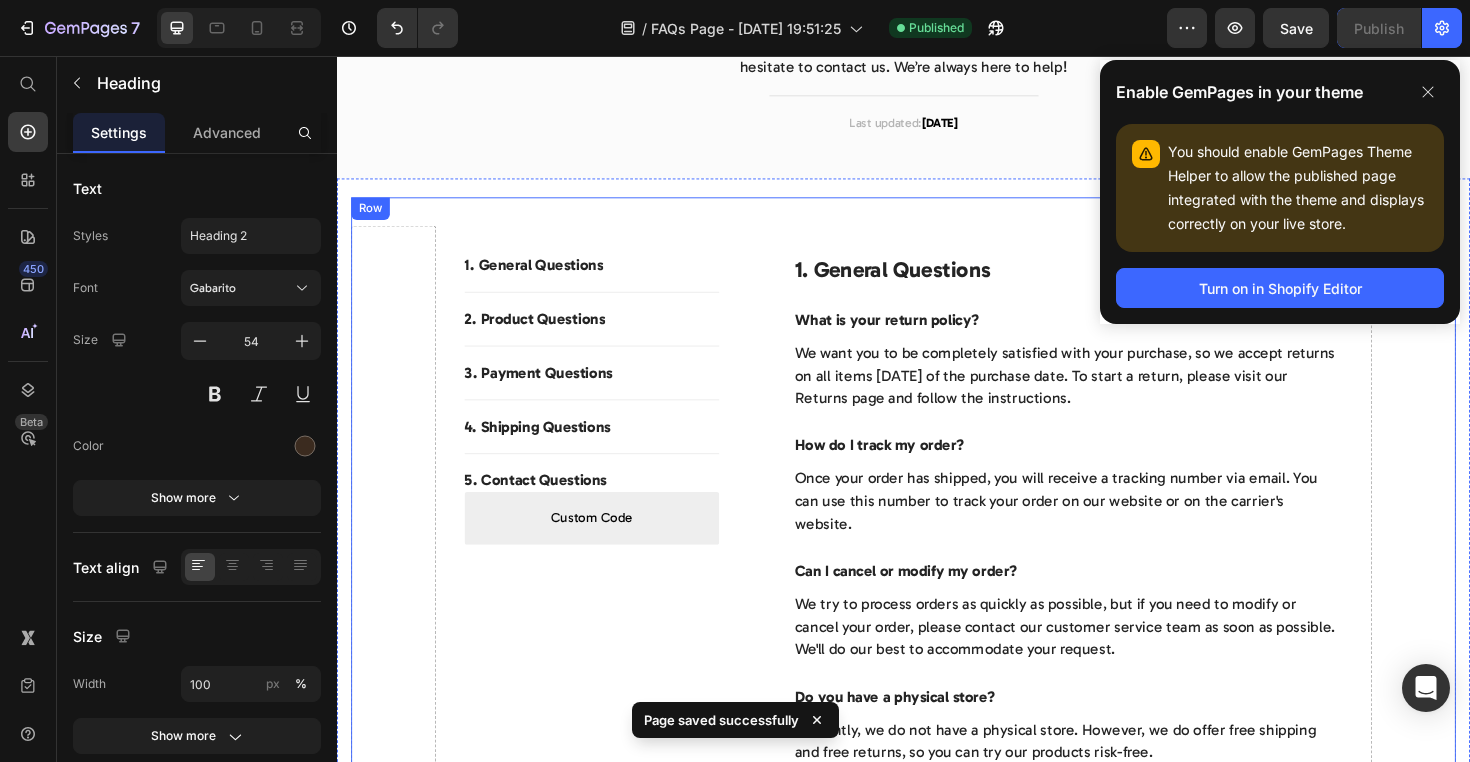 scroll, scrollTop: 202, scrollLeft: 0, axis: vertical 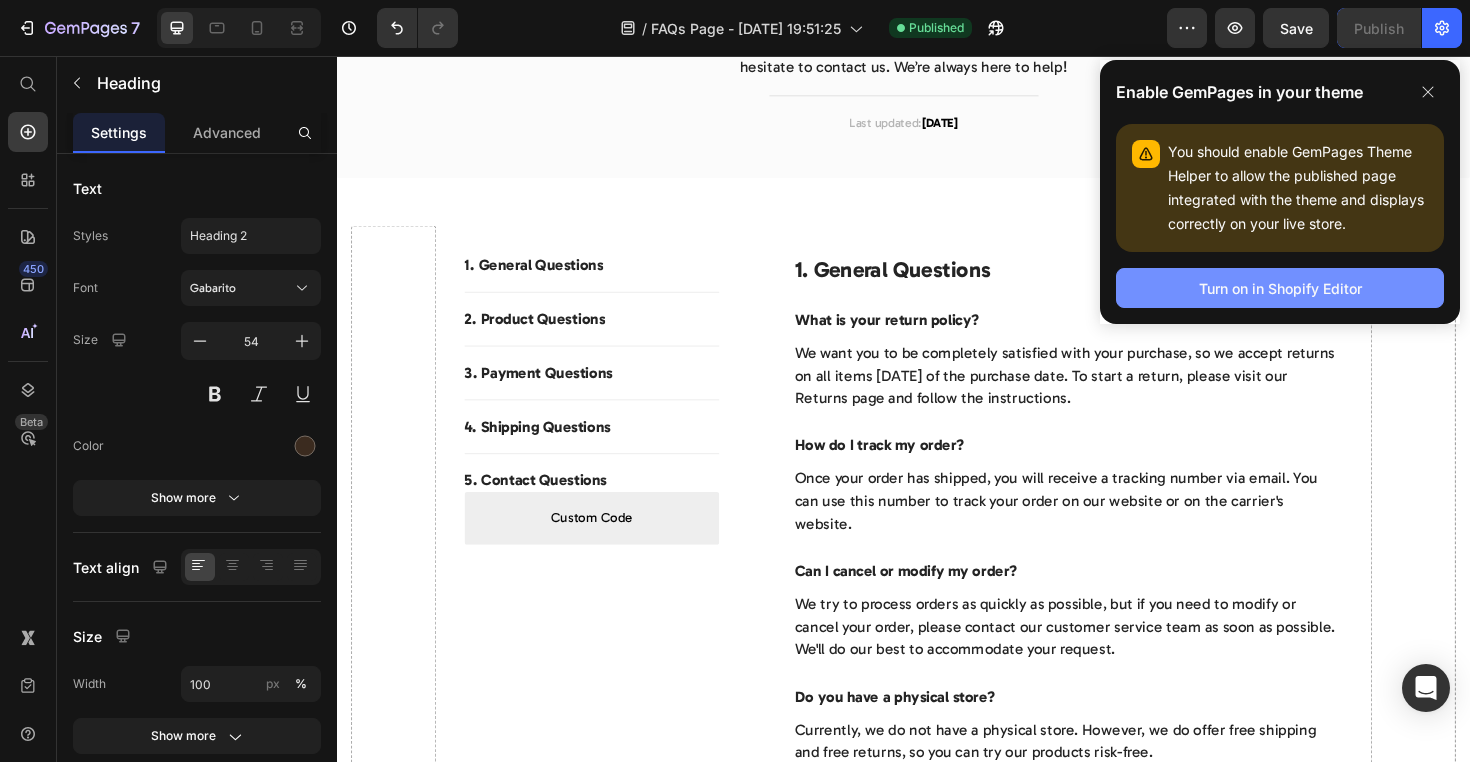 click on "Turn on in Shopify Editor" at bounding box center (1280, 288) 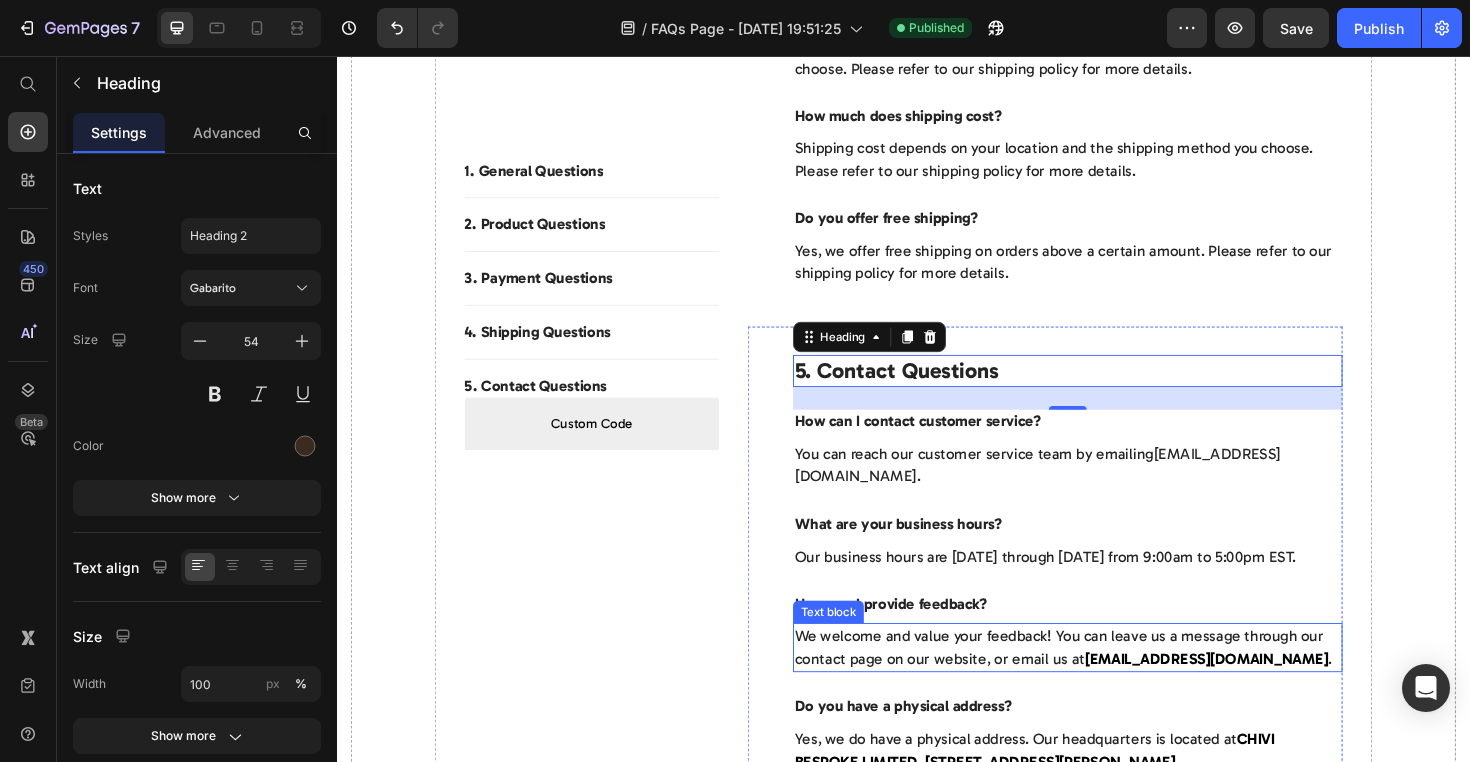 scroll, scrollTop: 2157, scrollLeft: 0, axis: vertical 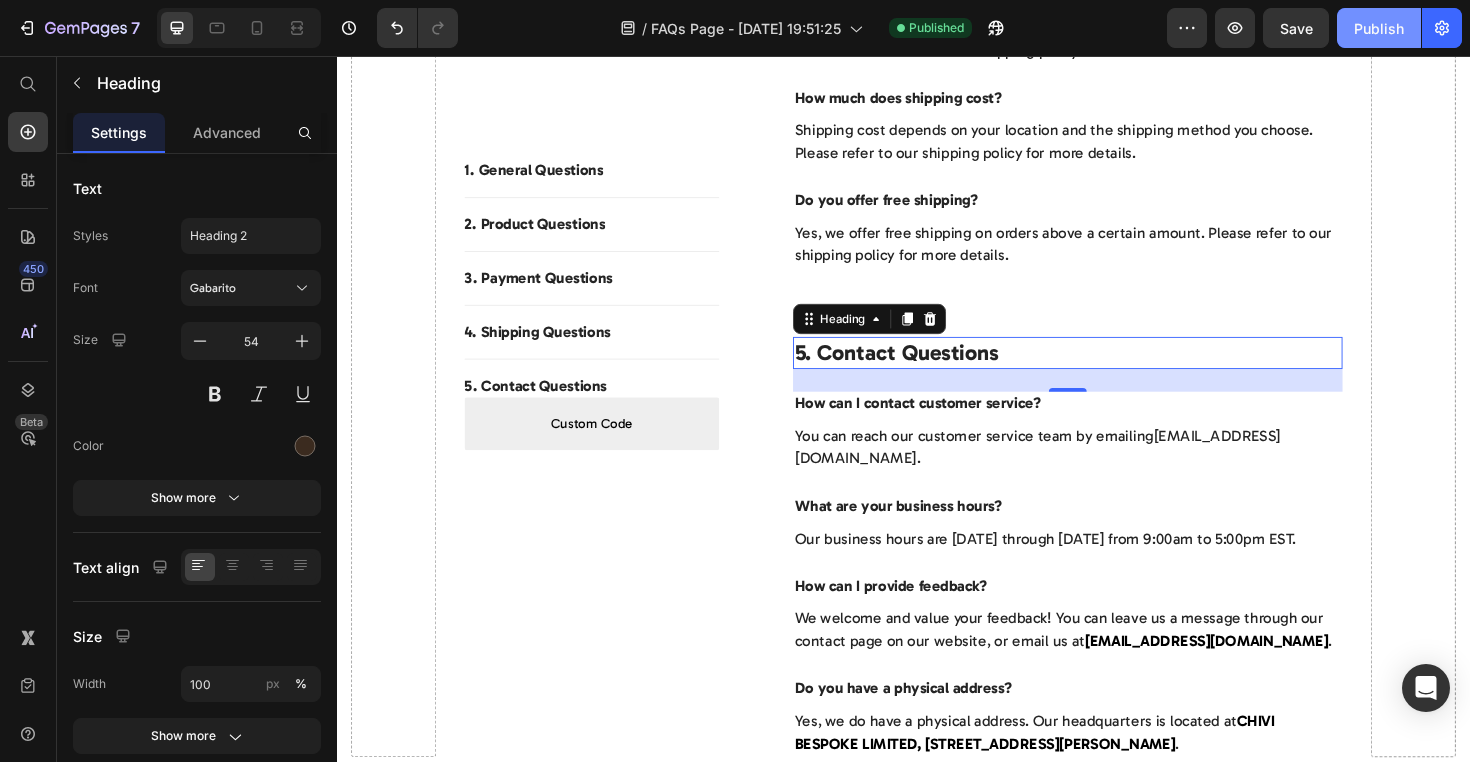 click on "Publish" at bounding box center [1379, 28] 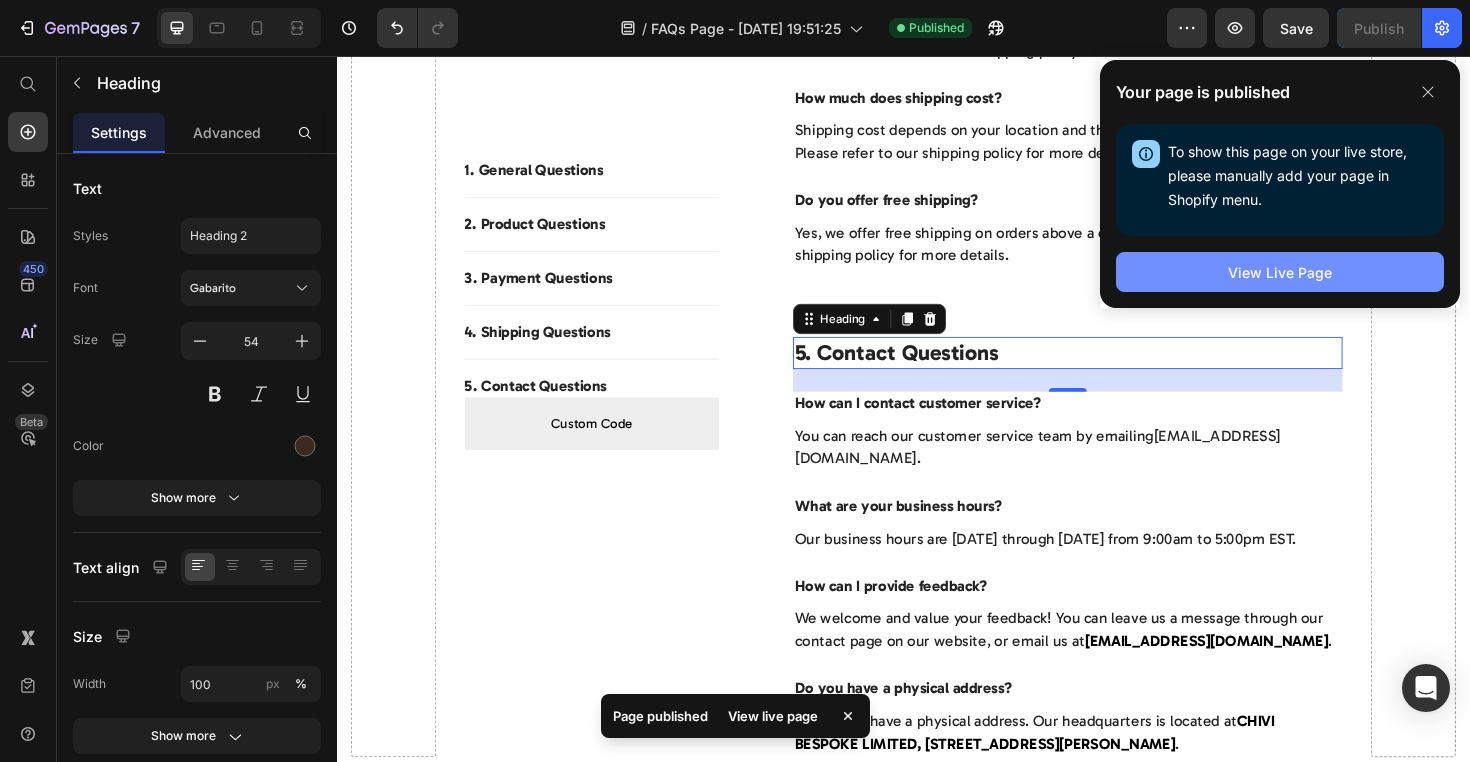 click on "View Live Page" at bounding box center [1280, 272] 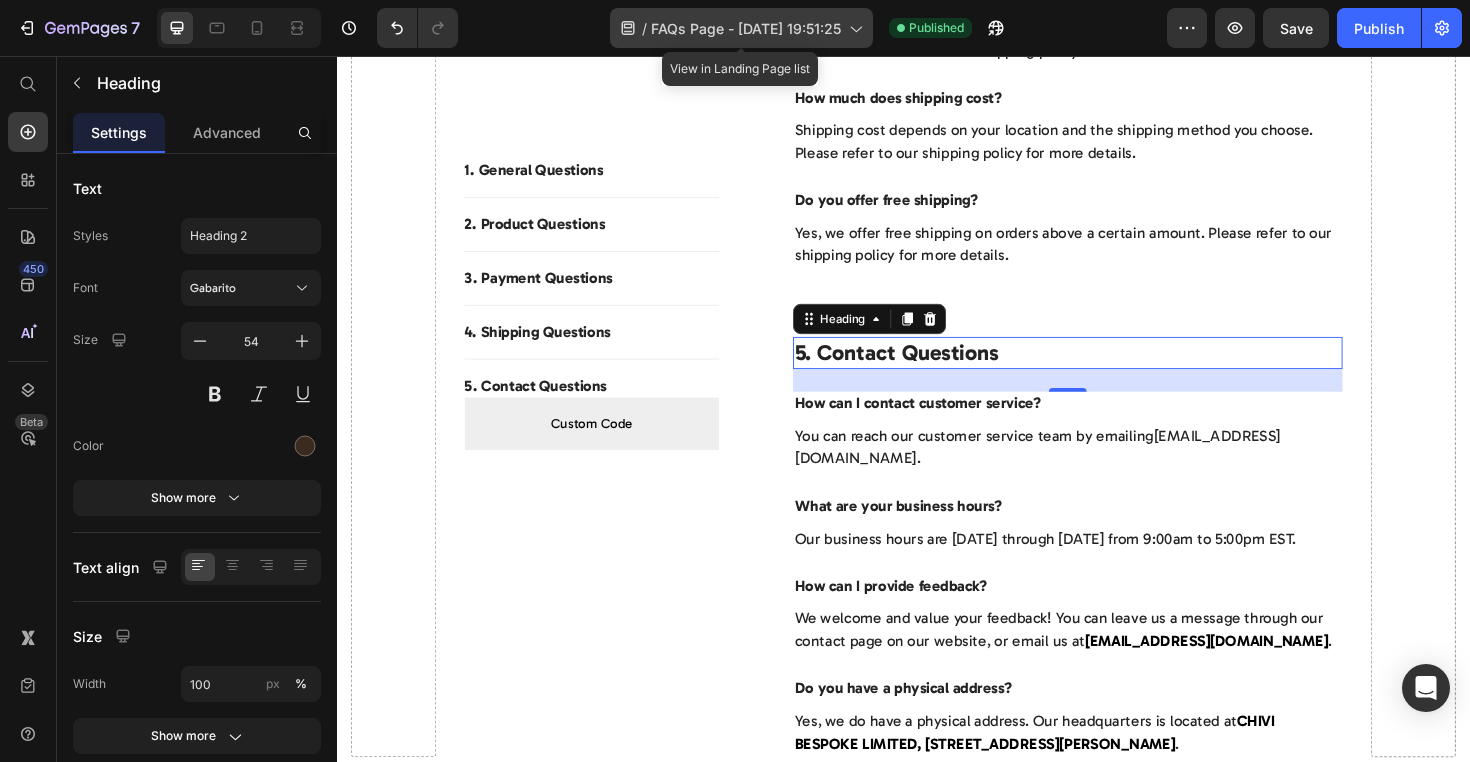 click on "FAQs Page - [DATE] 19:51:25" at bounding box center (746, 28) 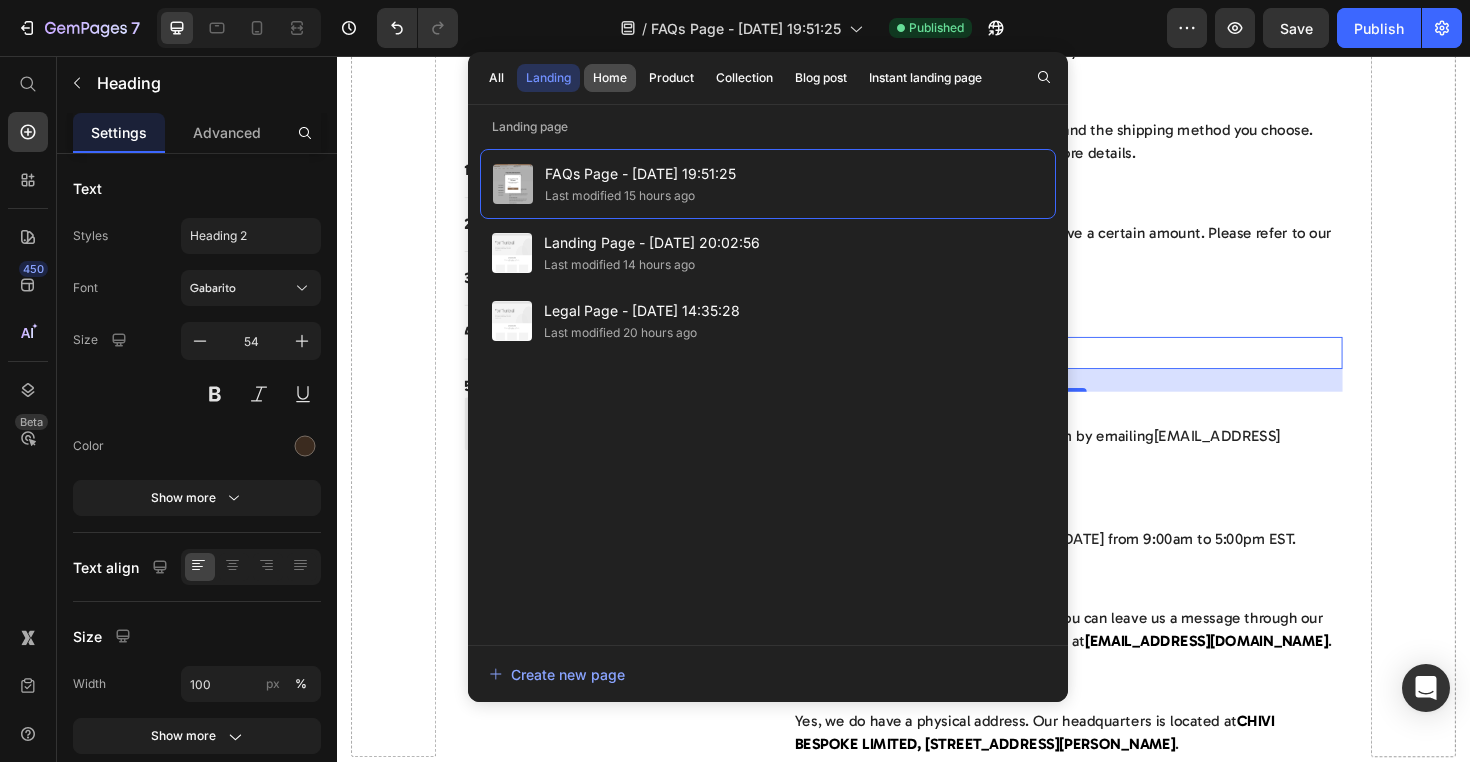 click on "Home" at bounding box center (610, 78) 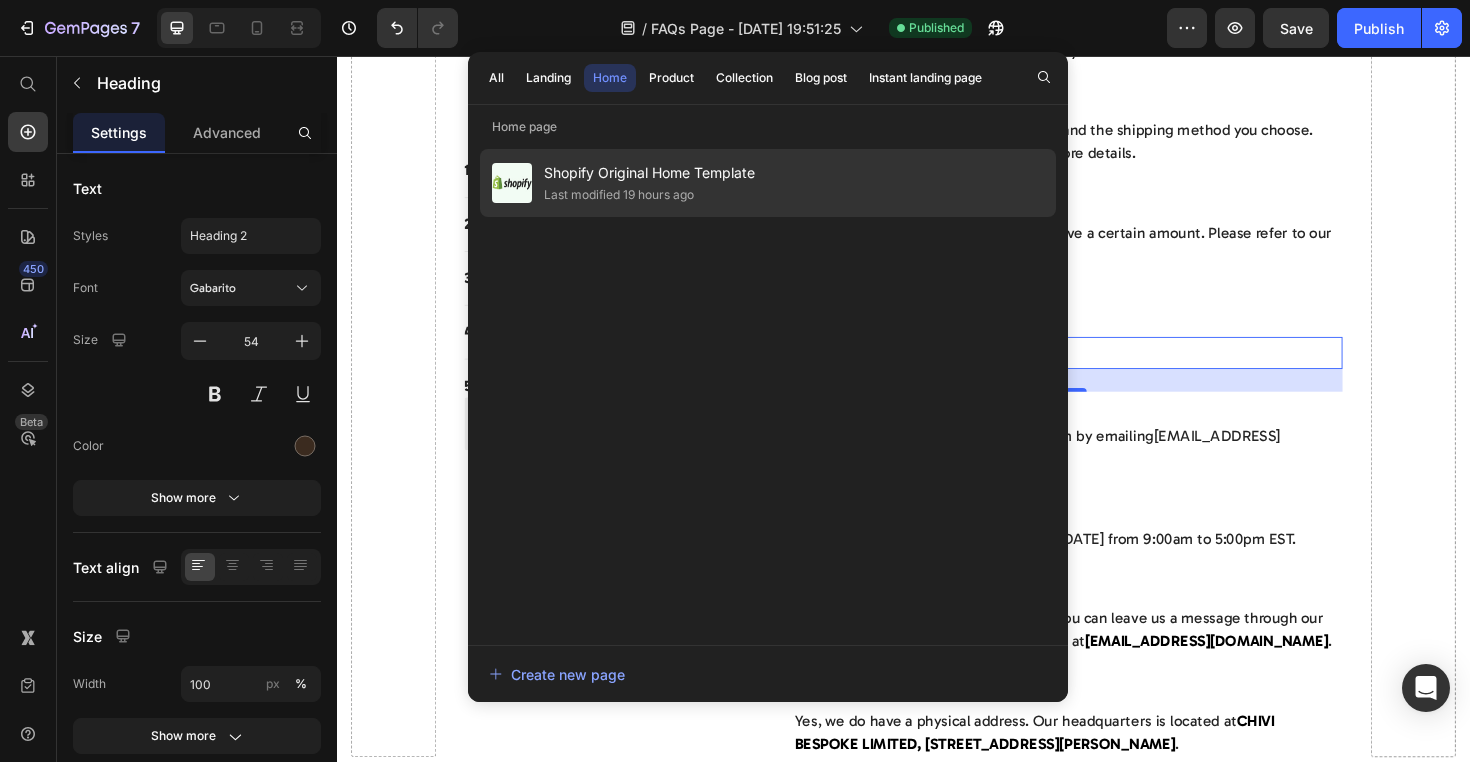 click on "Shopify Original Home Template" at bounding box center [649, 173] 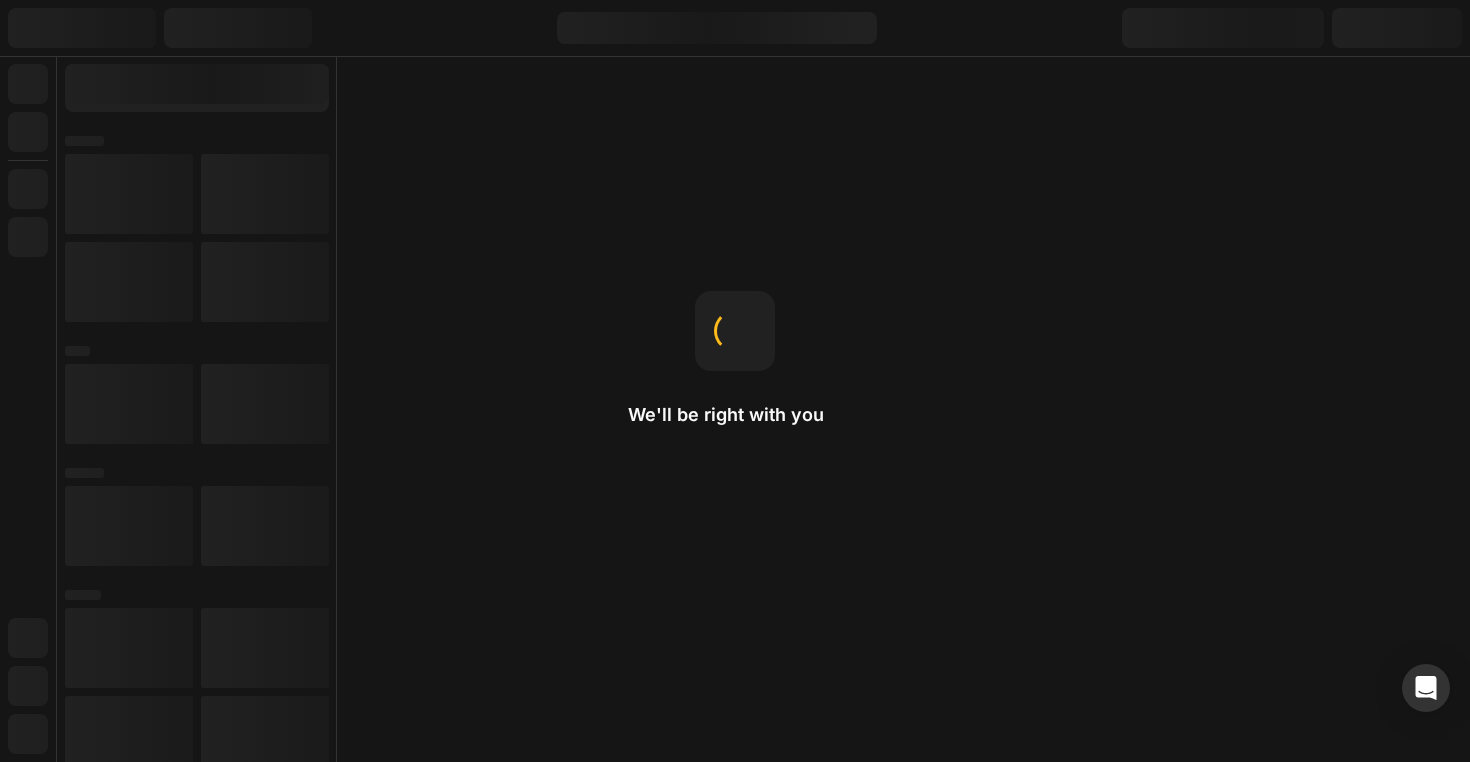 scroll, scrollTop: 0, scrollLeft: 0, axis: both 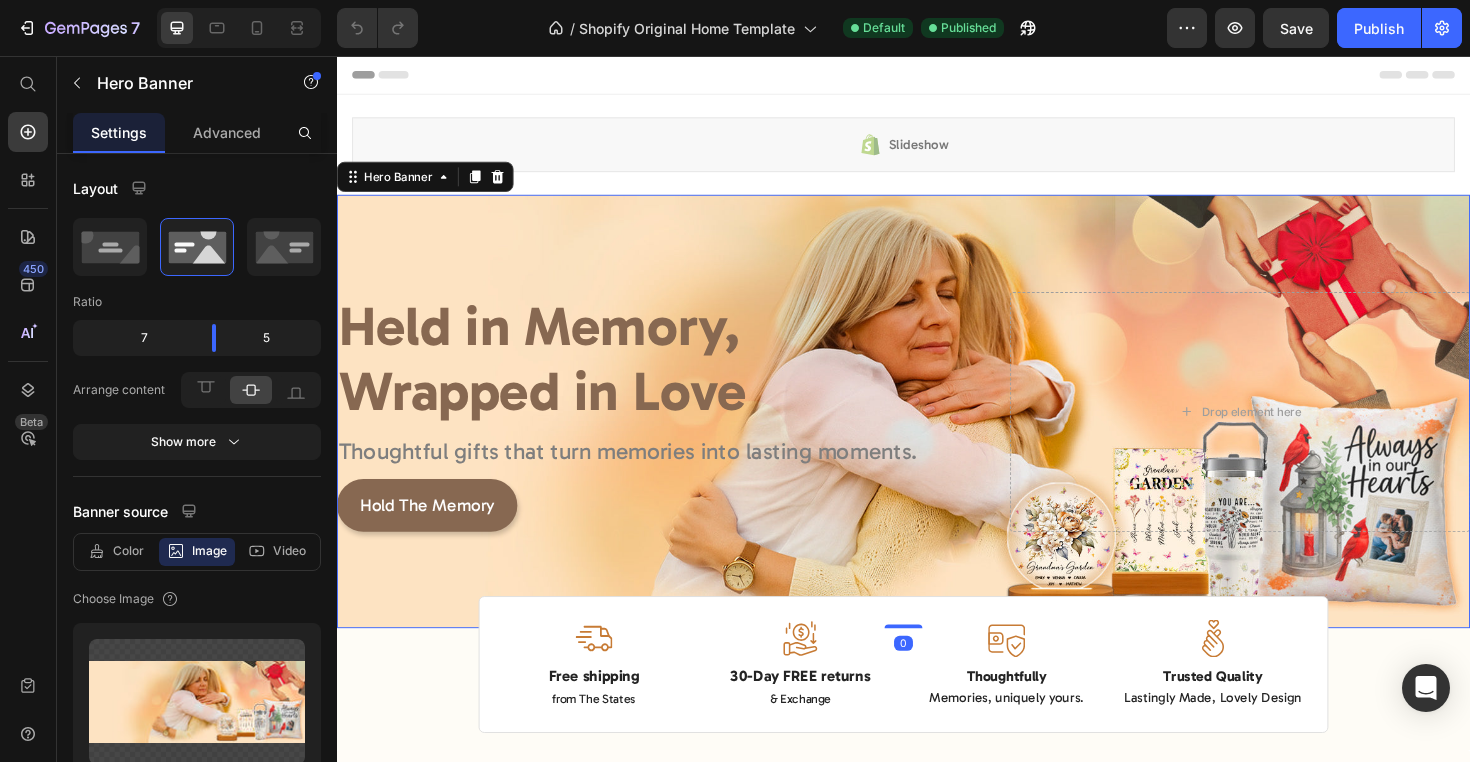 click at bounding box center (937, 432) 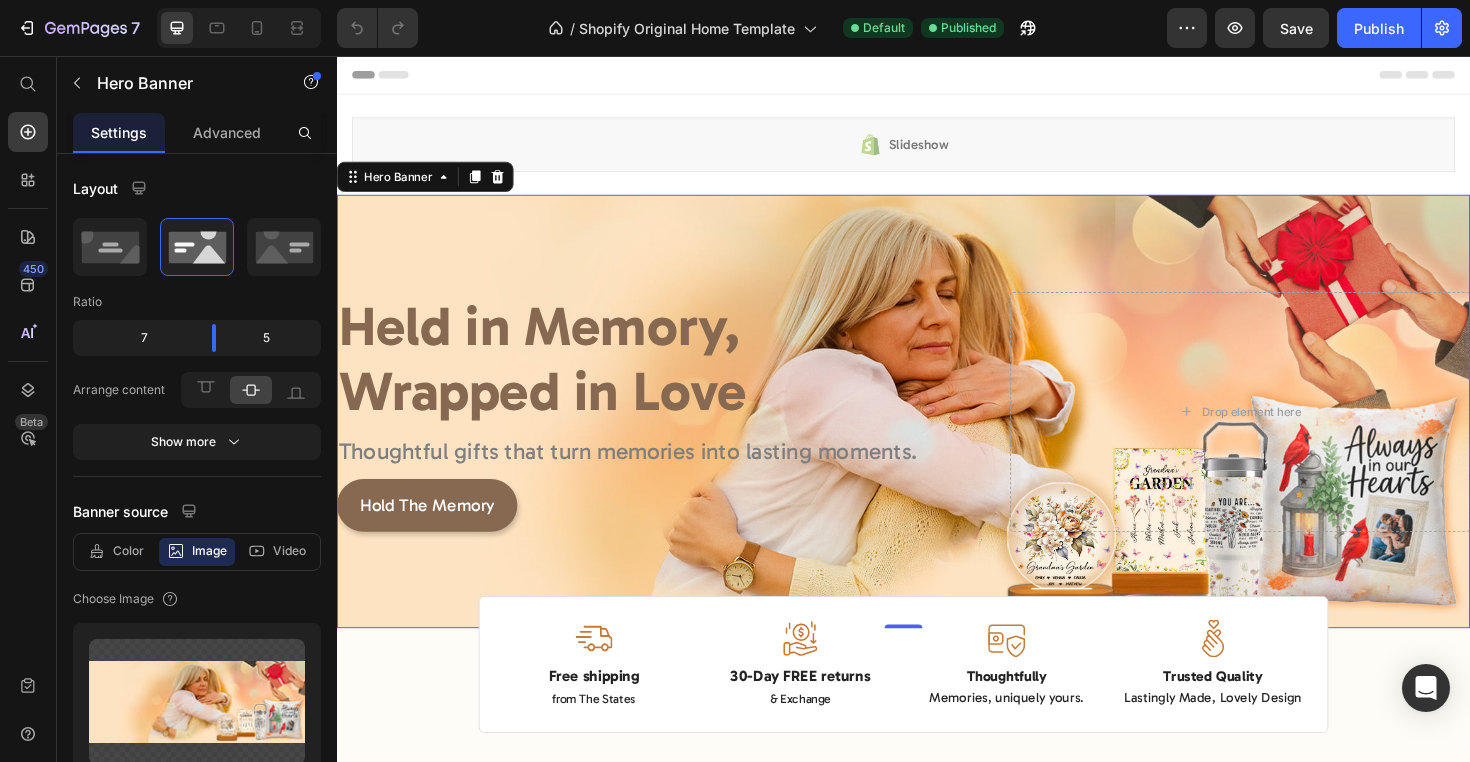 click at bounding box center (937, 432) 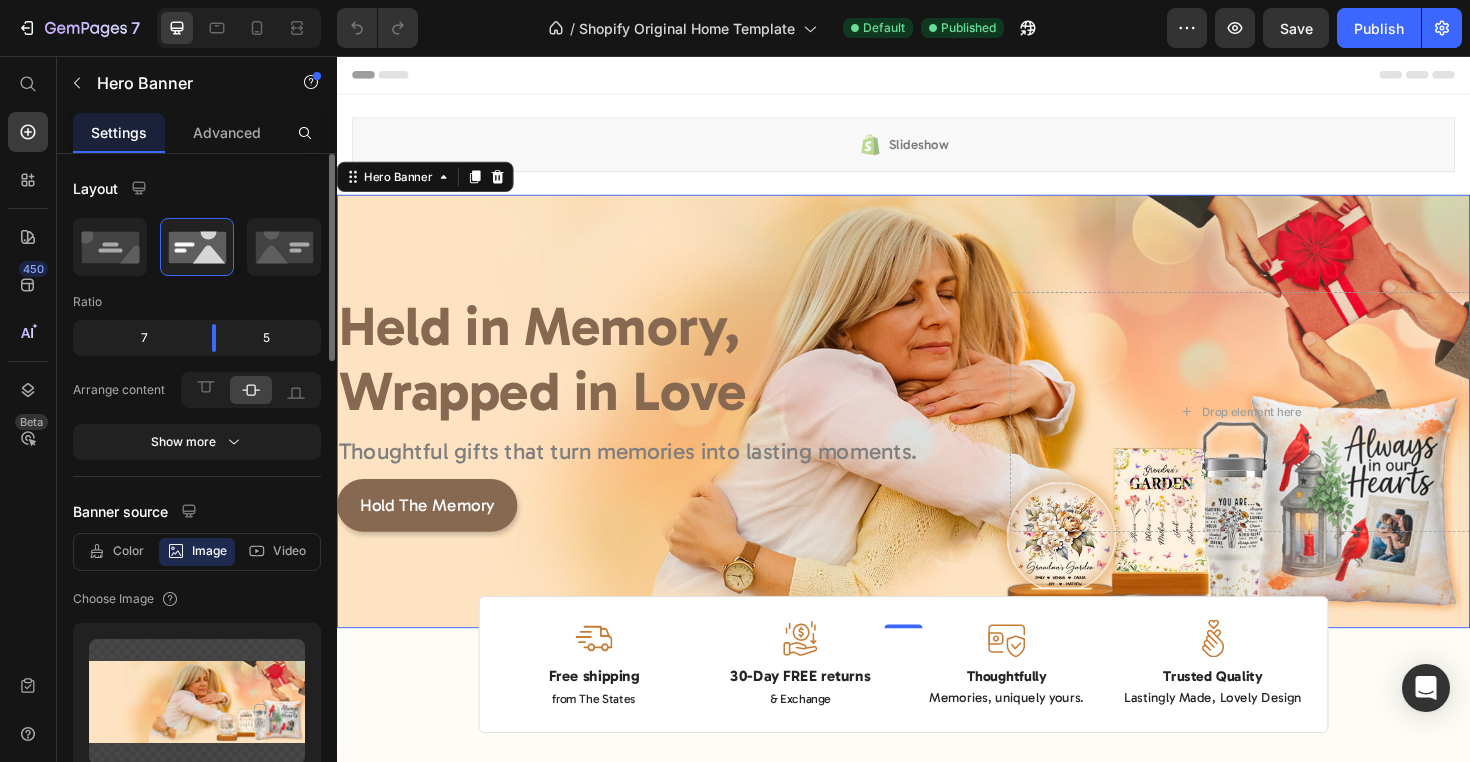 scroll, scrollTop: 168, scrollLeft: 0, axis: vertical 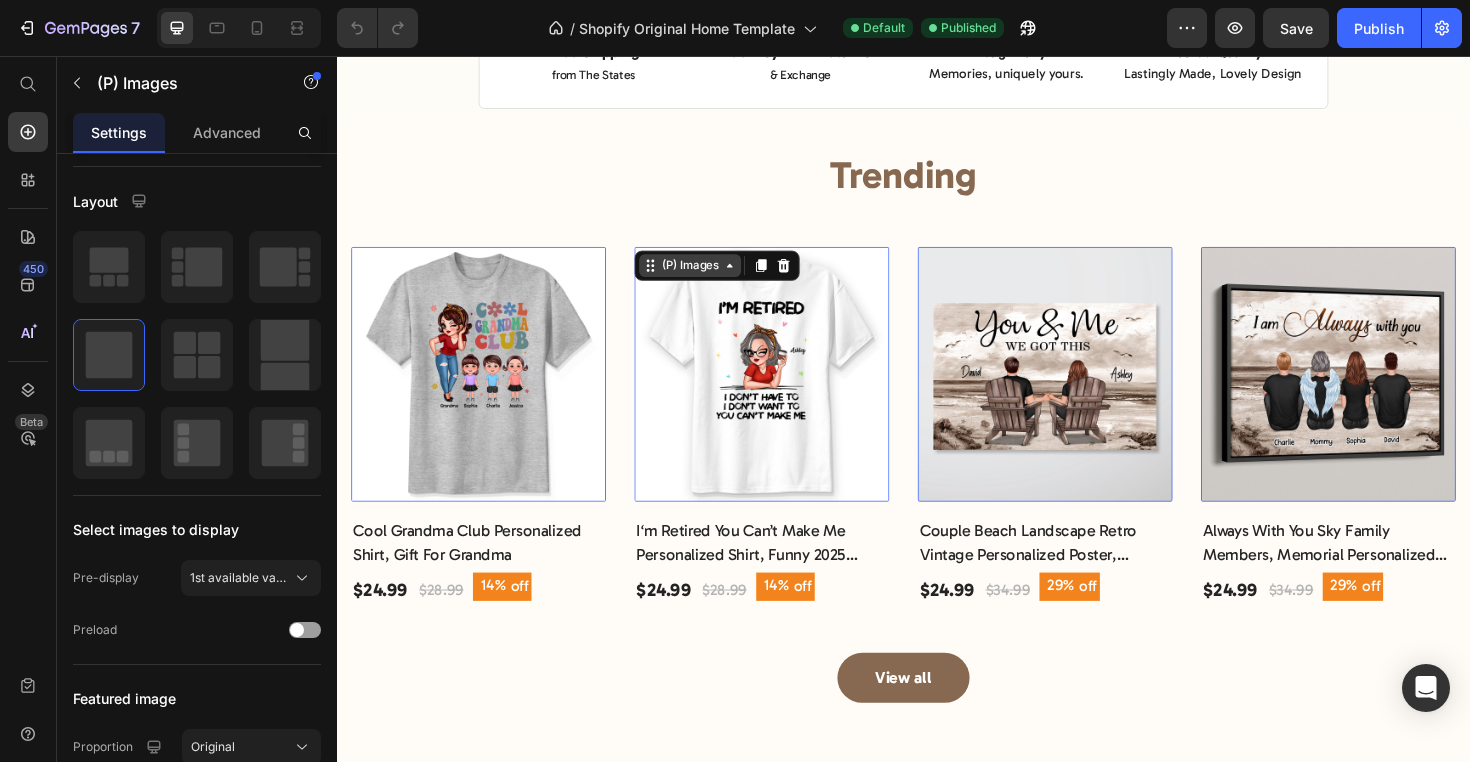 click on "(P) Images" at bounding box center (391, 246) 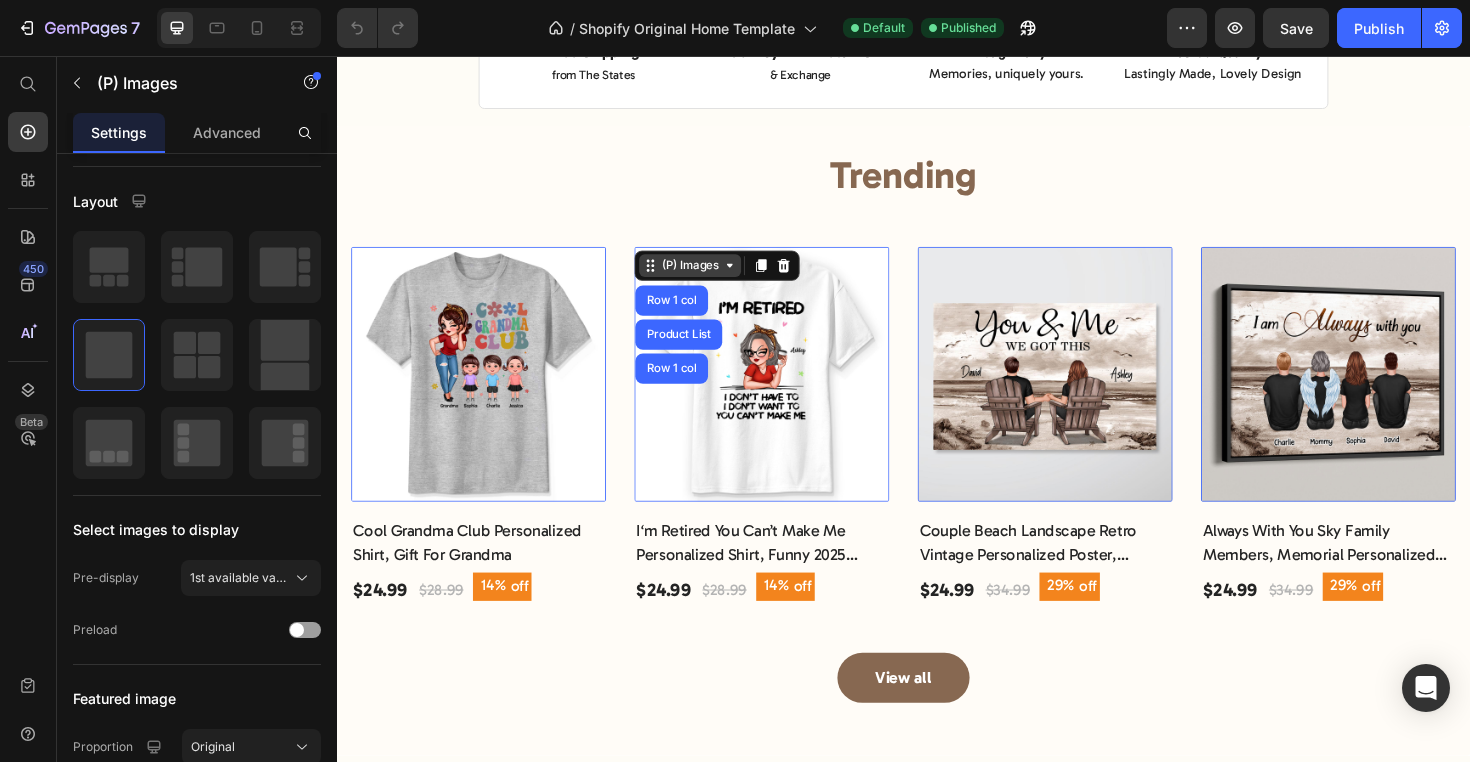 click on "(P) Images" at bounding box center (391, 246) 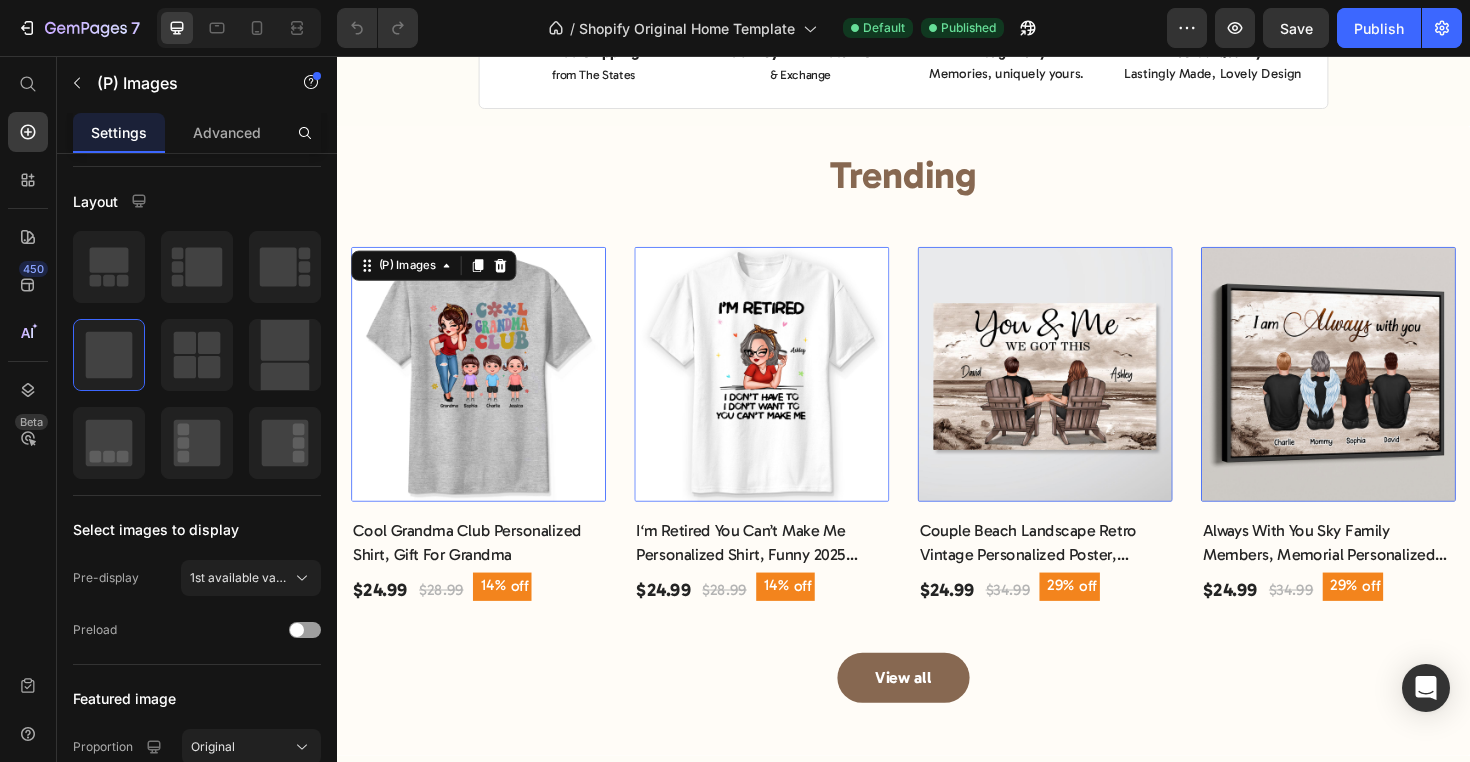 click at bounding box center (487, 393) 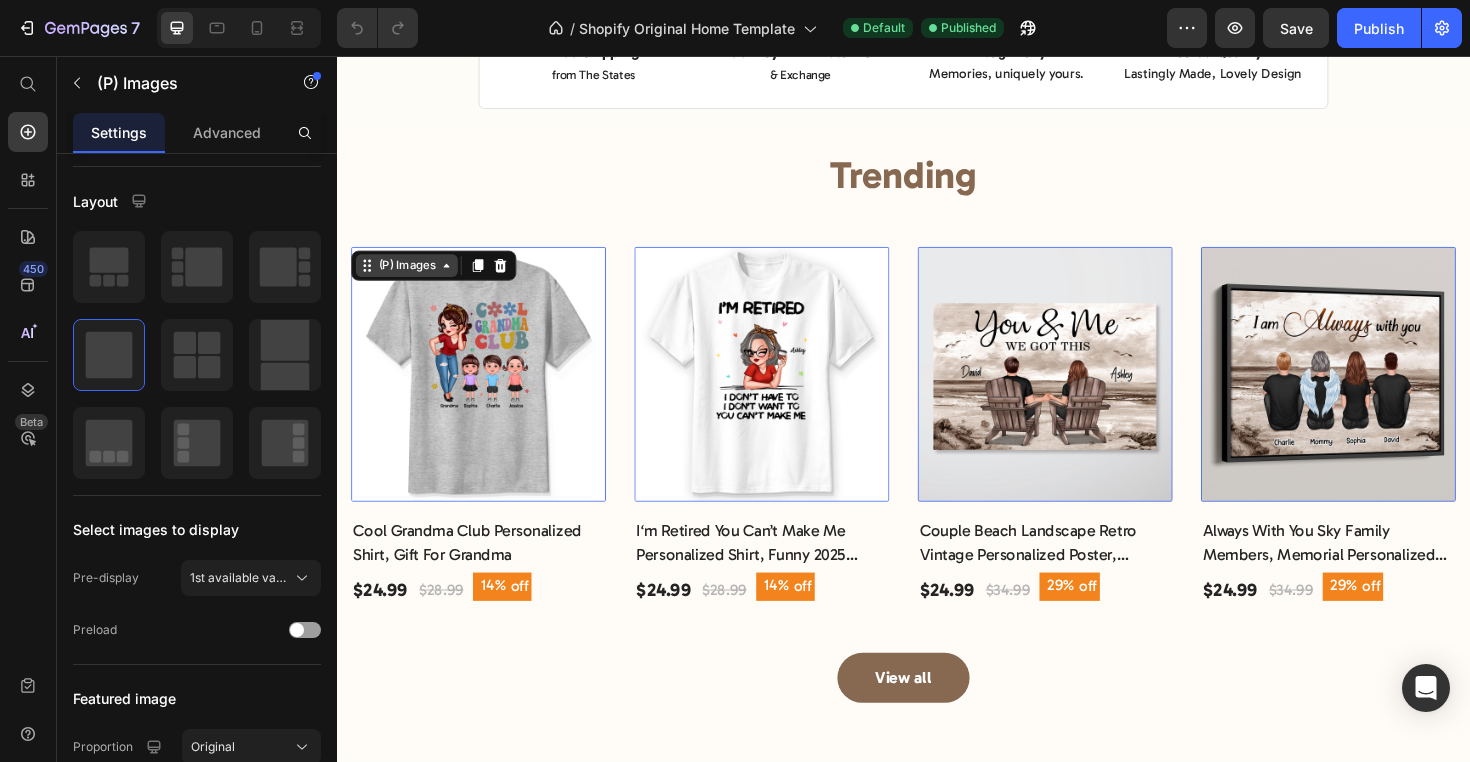 click 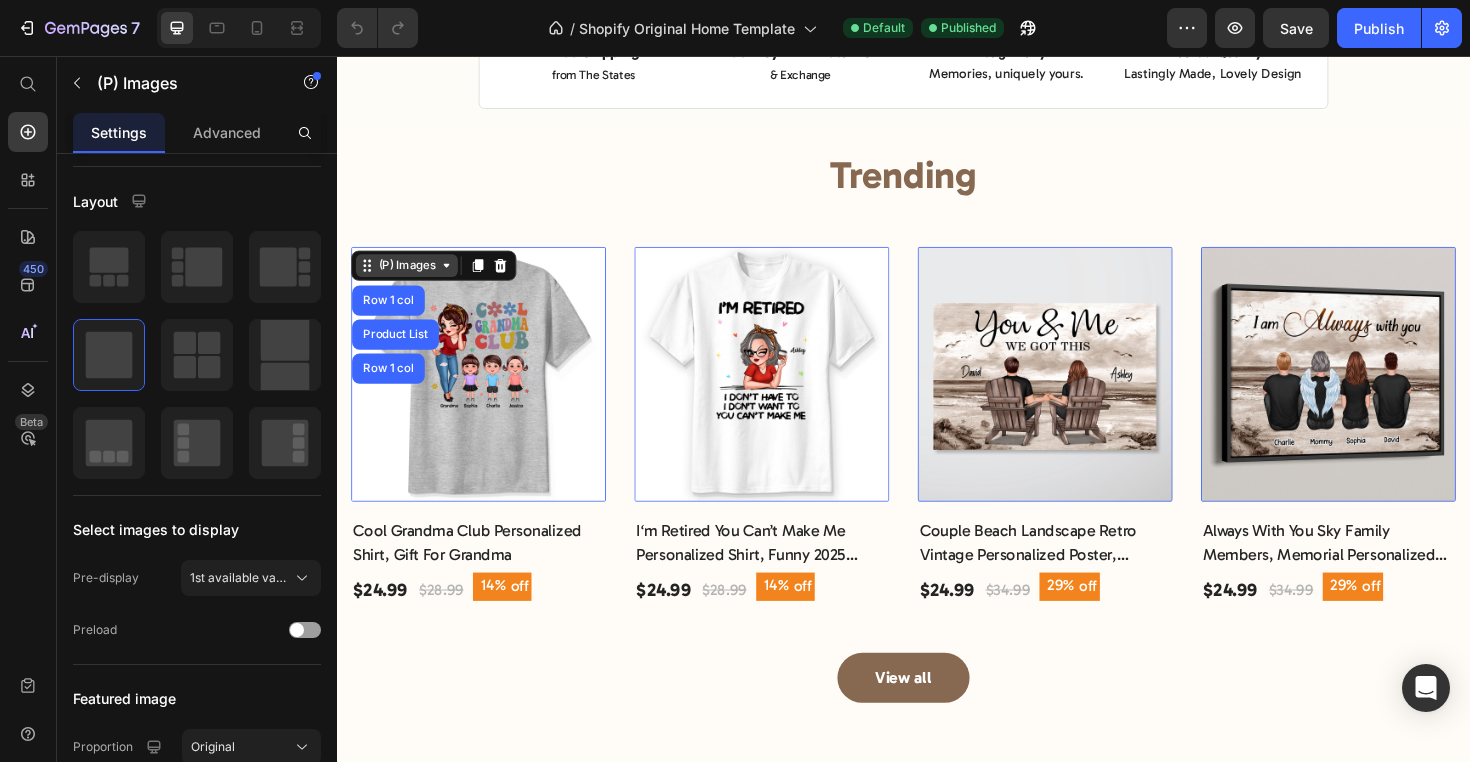 click on "(P) Images" at bounding box center (411, 278) 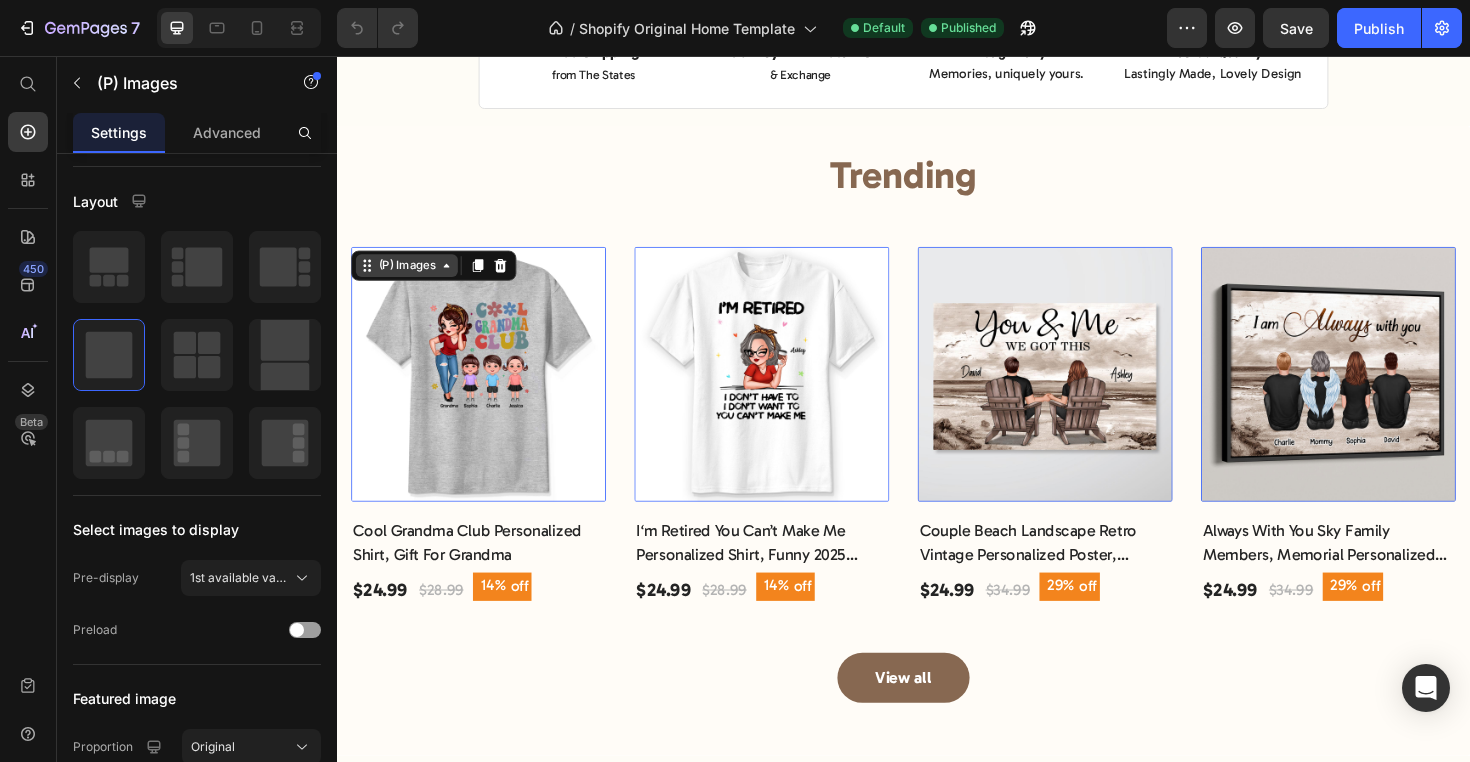 click 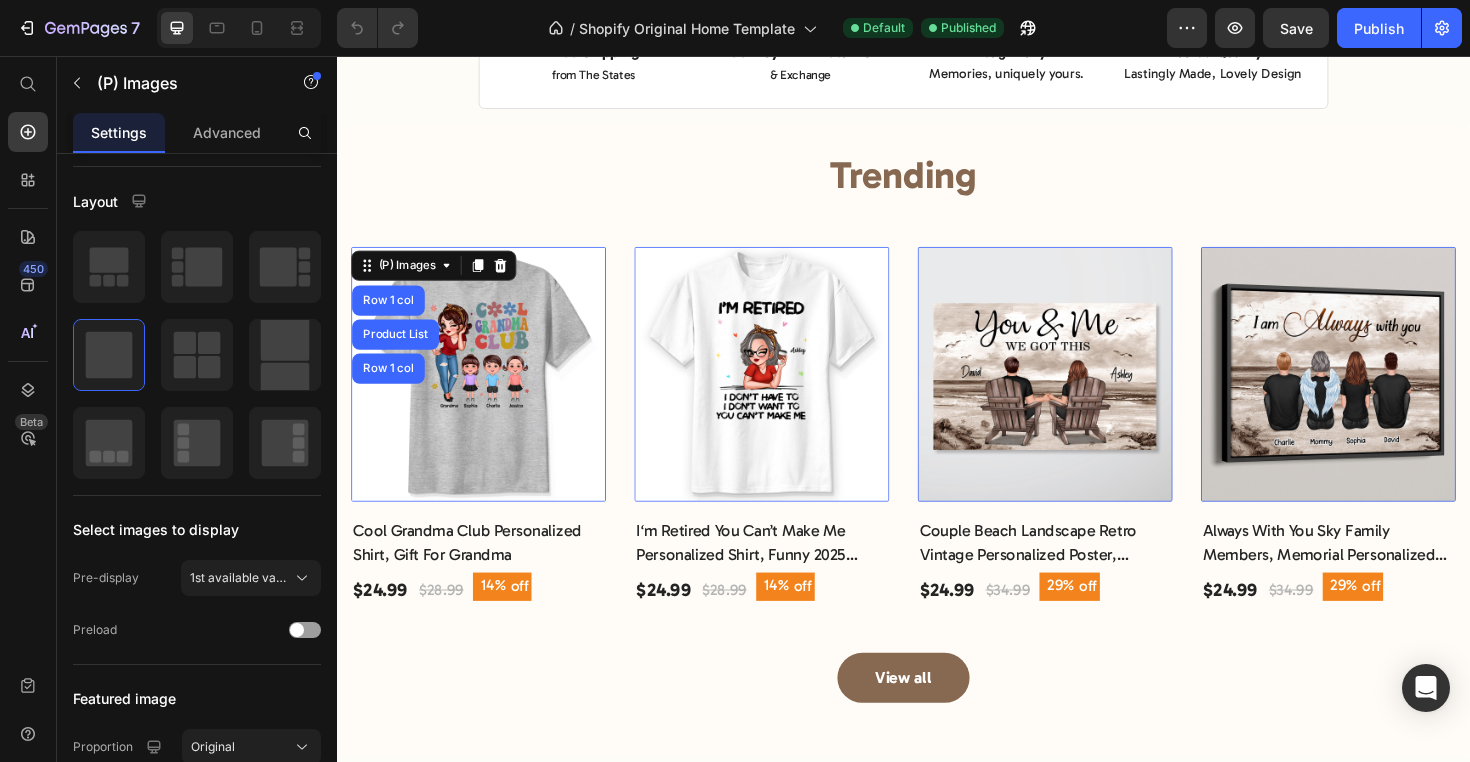 click at bounding box center [487, 393] 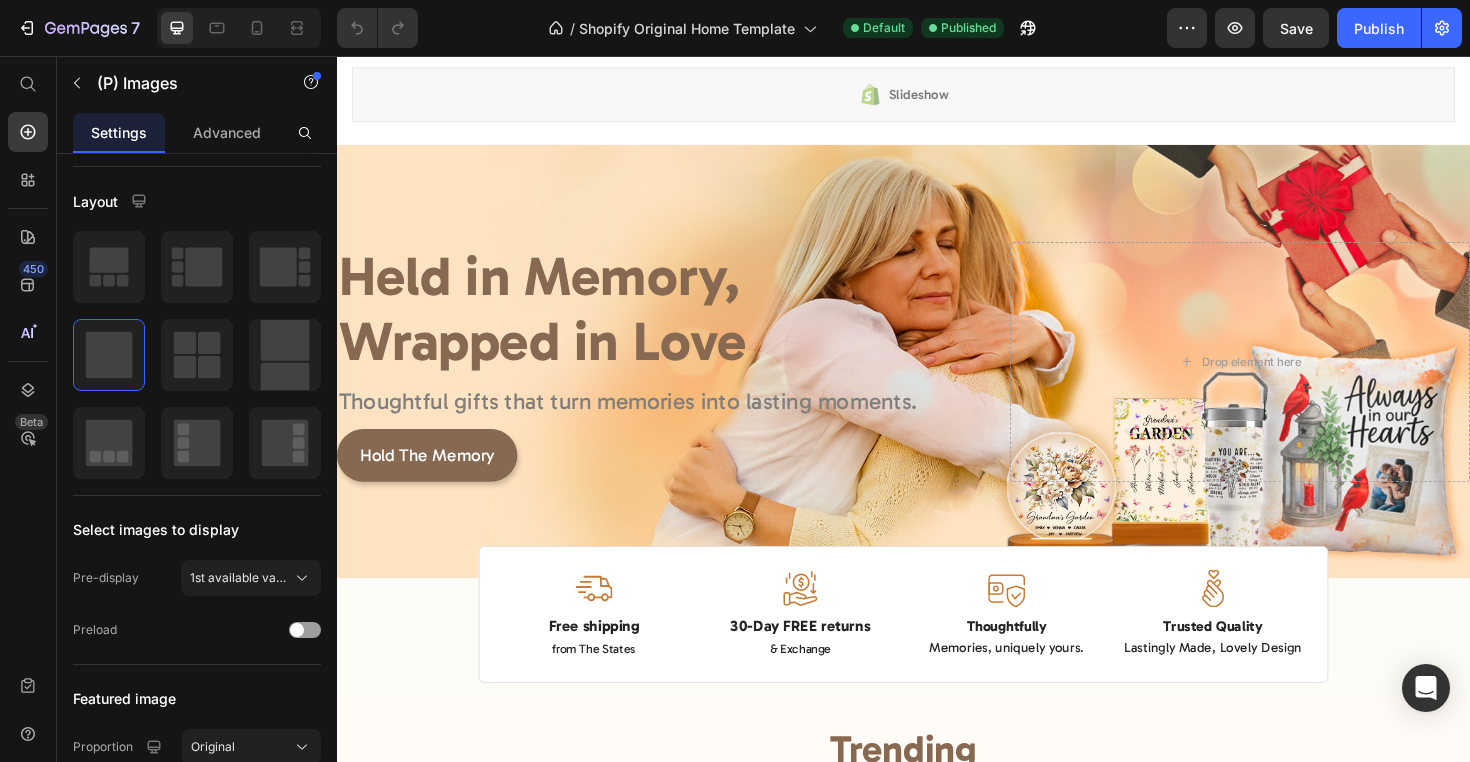 scroll, scrollTop: 51, scrollLeft: 0, axis: vertical 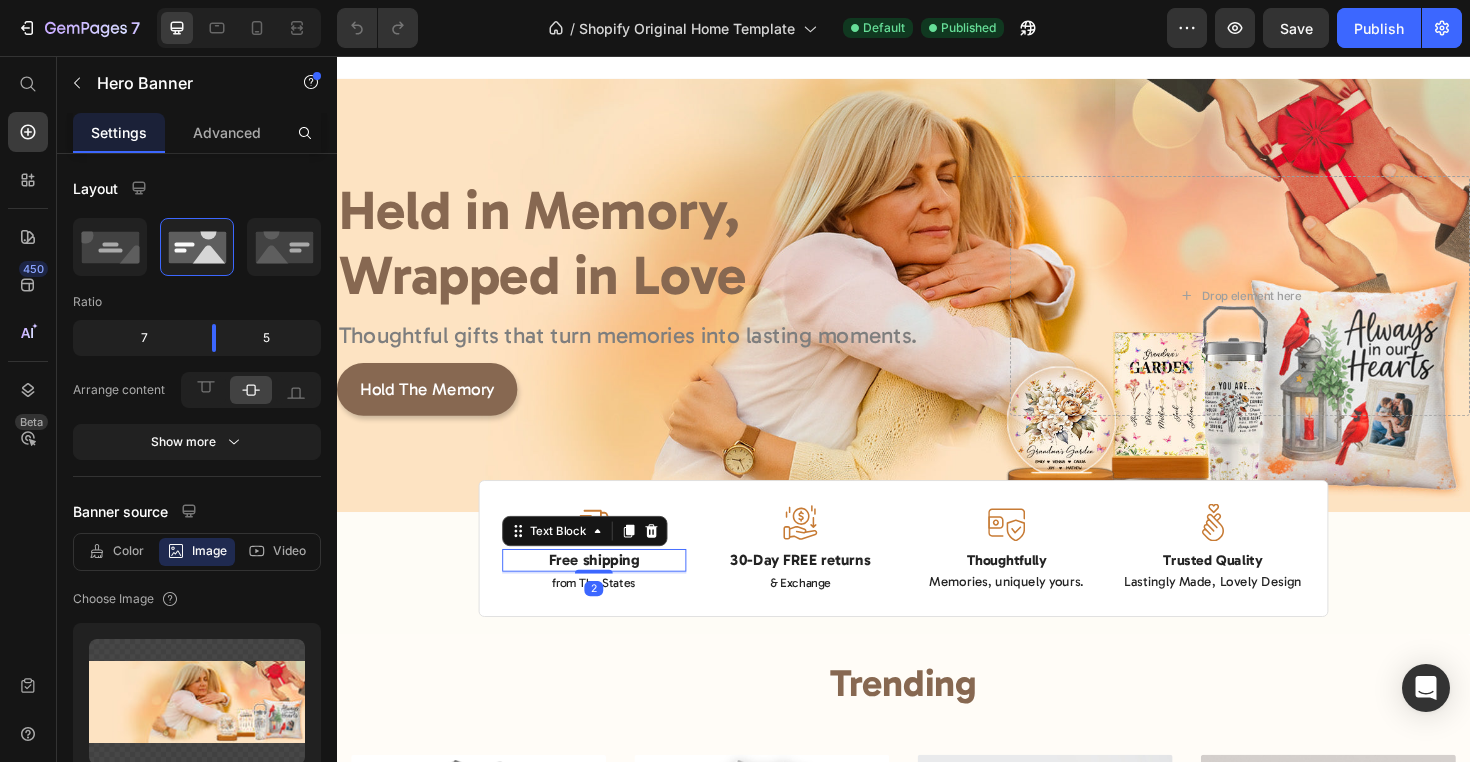 click on "Free shipping Text Block   2" at bounding box center (609, 590) 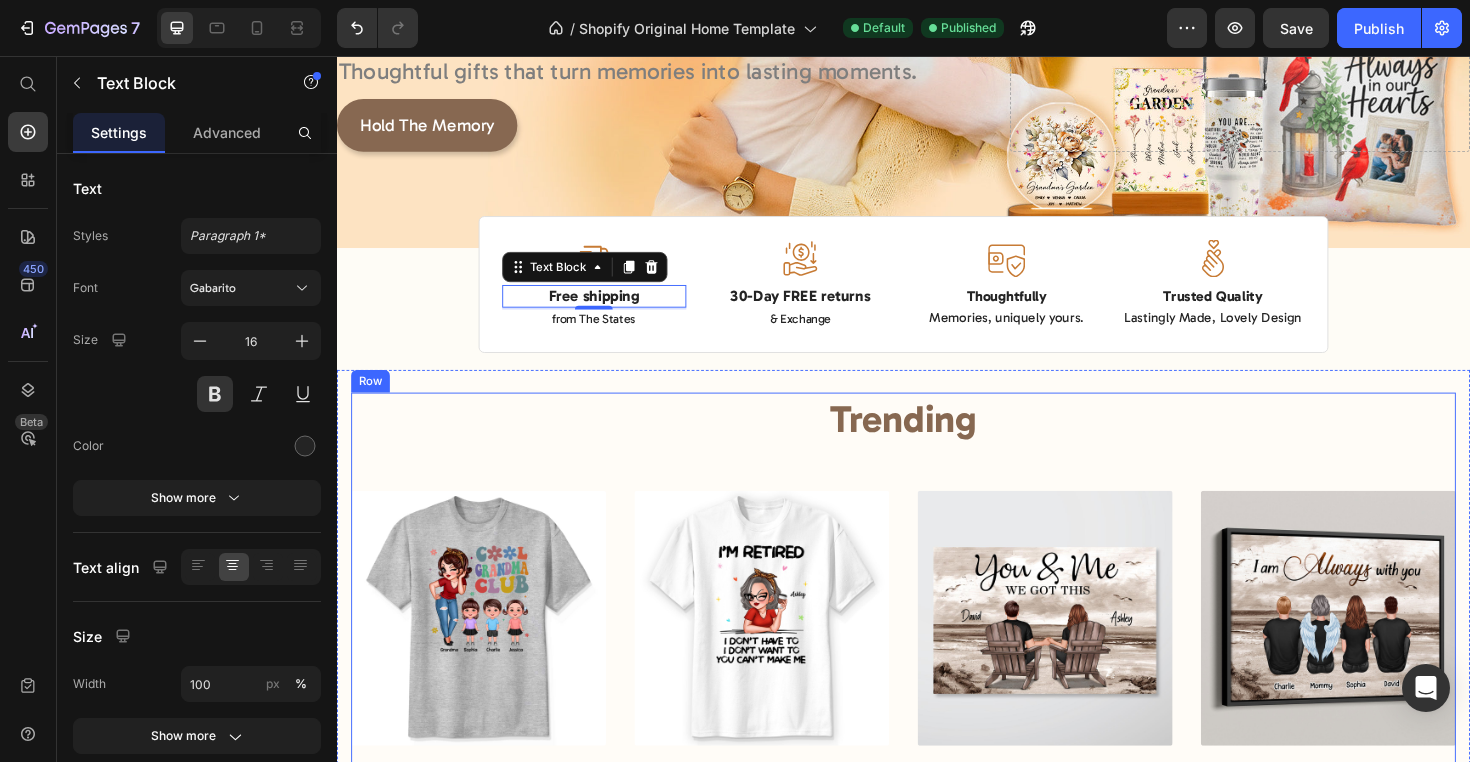 scroll, scrollTop: 423, scrollLeft: 0, axis: vertical 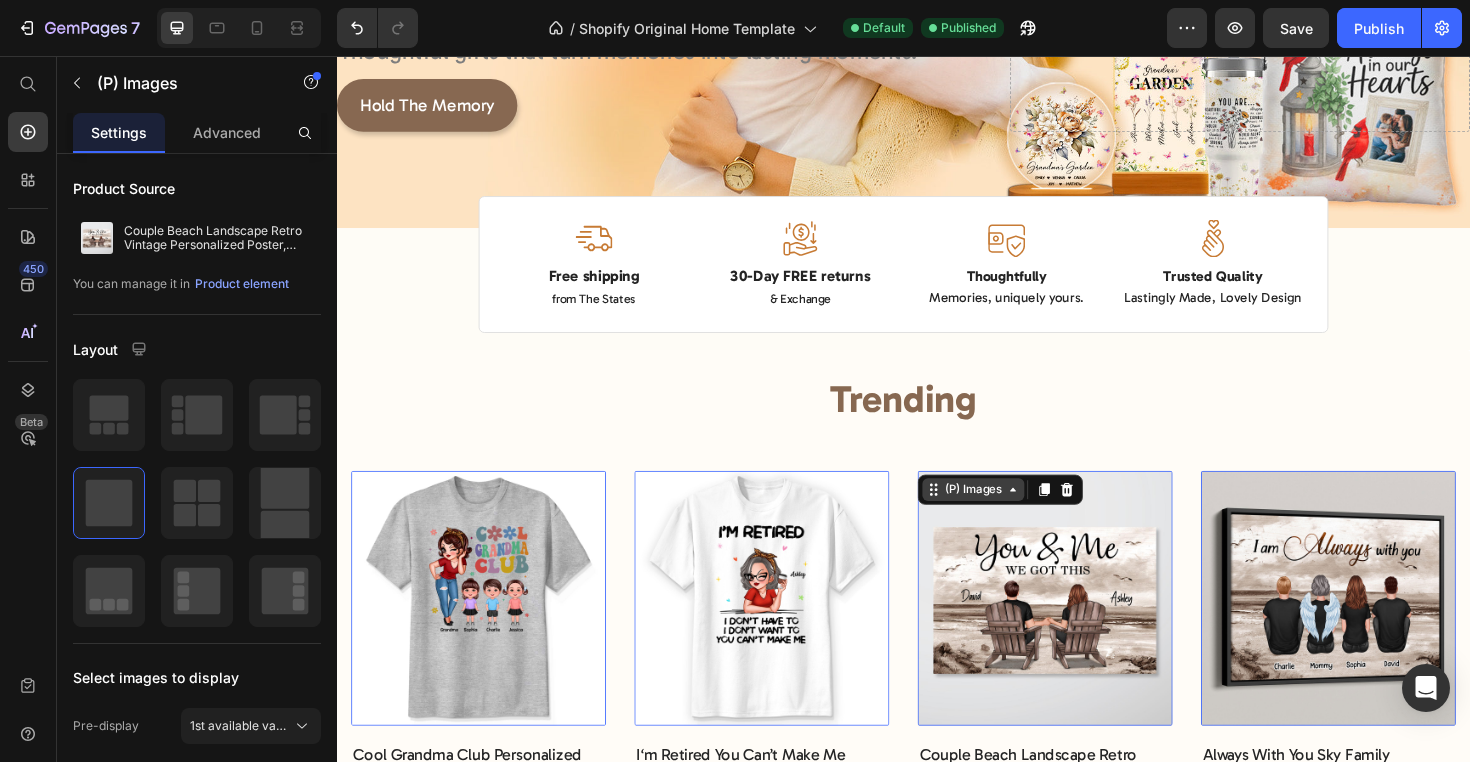 click 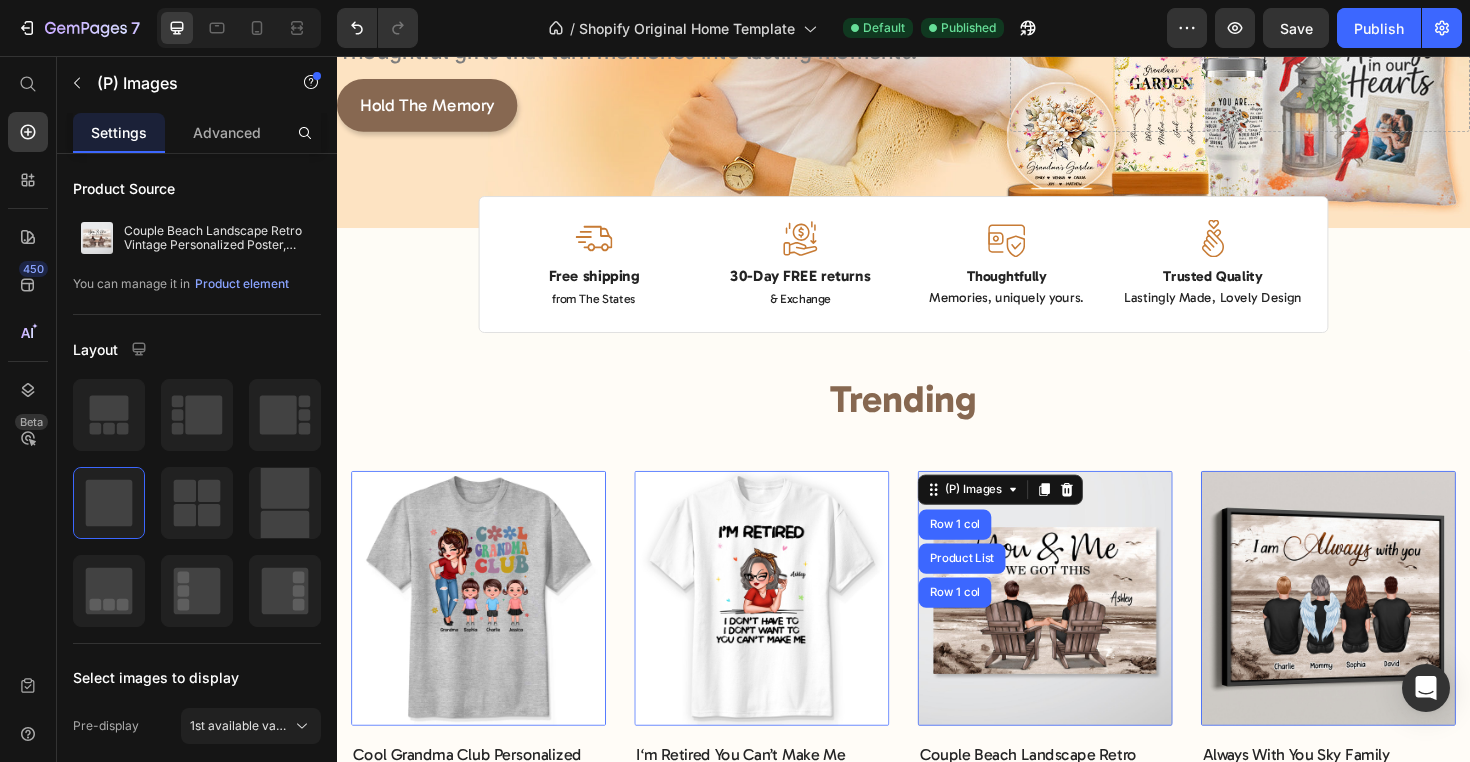 click at bounding box center (1087, 631) 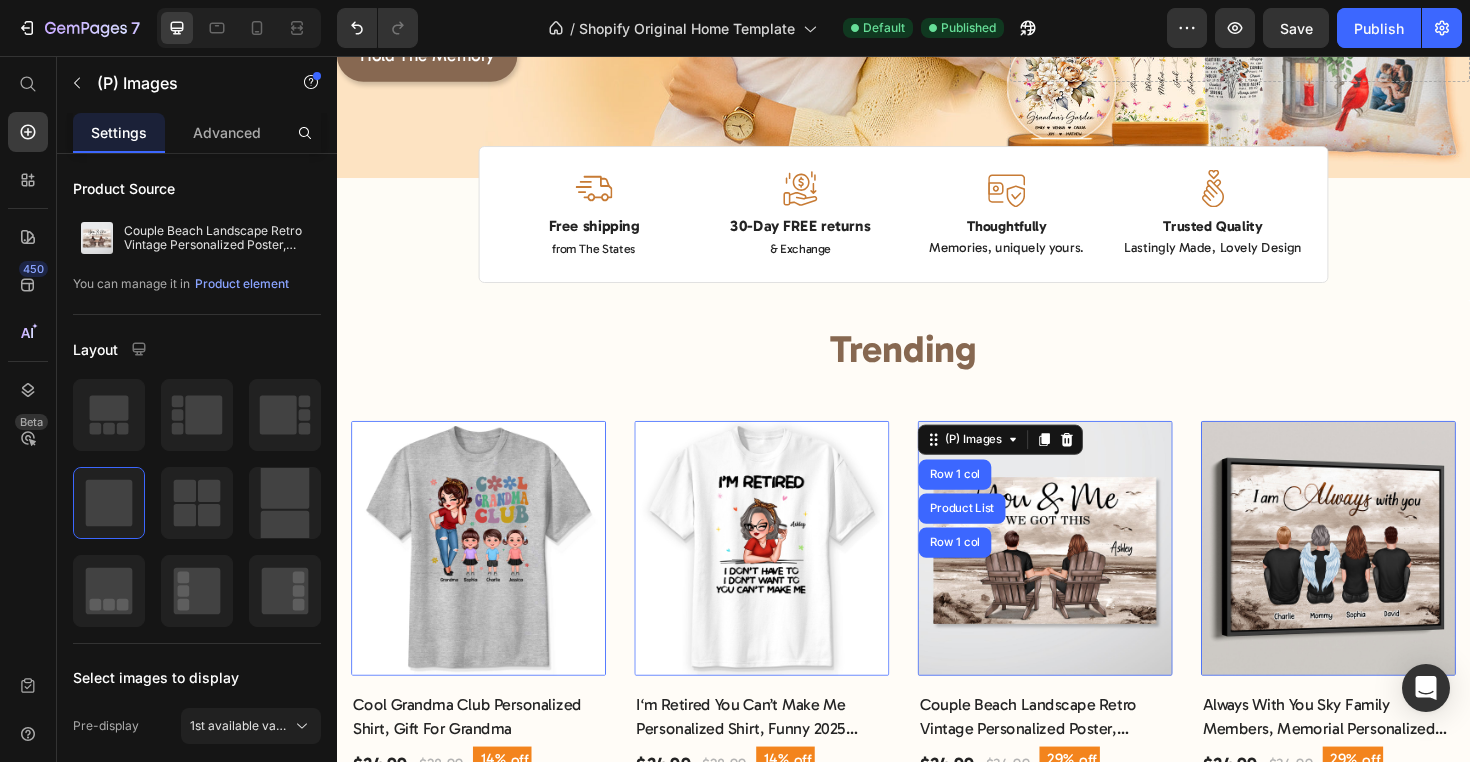 scroll, scrollTop: 476, scrollLeft: 0, axis: vertical 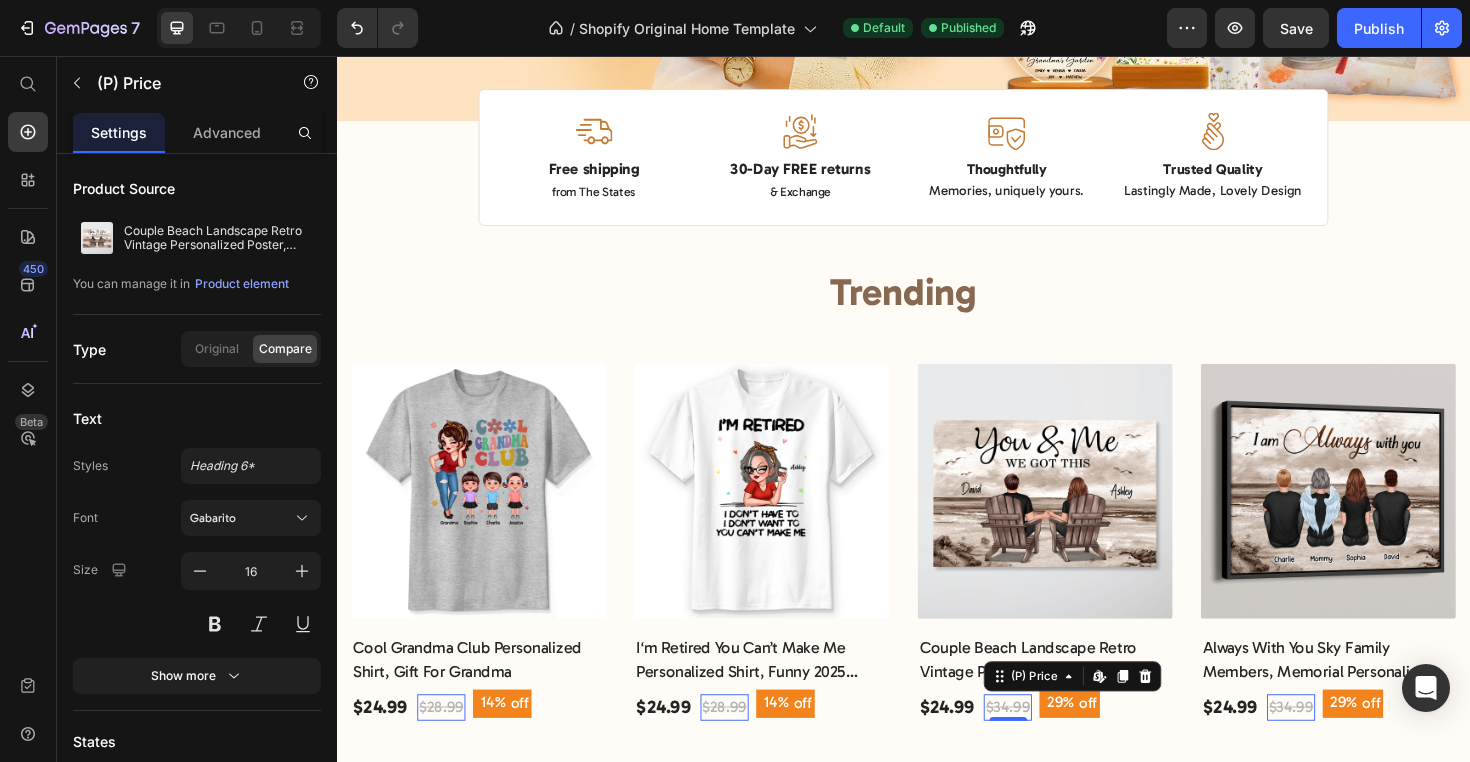 click on "0" at bounding box center (337, 56) 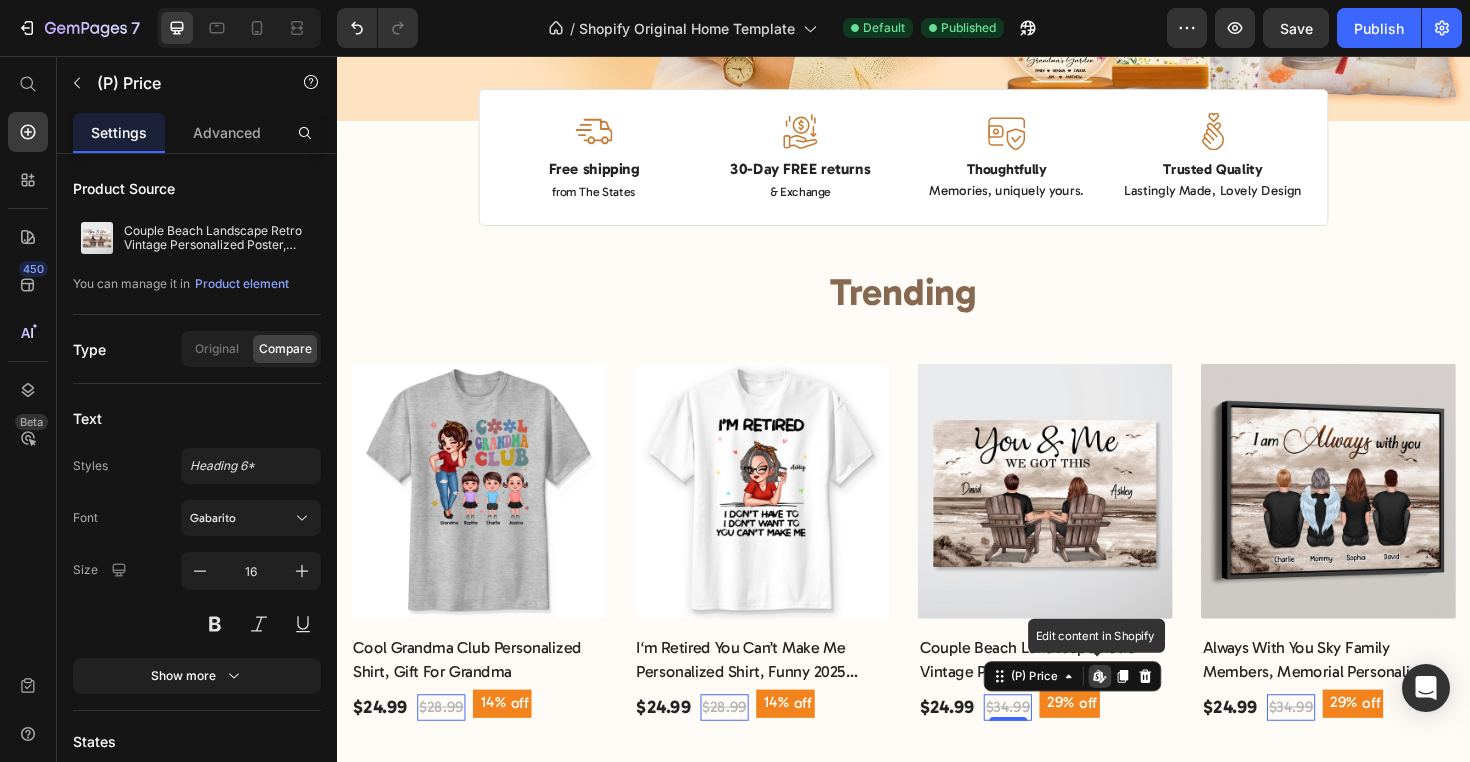 scroll, scrollTop: 541, scrollLeft: 0, axis: vertical 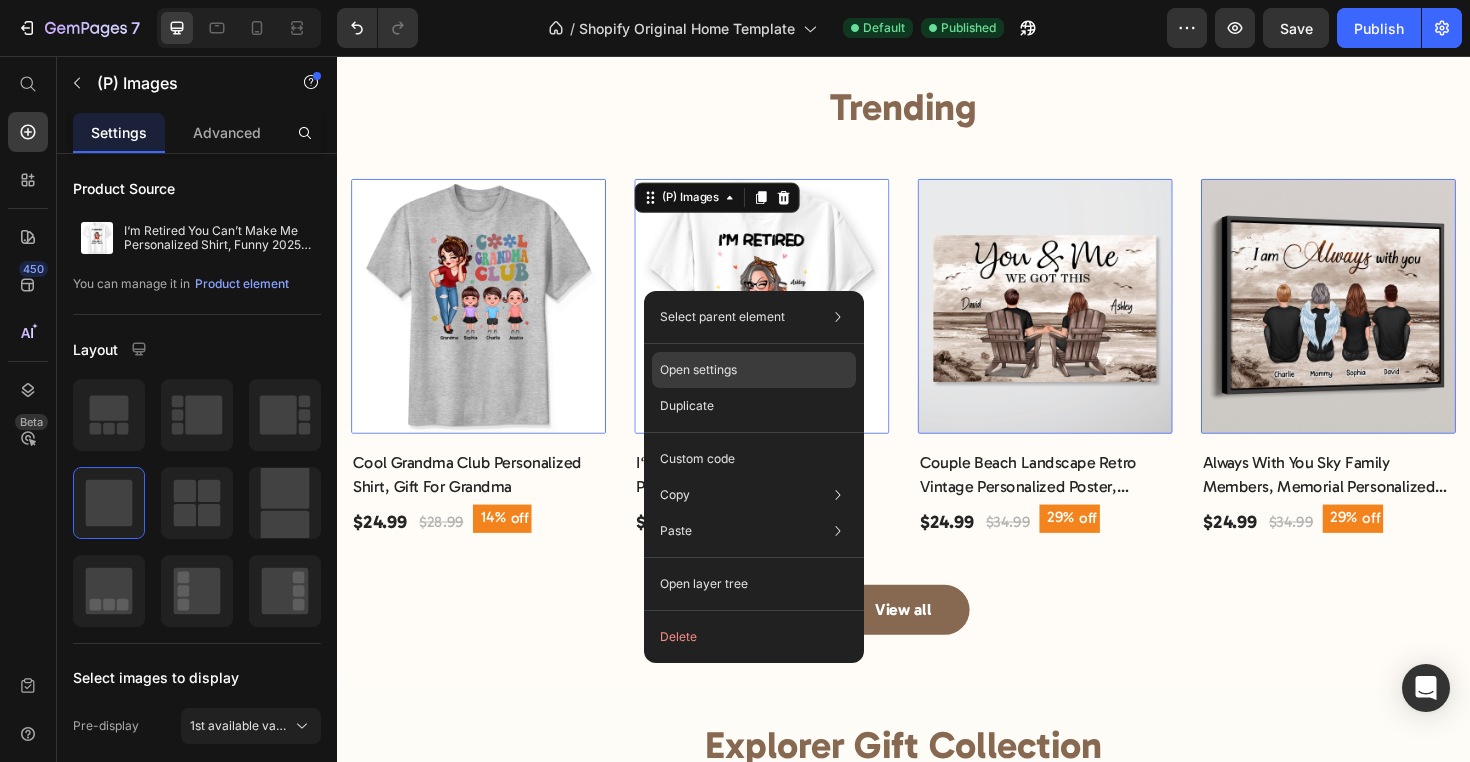 click on "Open settings" 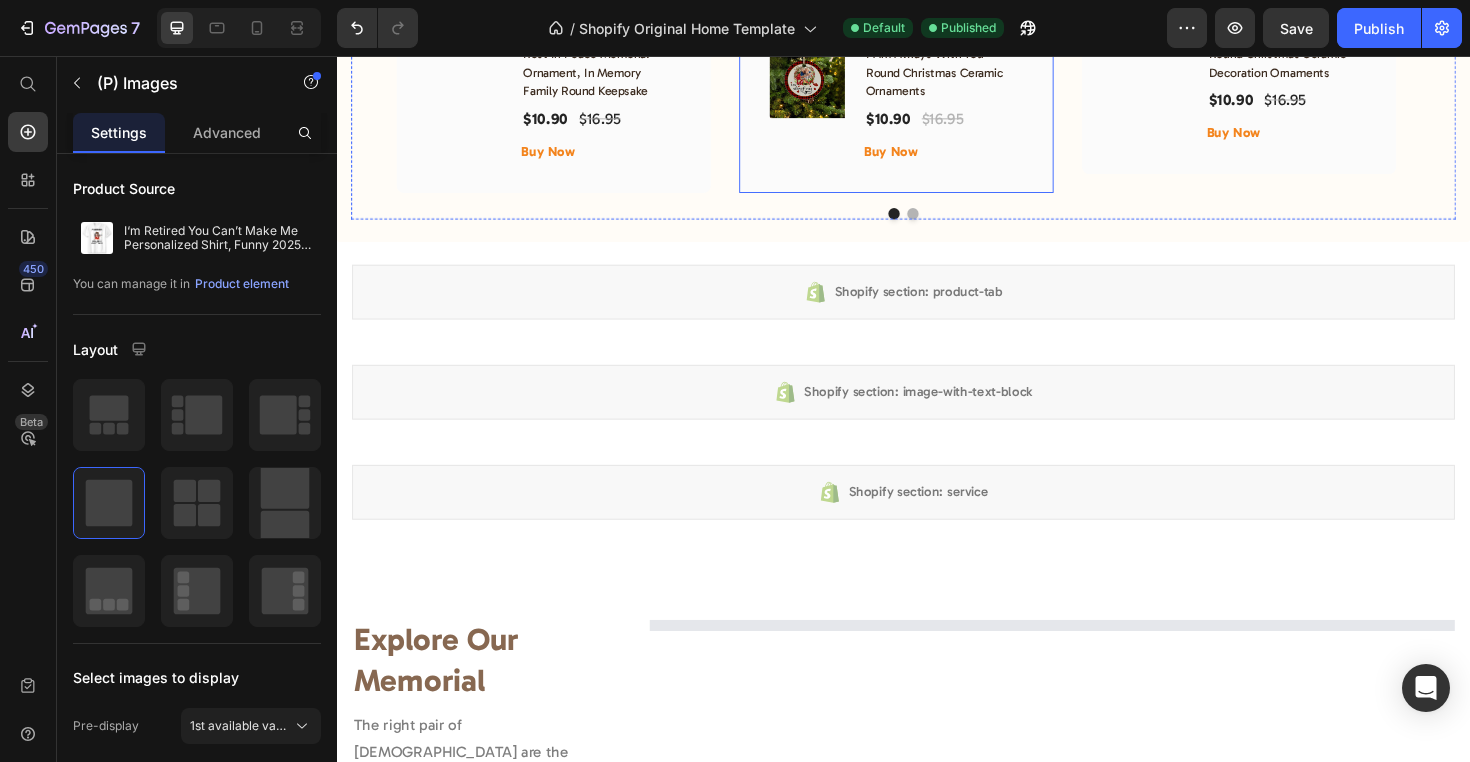 scroll, scrollTop: 3579, scrollLeft: 0, axis: vertical 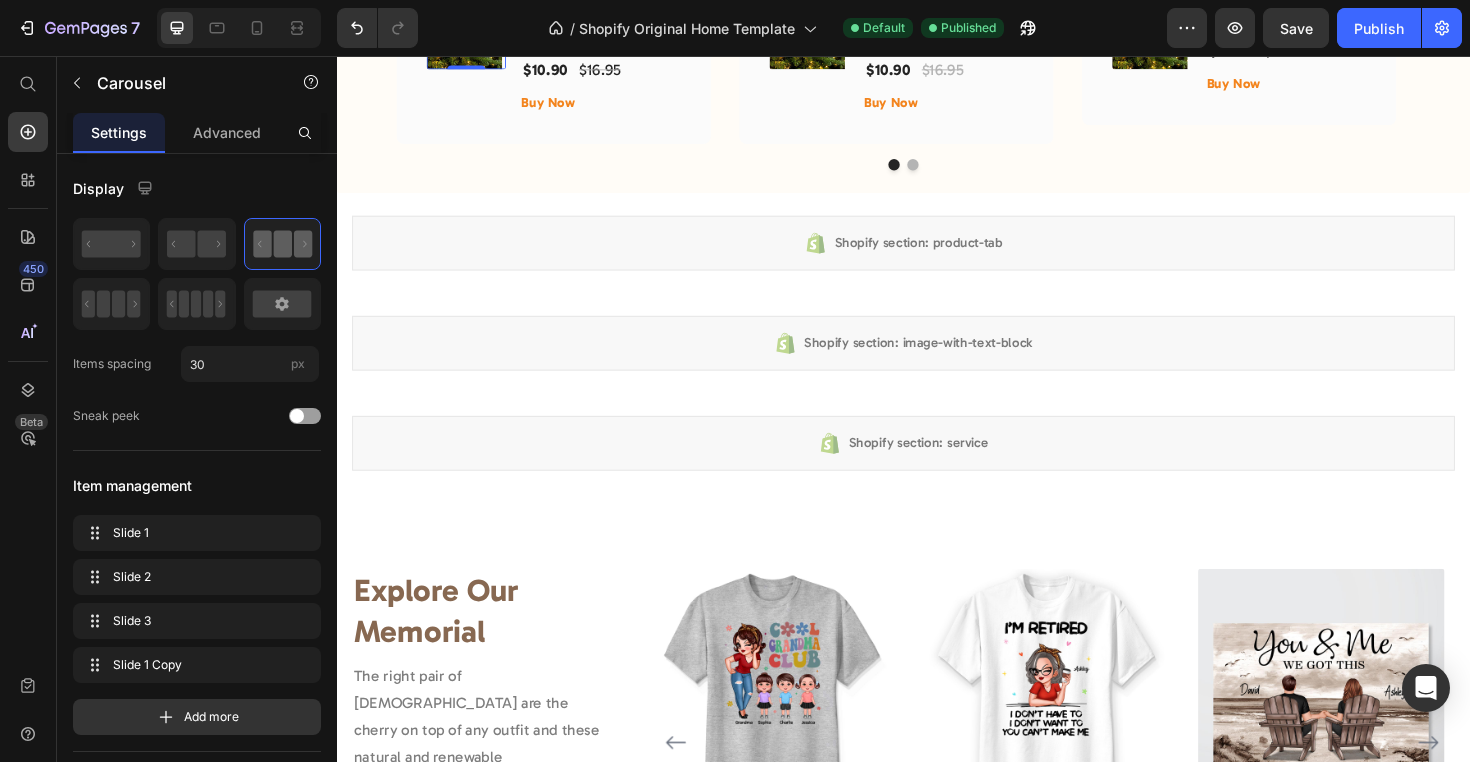 click on "(P) Images & Gallery   0" at bounding box center [474, 30] 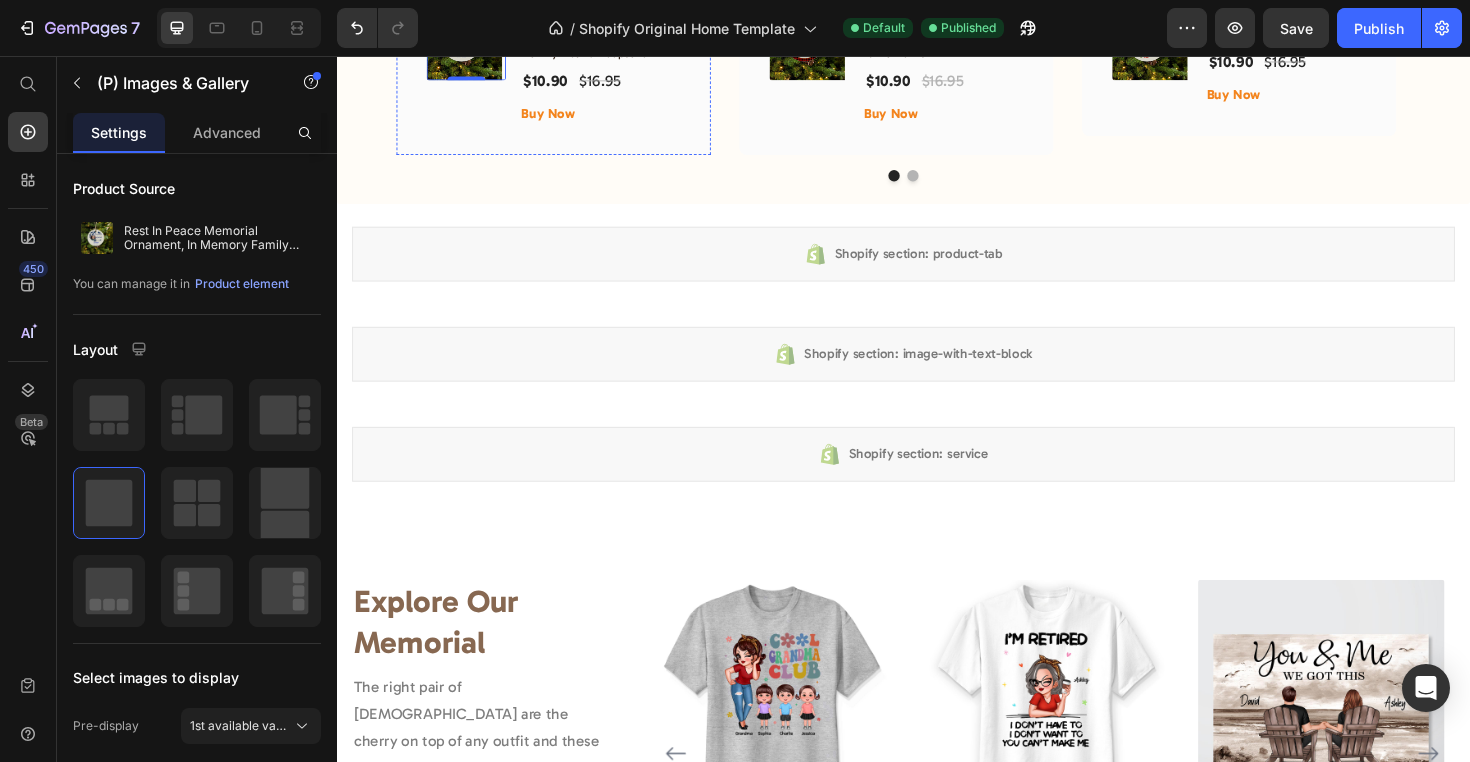 scroll, scrollTop: 3509, scrollLeft: 0, axis: vertical 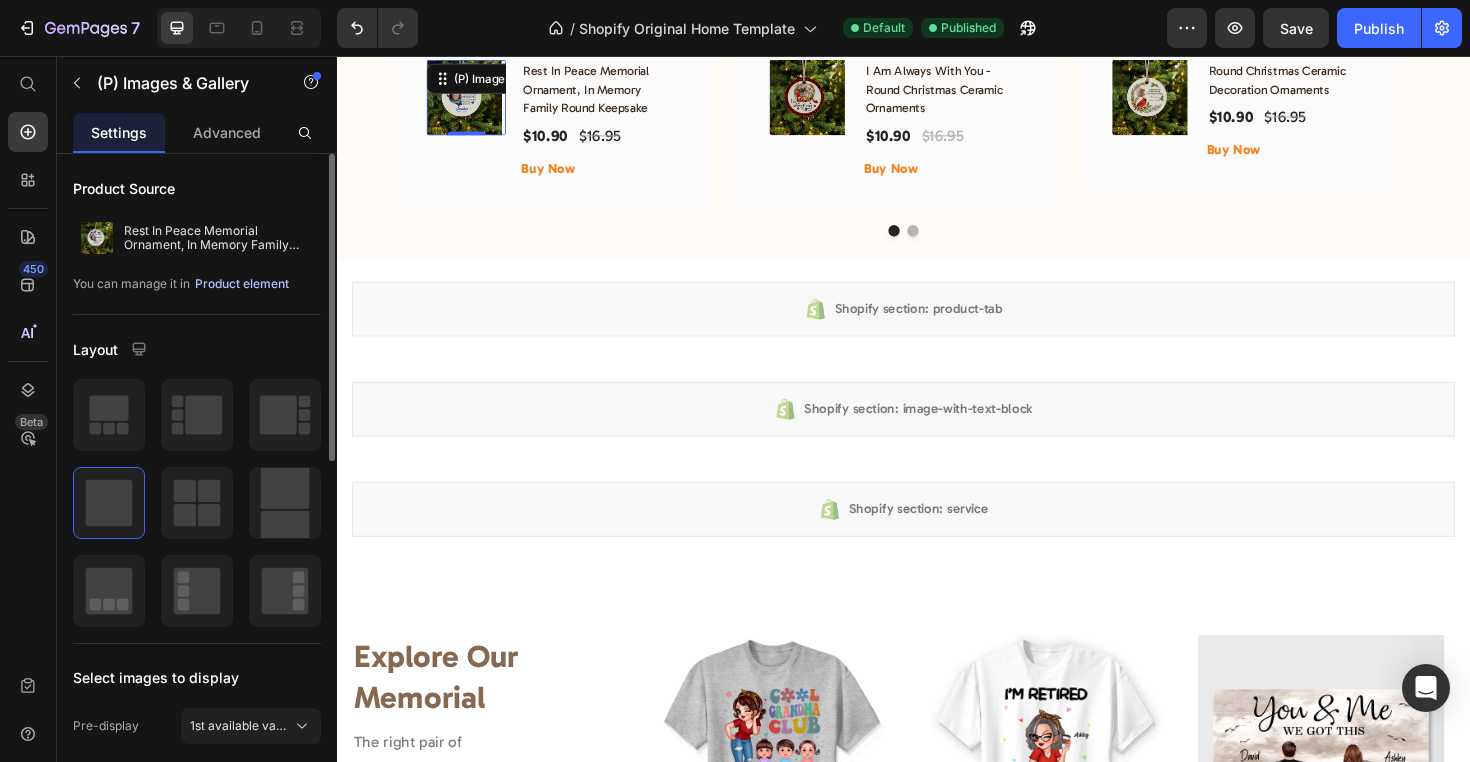 click on "Product element" at bounding box center [242, 284] 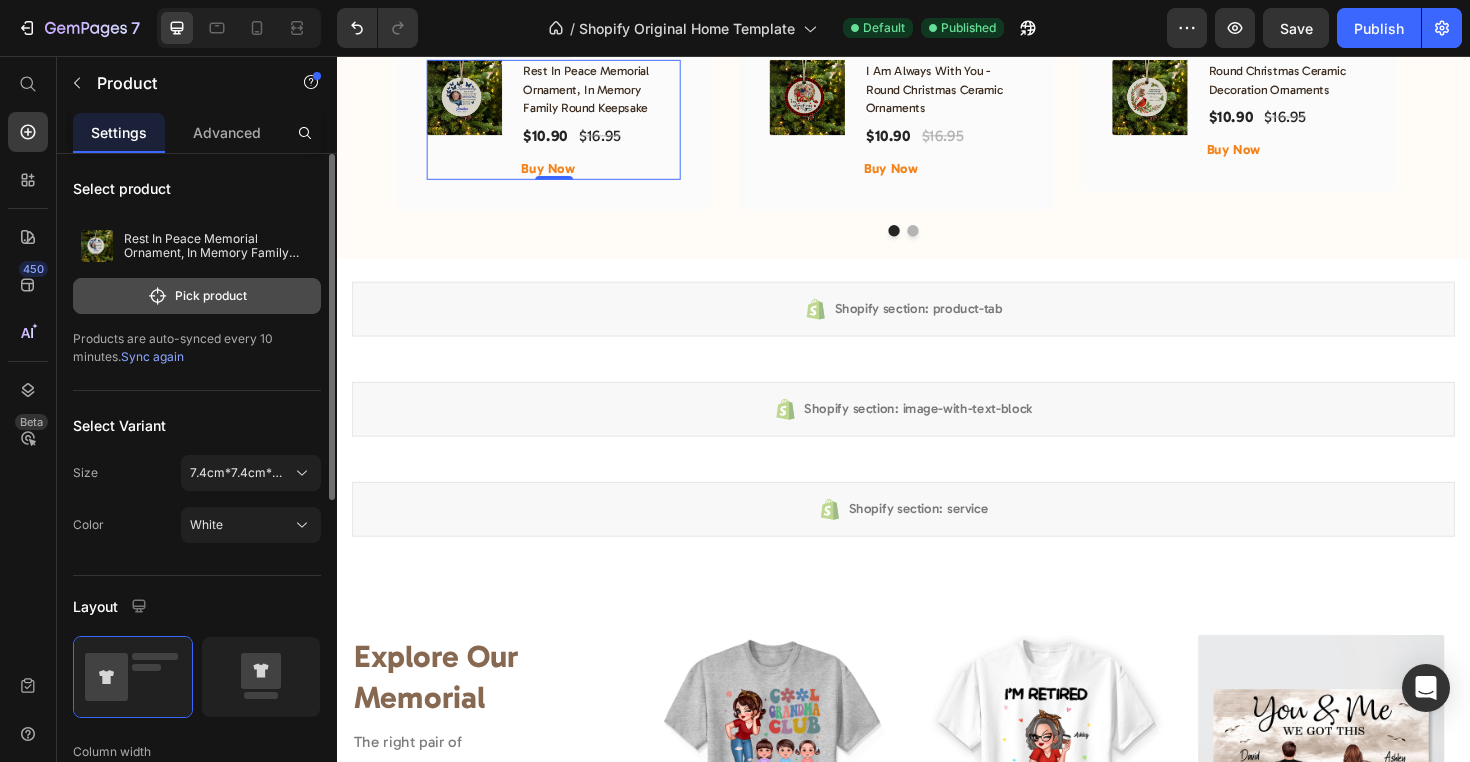 click on "Pick product" 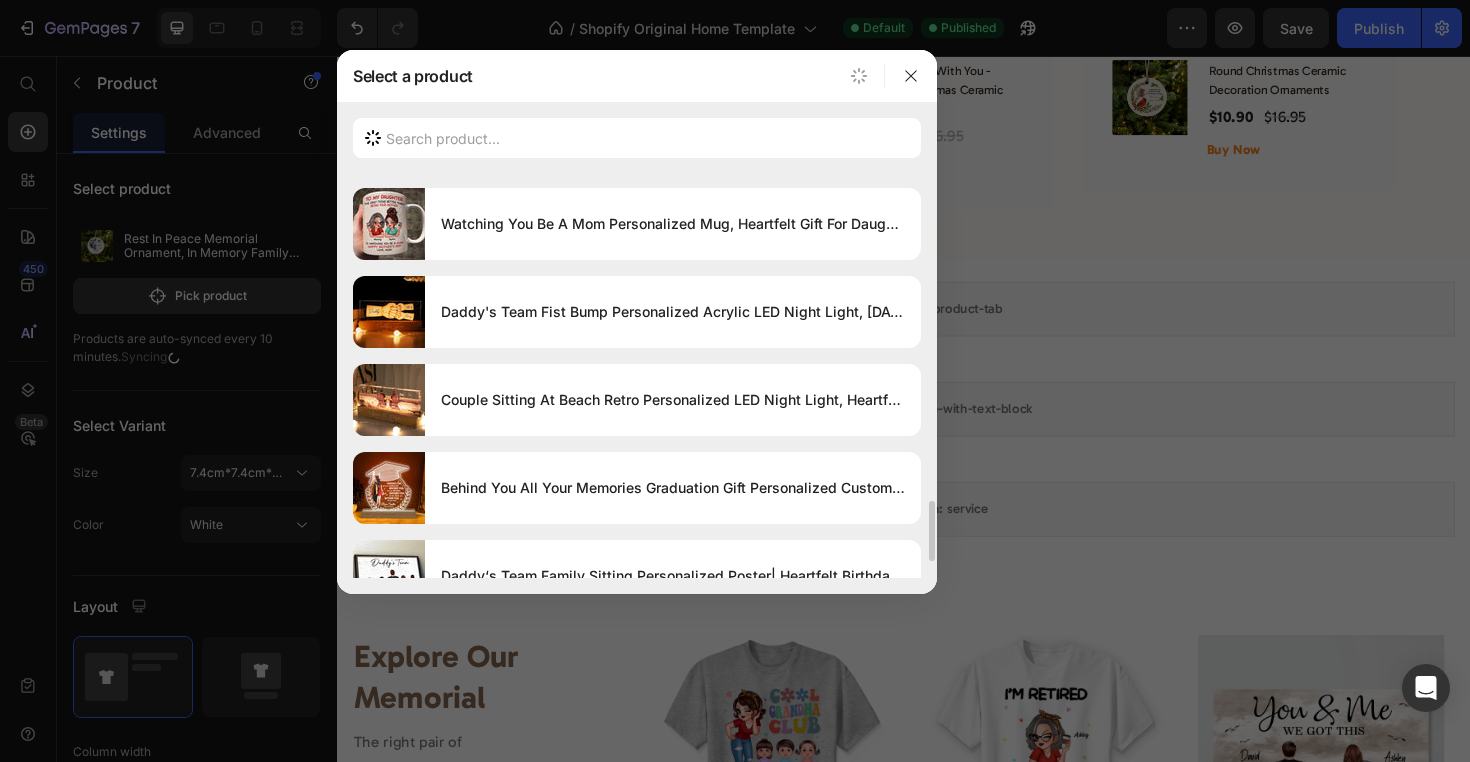 scroll, scrollTop: 2296, scrollLeft: 0, axis: vertical 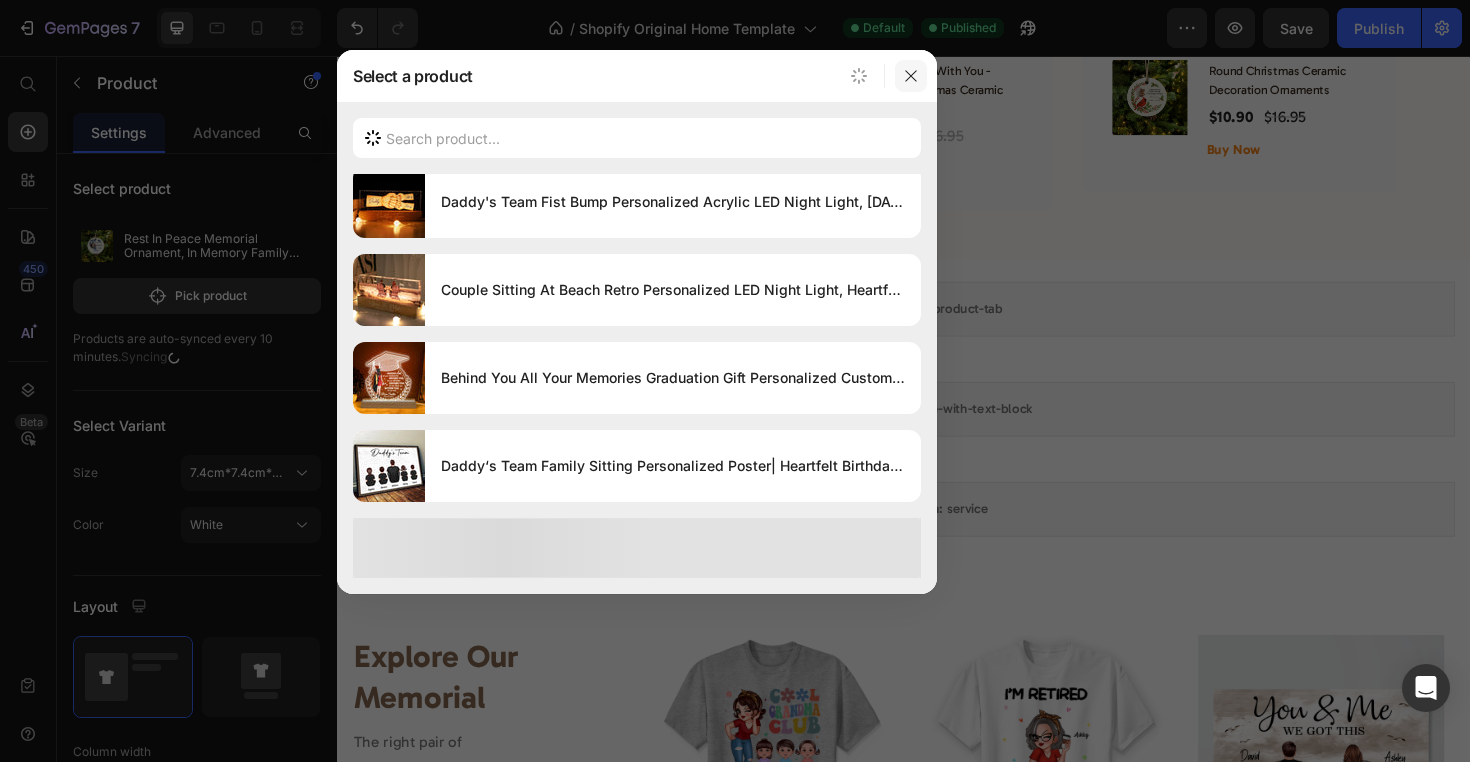 click 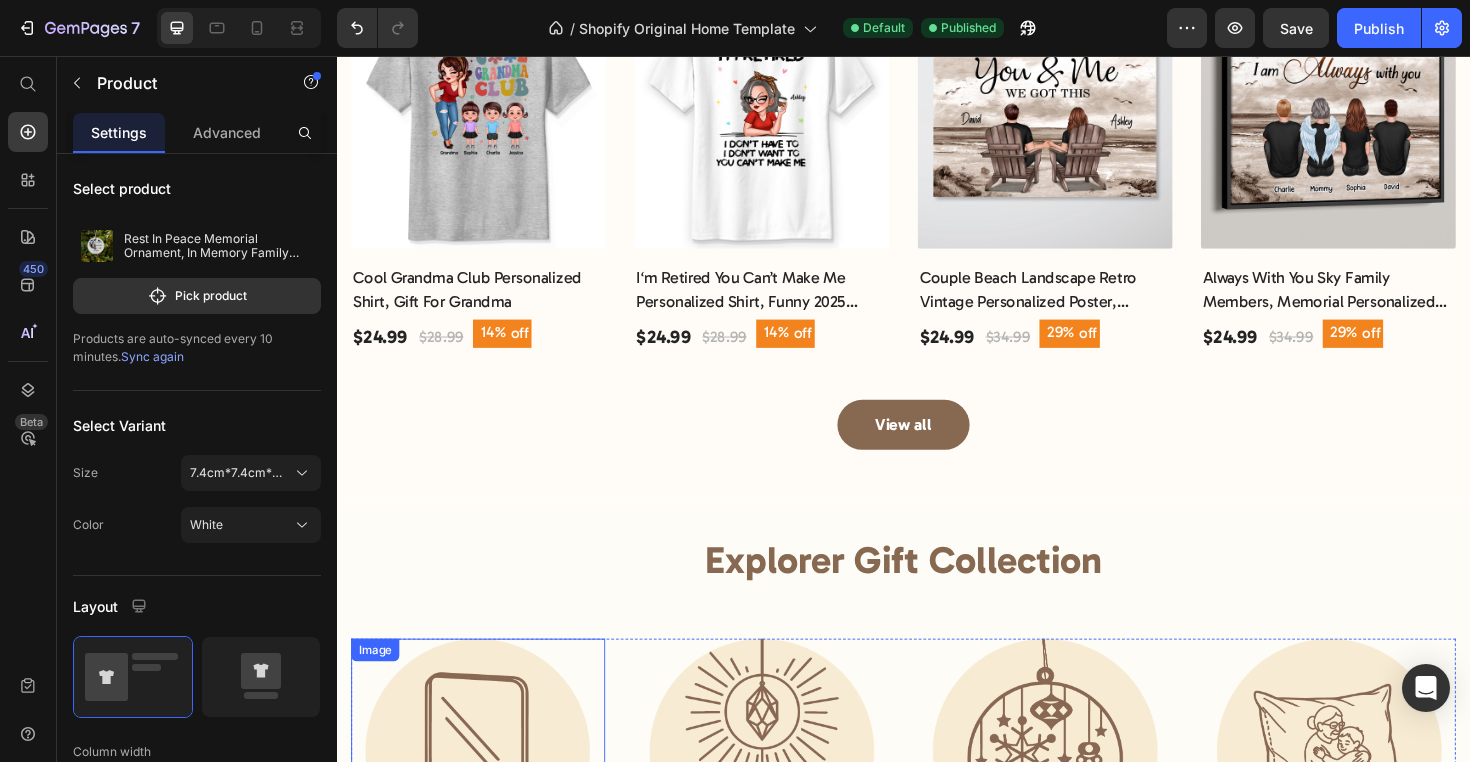 scroll, scrollTop: 602, scrollLeft: 0, axis: vertical 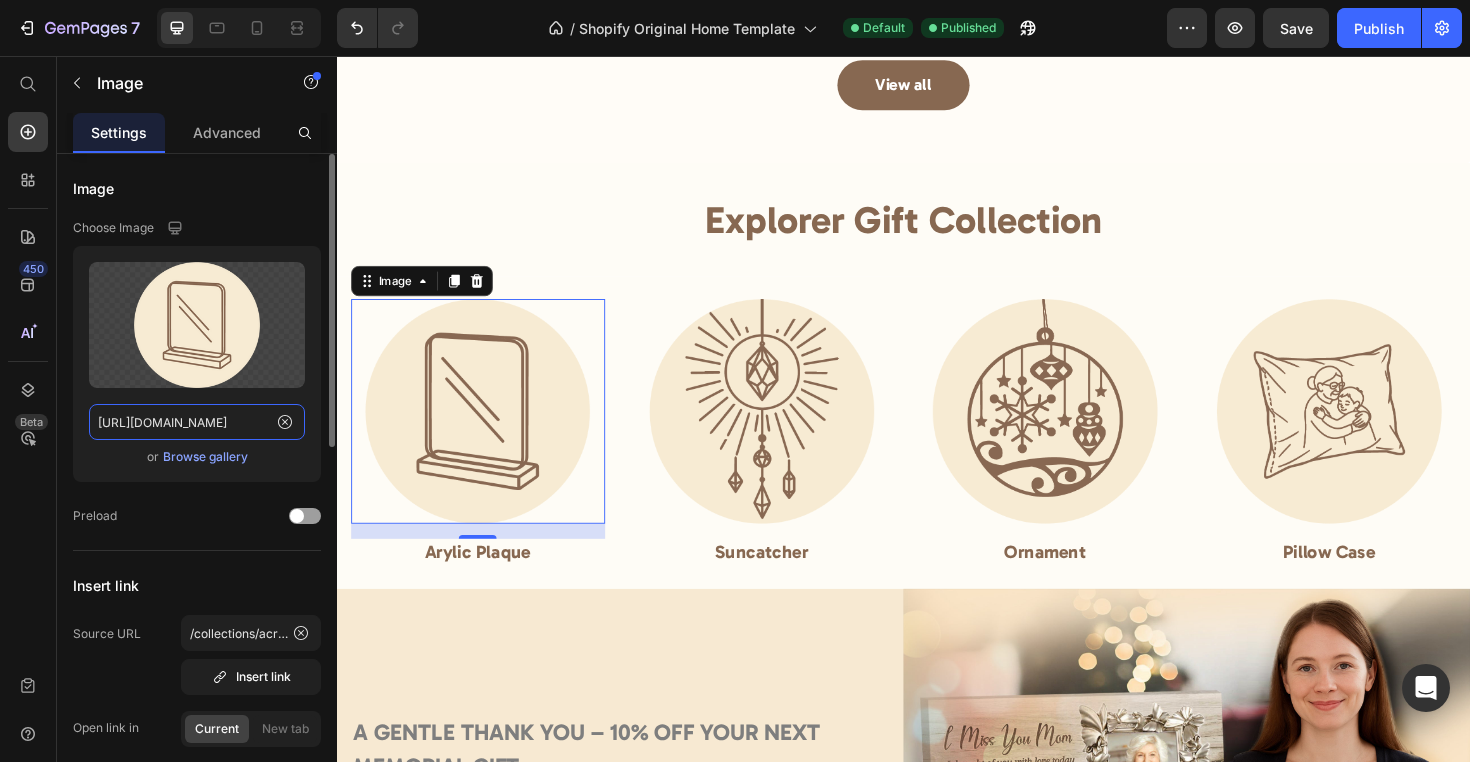 click on "[URL][DOMAIN_NAME]" 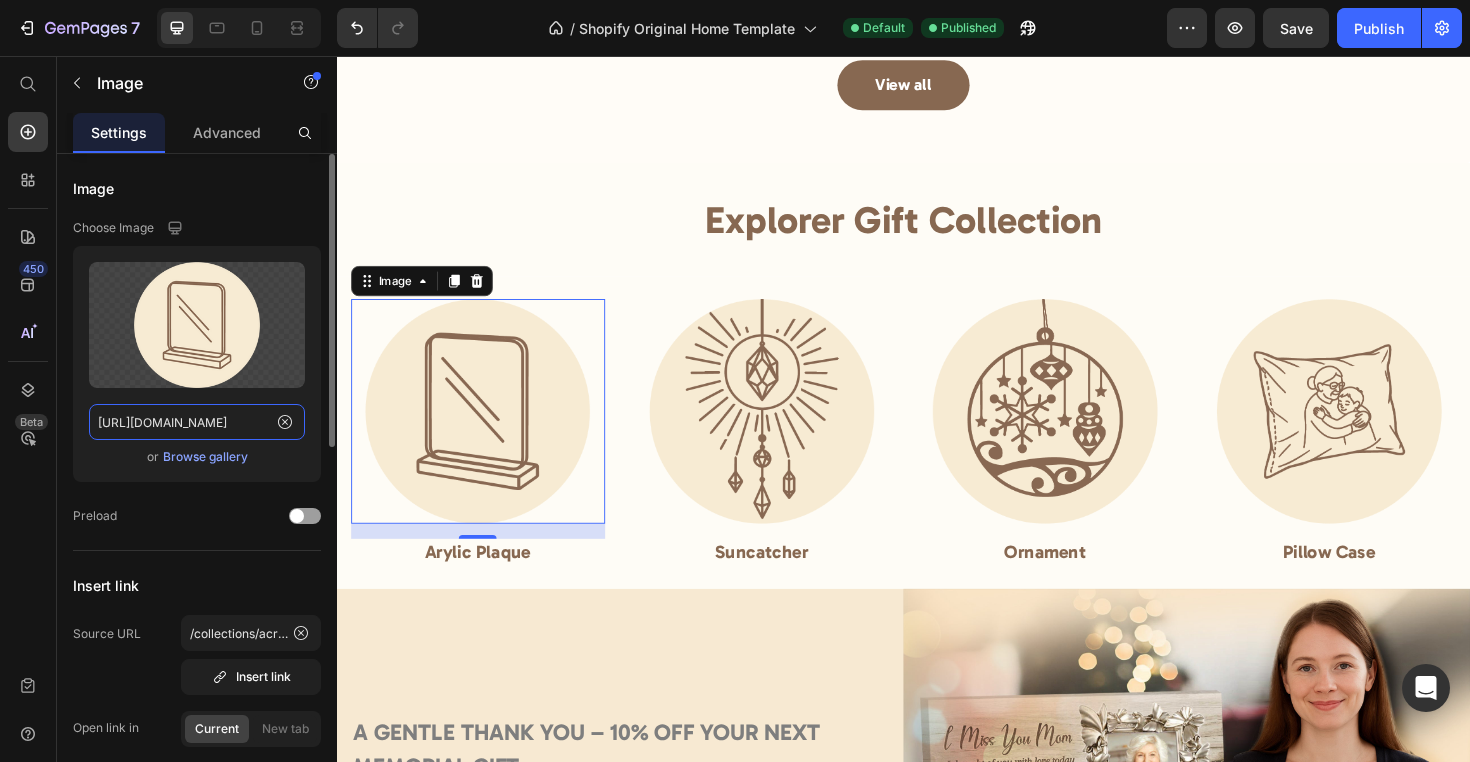 click on "[URL][DOMAIN_NAME]" 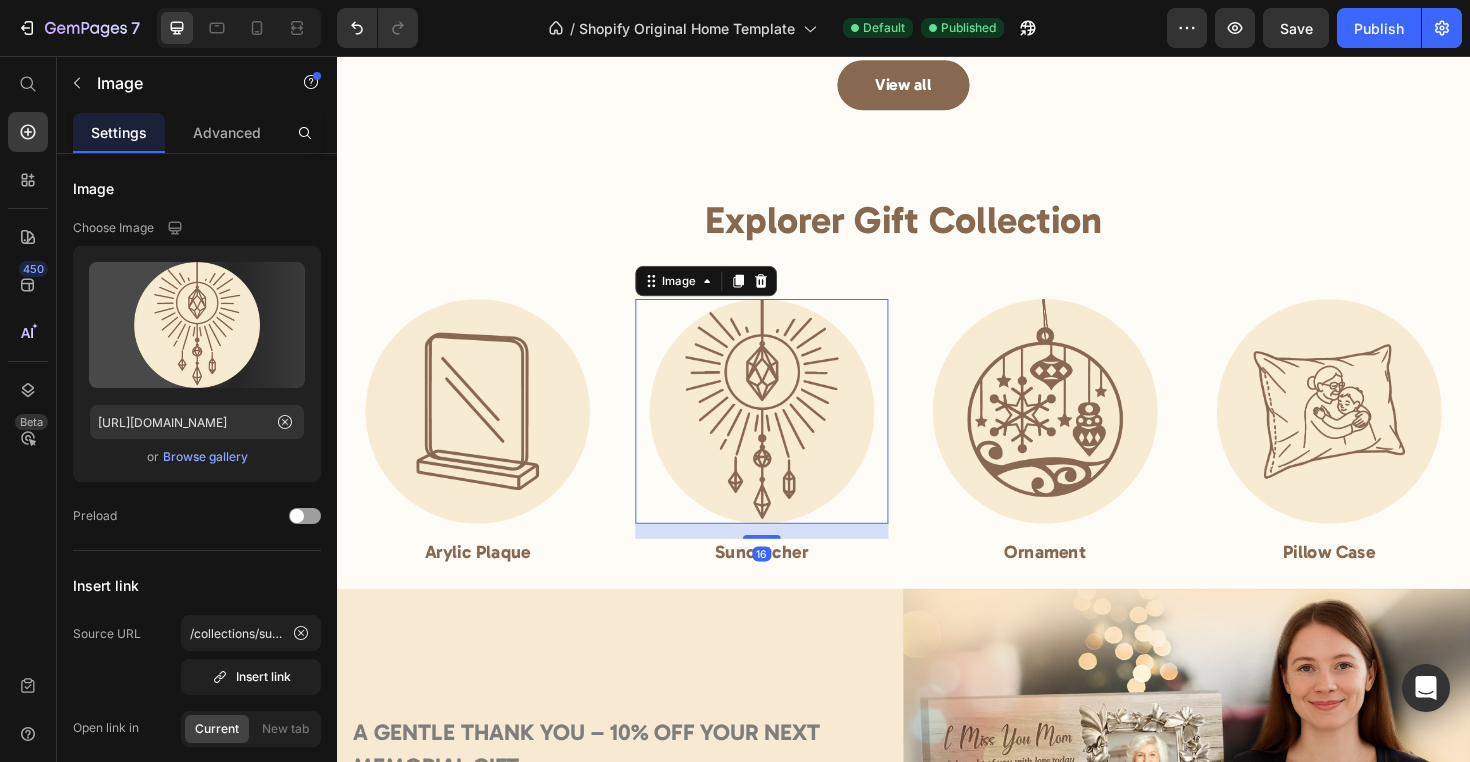click at bounding box center (787, 432) 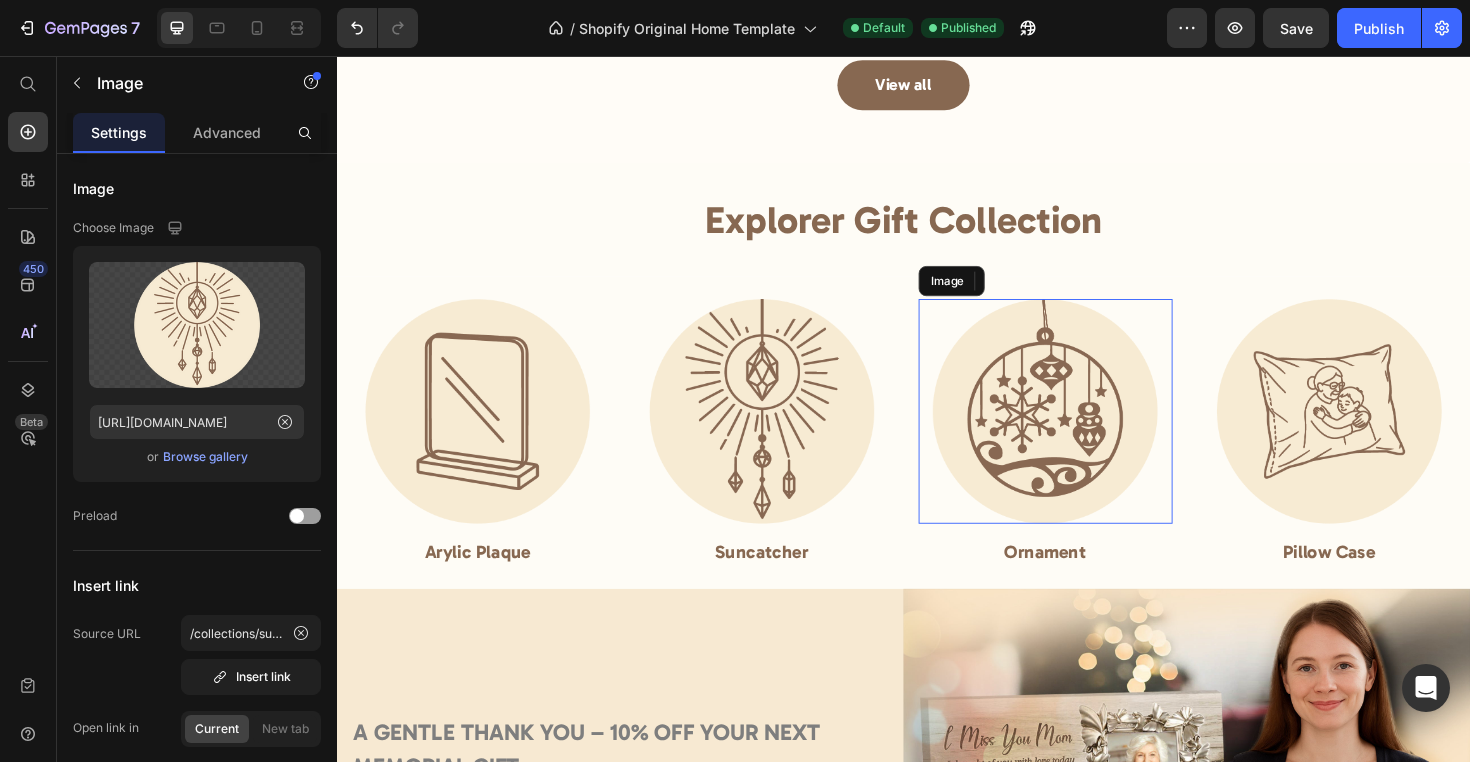click at bounding box center [1087, 432] 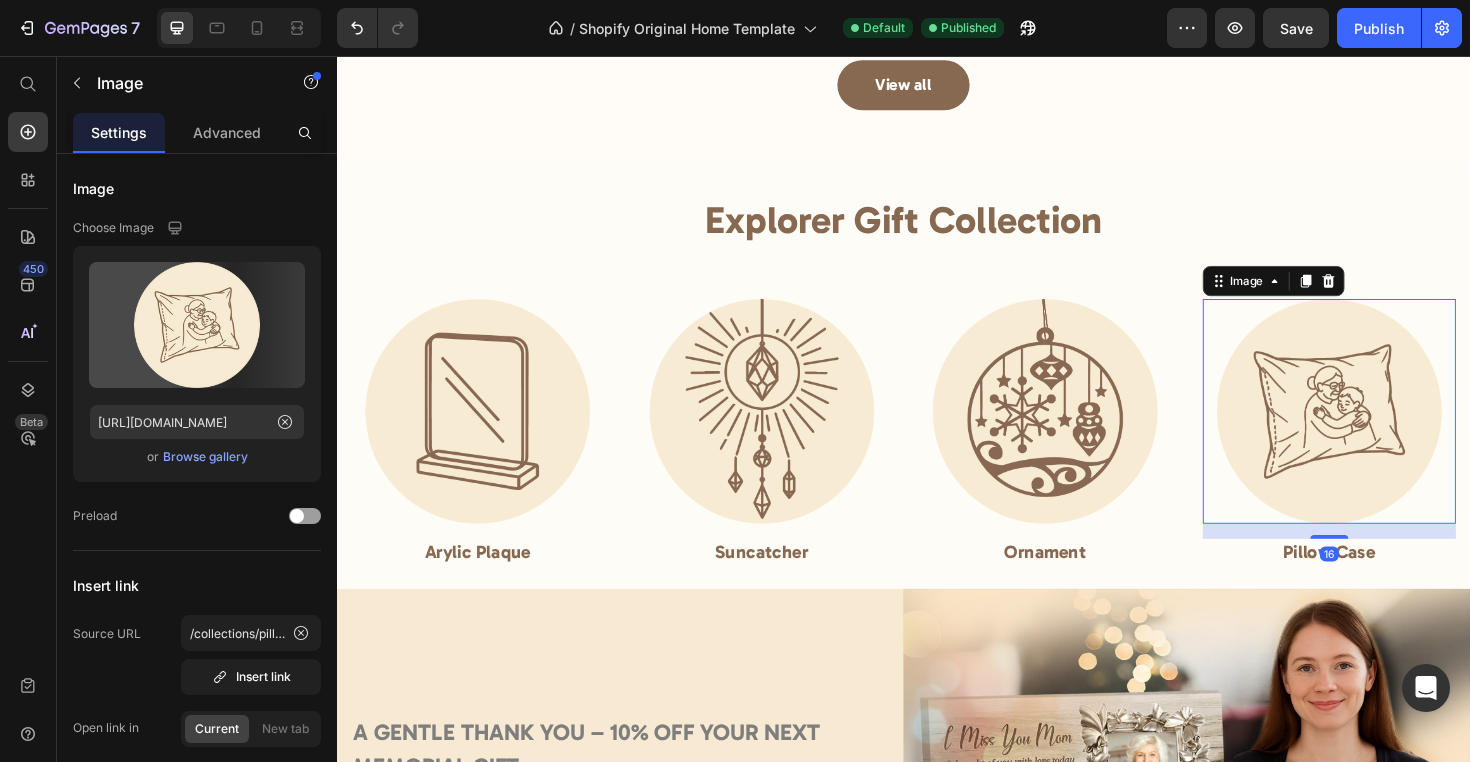 click at bounding box center [1388, 432] 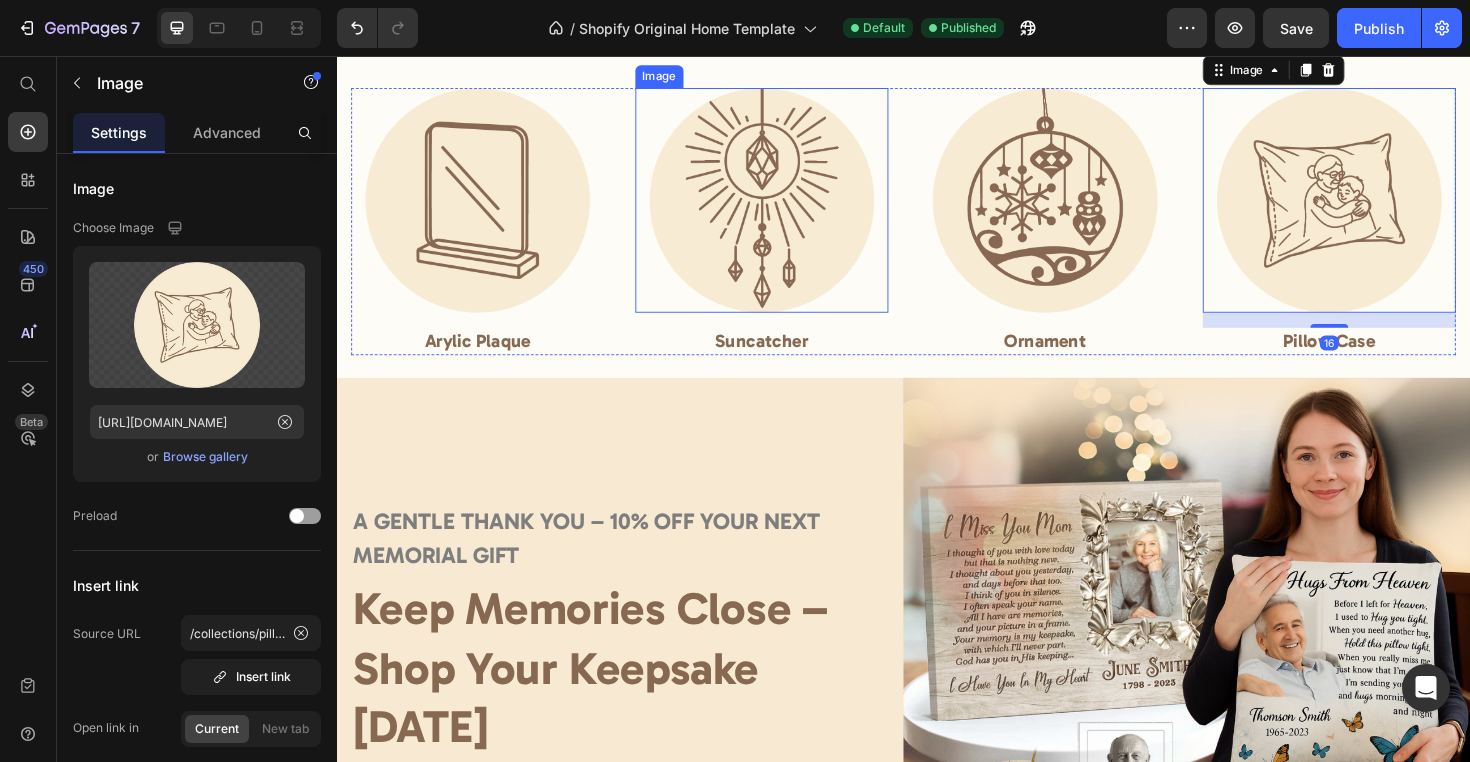 scroll, scrollTop: 1914, scrollLeft: 0, axis: vertical 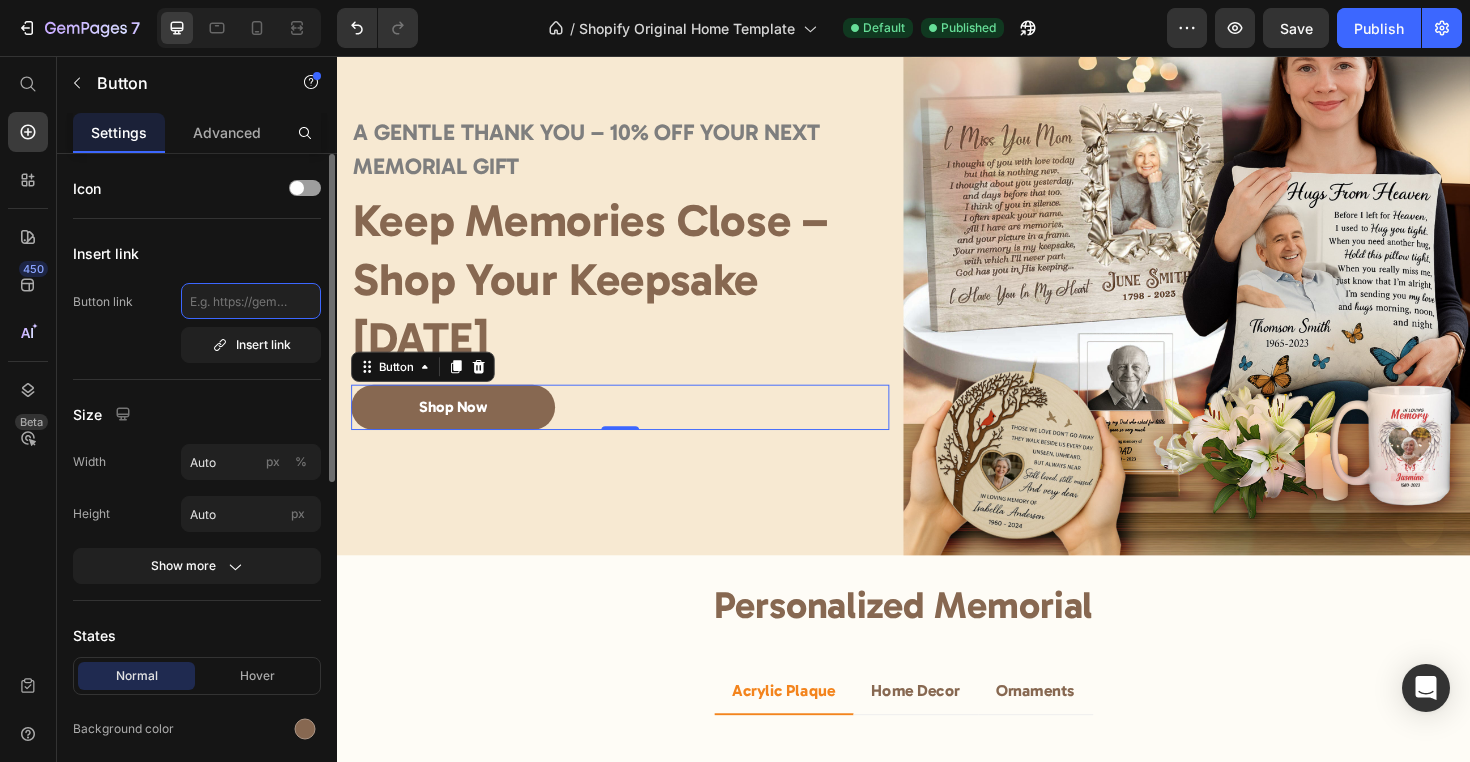 click 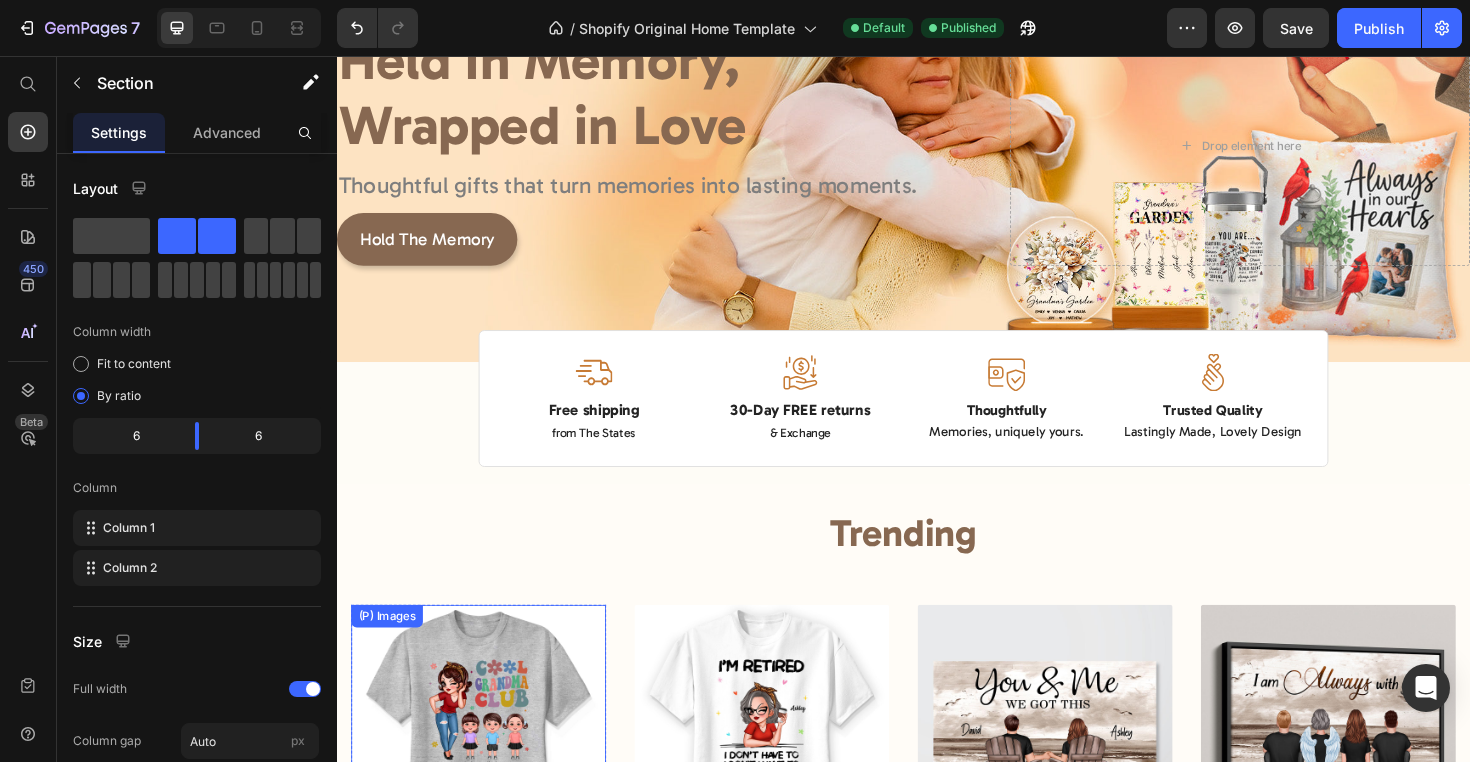 scroll, scrollTop: 0, scrollLeft: 0, axis: both 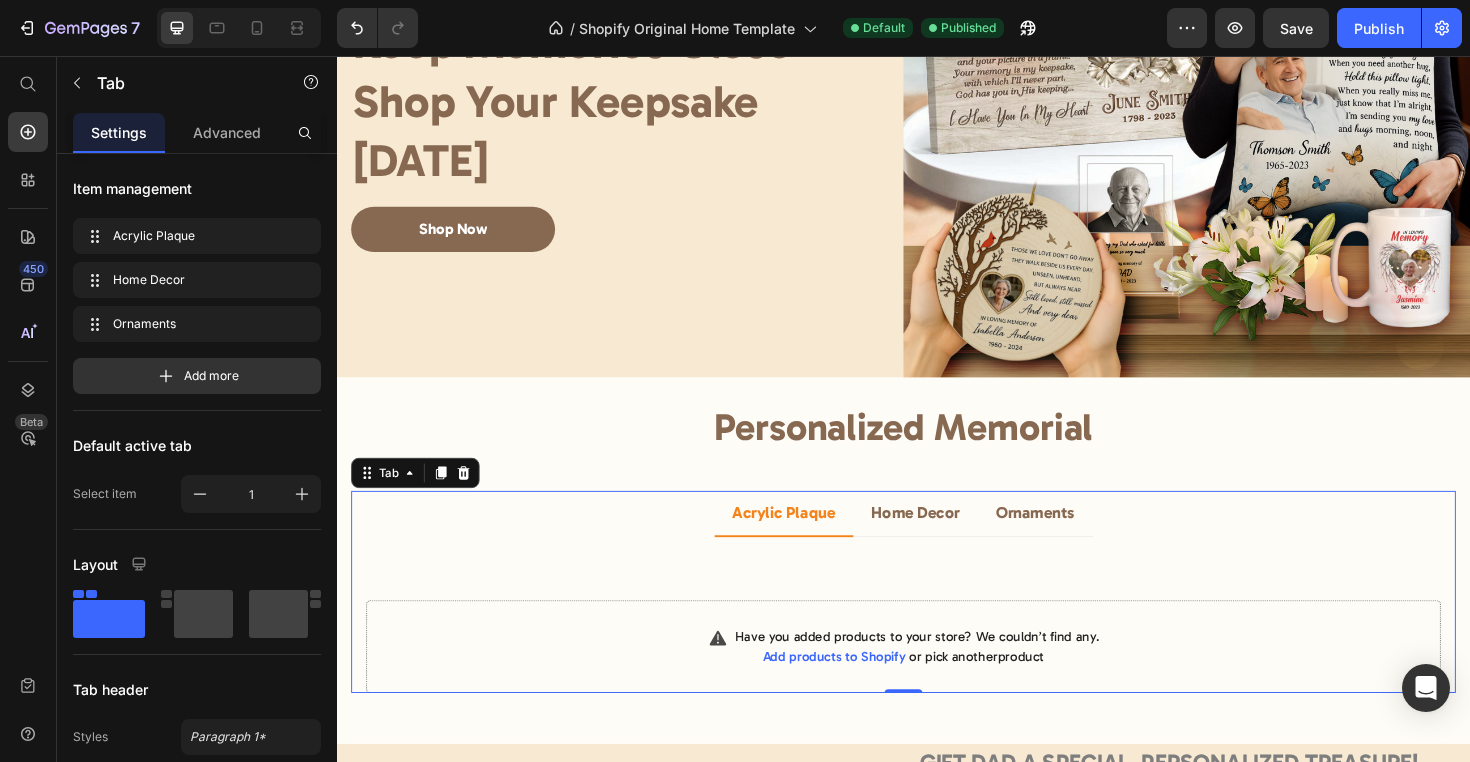 click on "Acrylic Plaque" at bounding box center [810, 541] 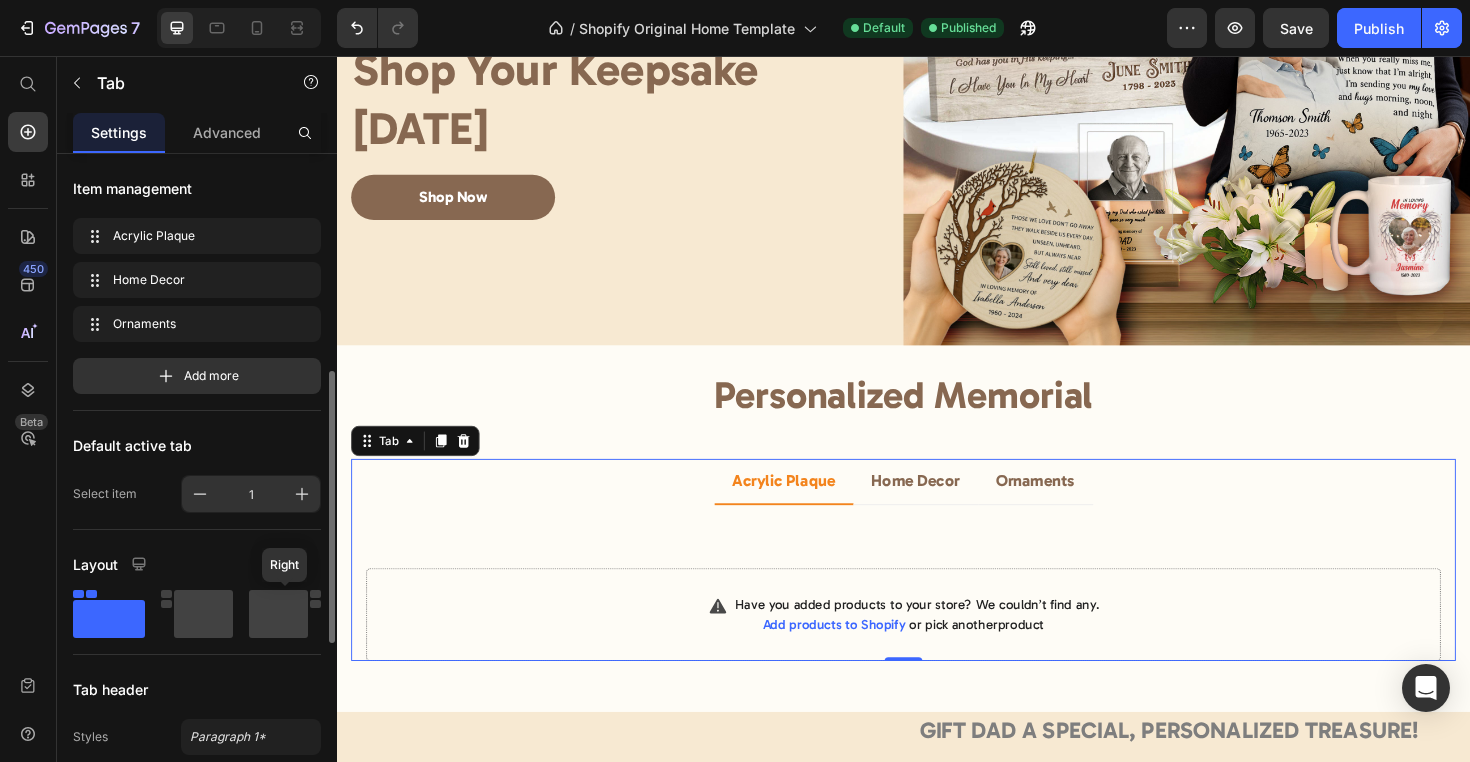 scroll, scrollTop: 329, scrollLeft: 0, axis: vertical 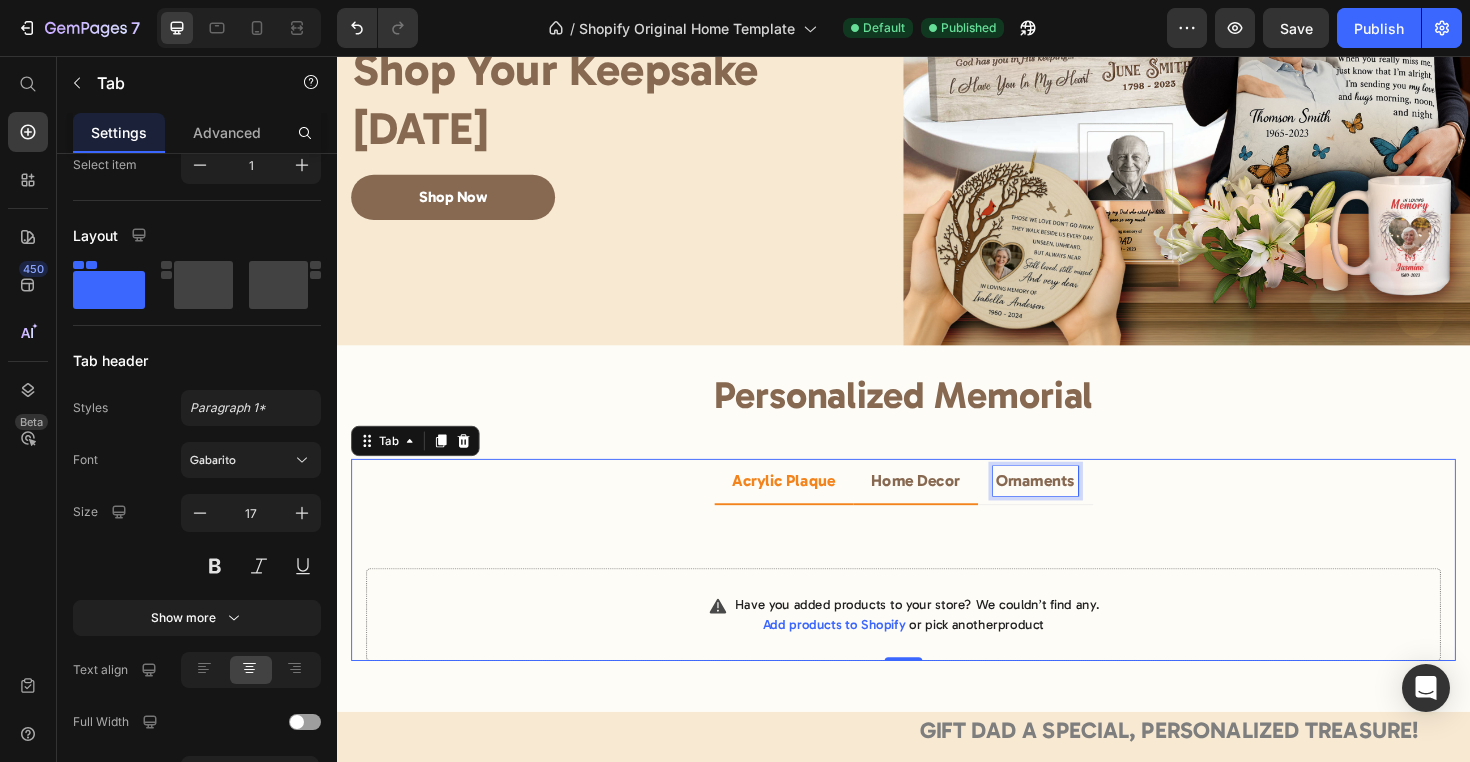 drag, startPoint x: 1025, startPoint y: 506, endPoint x: 936, endPoint y: 511, distance: 89.140335 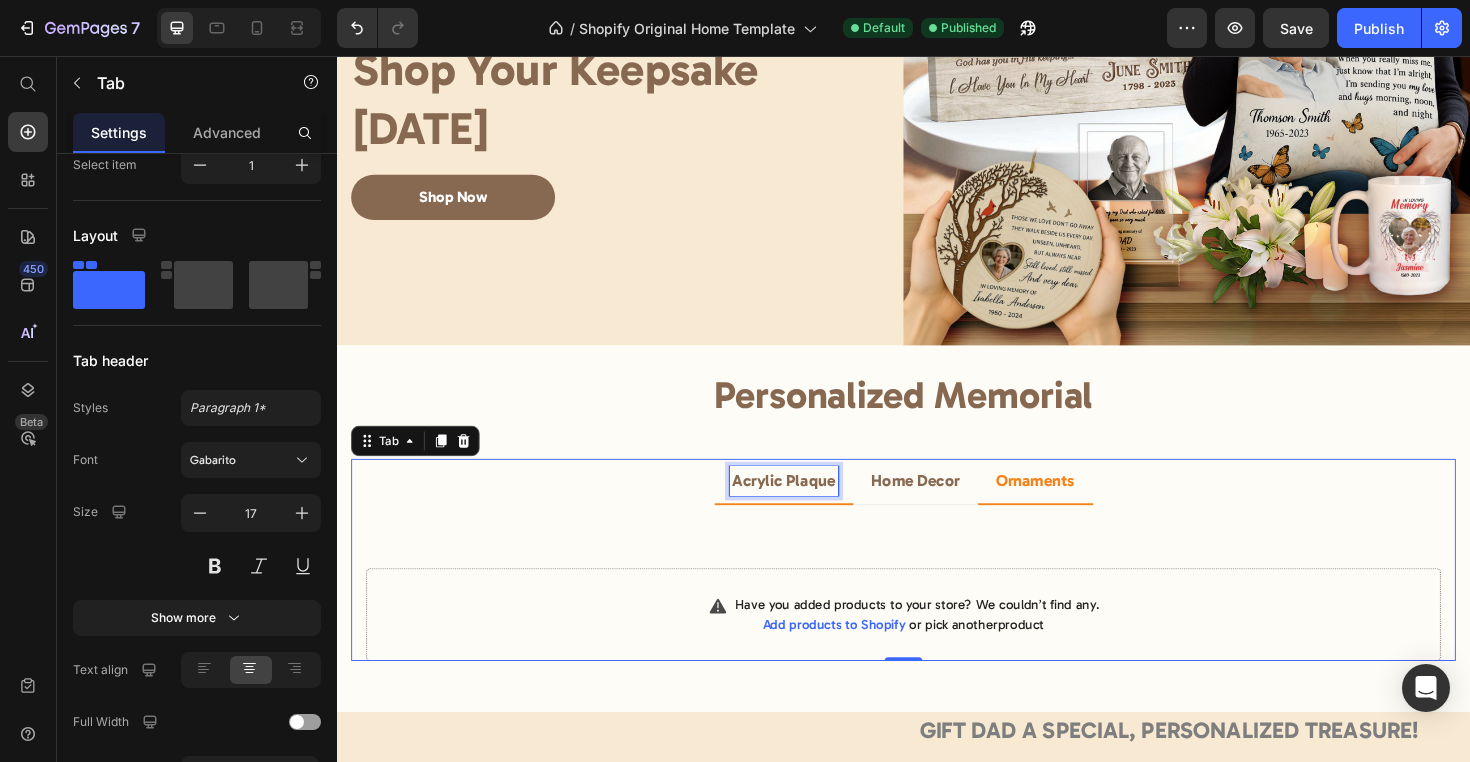 click on "Acrylic Plaque" at bounding box center (810, 507) 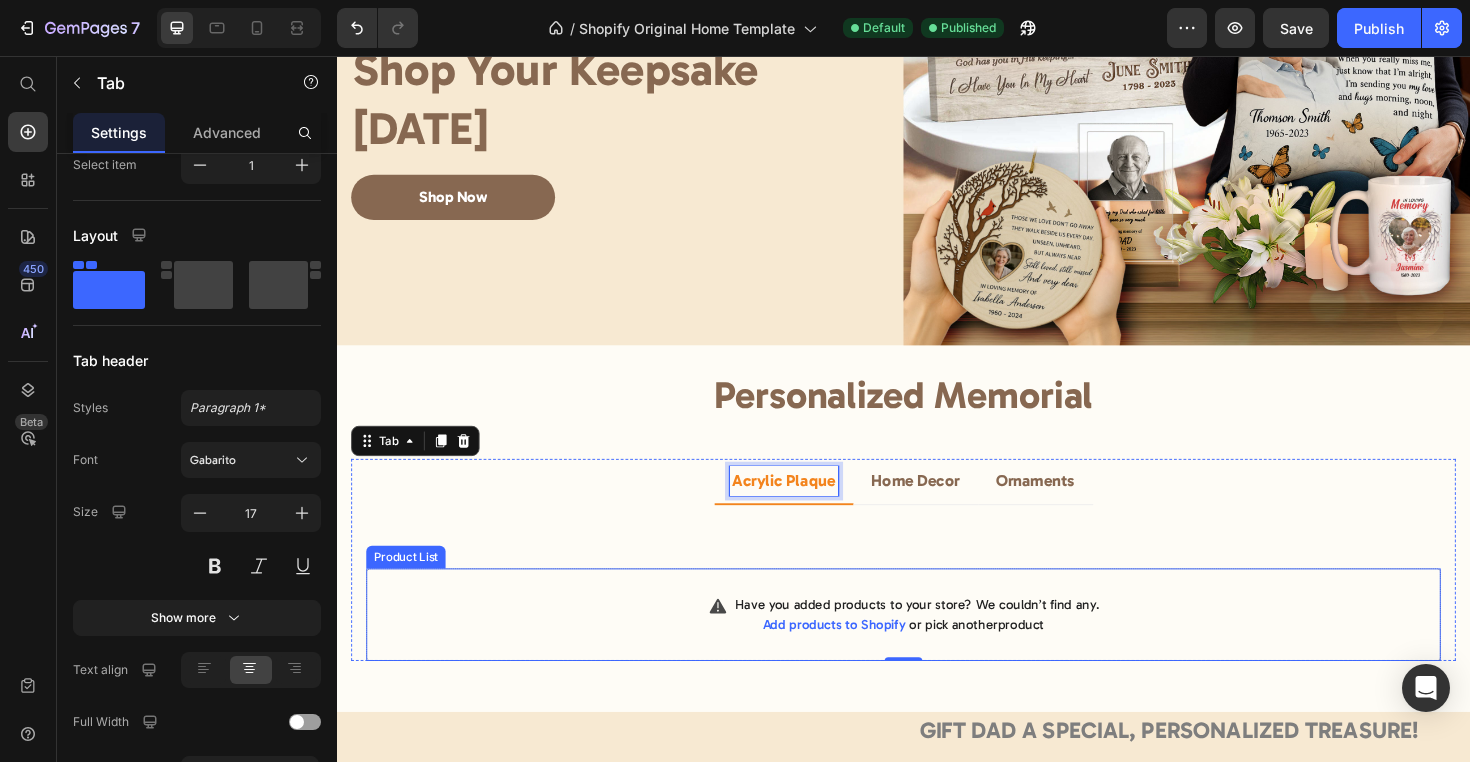 scroll, scrollTop: 0, scrollLeft: 0, axis: both 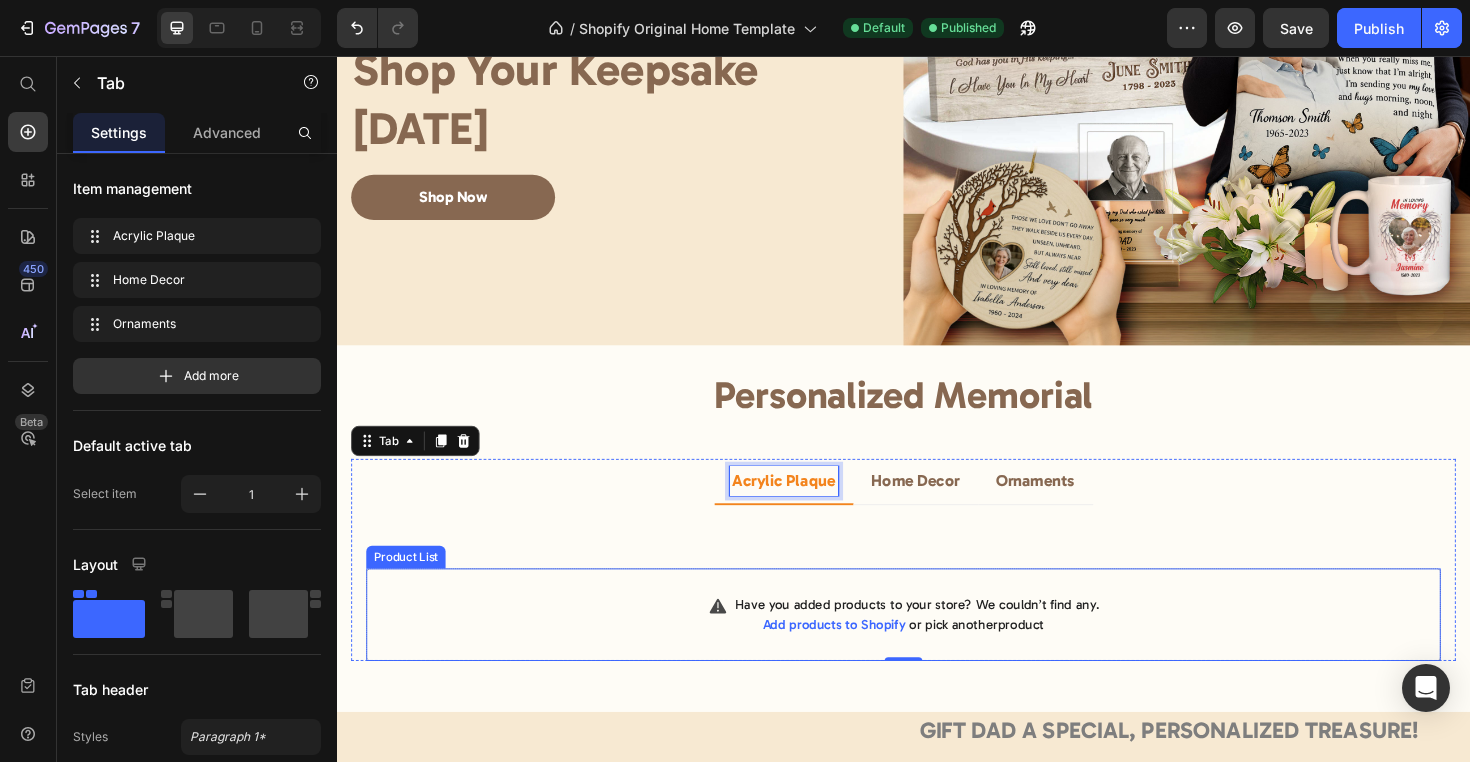 click on "Add products to Shopify" at bounding box center [863, 658] 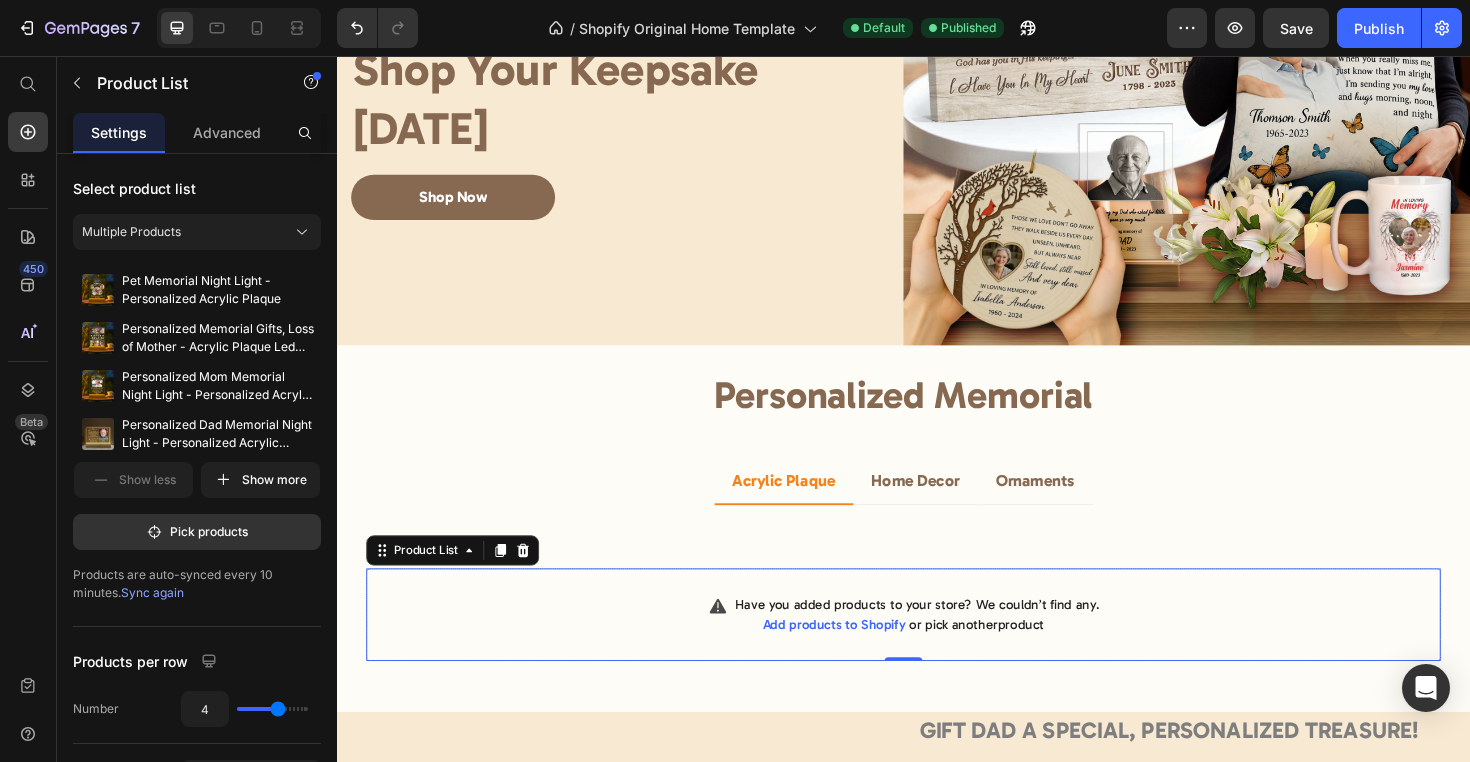 click on "Have you added products to your store? We couldn’t find any. Add products to Shopify   or pick another  product" at bounding box center [937, 648] 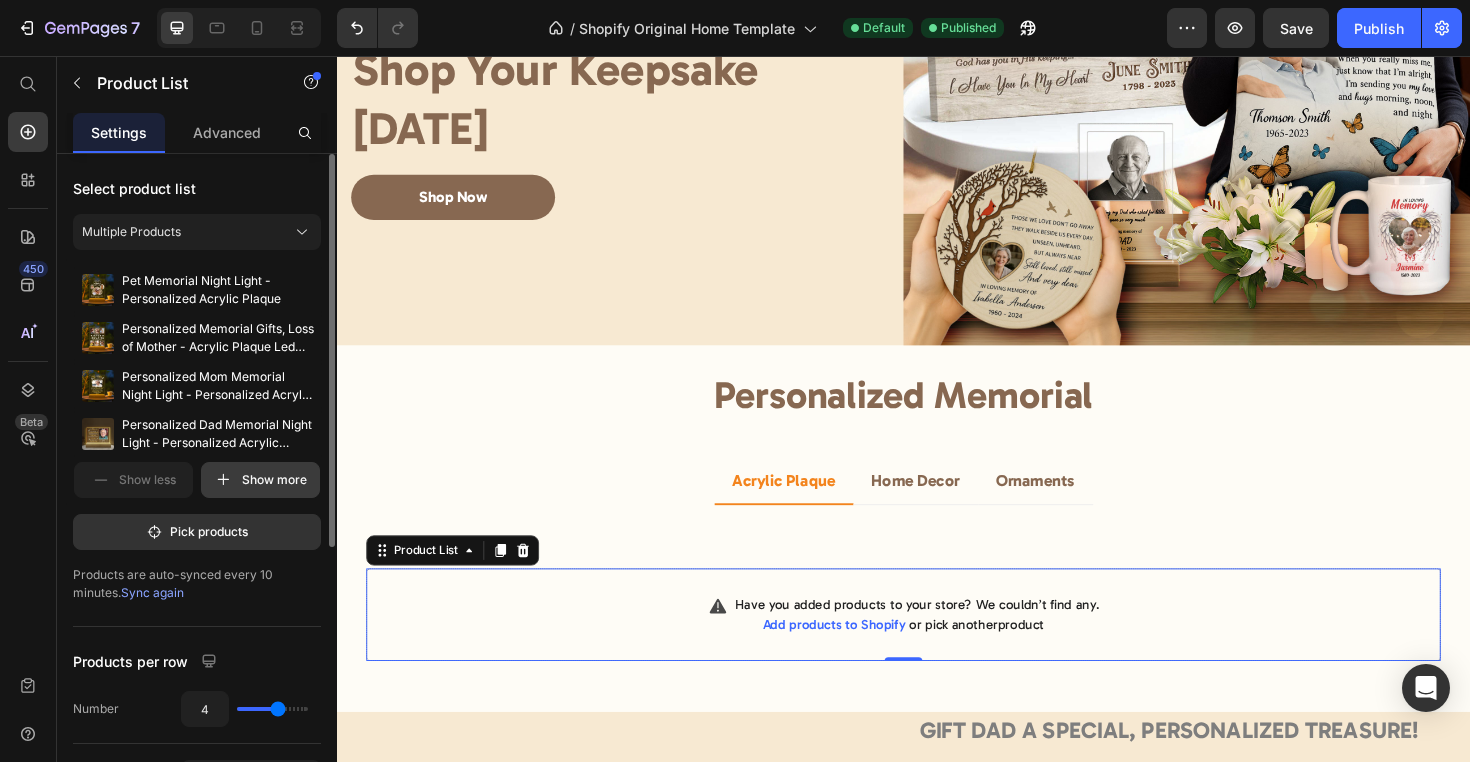 click on "Show more" at bounding box center [260, 480] 